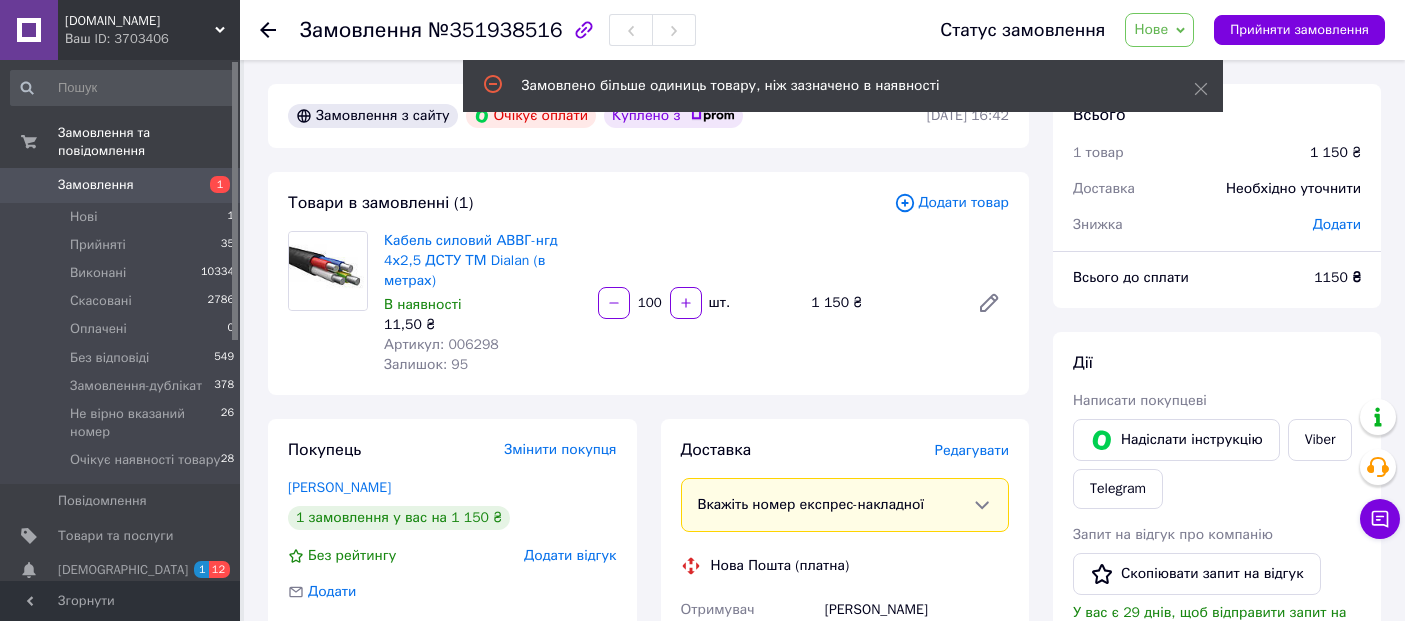 scroll, scrollTop: 0, scrollLeft: 0, axis: both 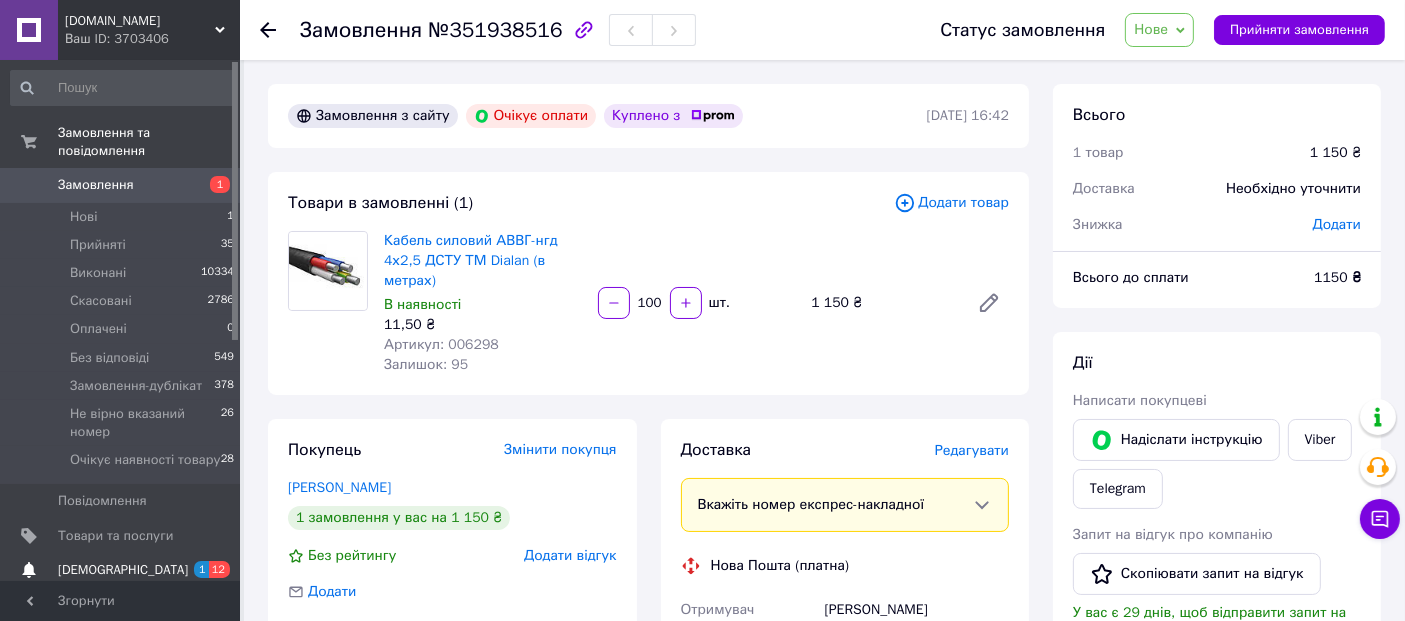 click on "[DEMOGRAPHIC_DATA]" at bounding box center [121, 570] 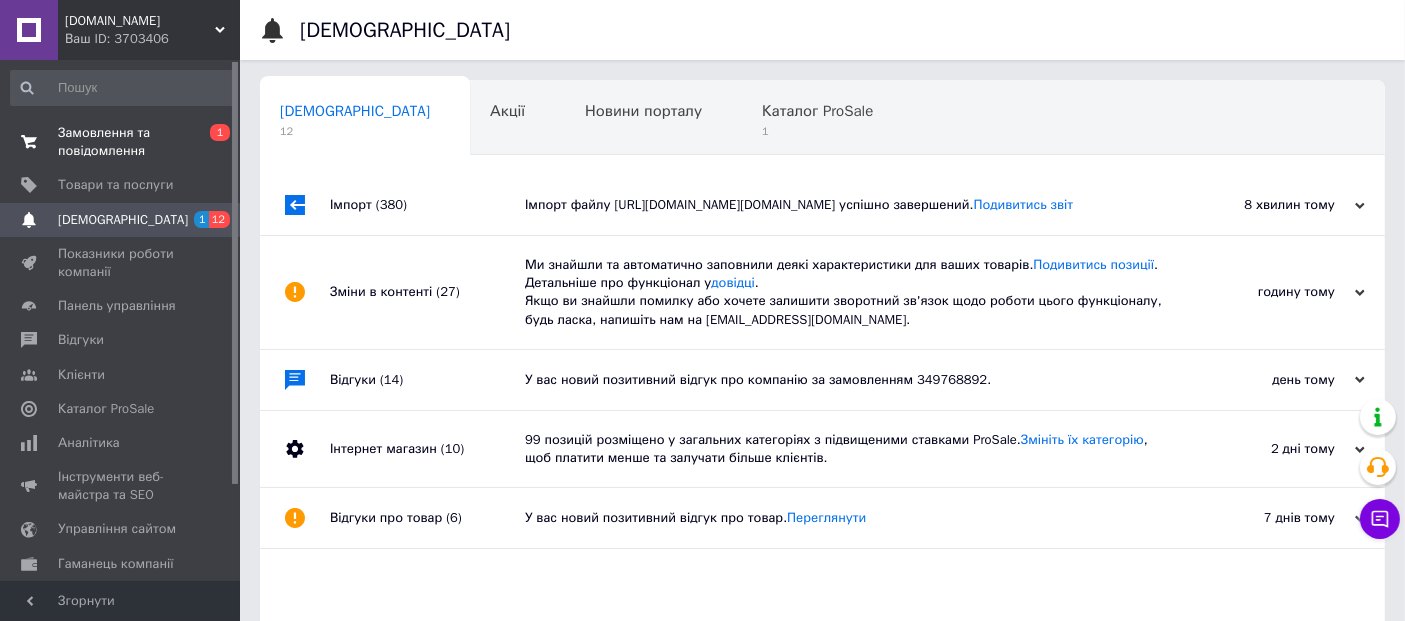 click on "Замовлення та повідомлення" at bounding box center [121, 142] 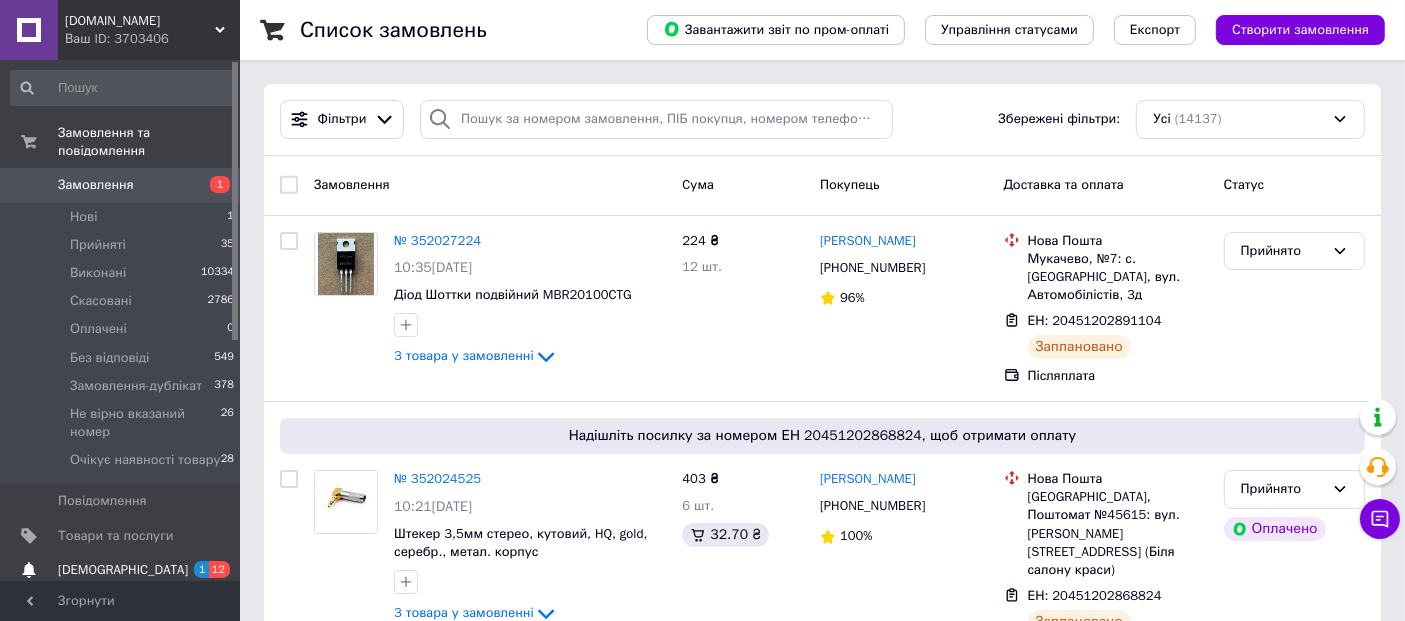 click on "1 12" at bounding box center (212, 570) 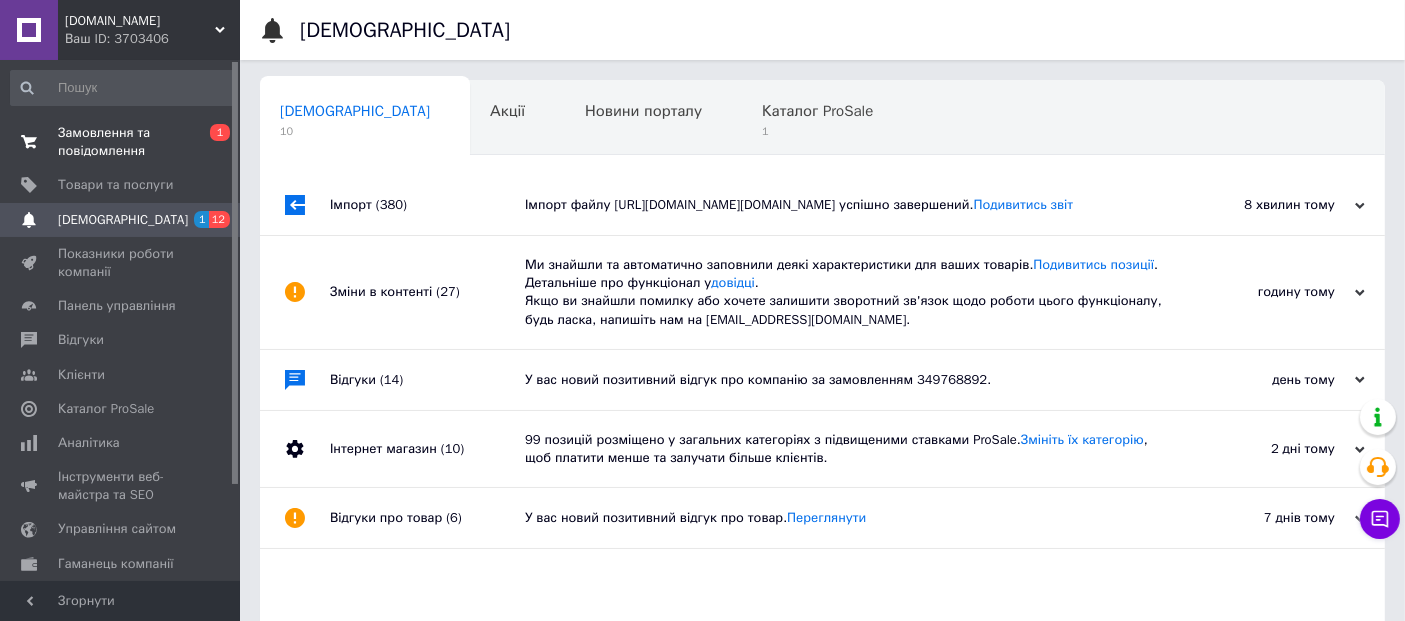 click on "Замовлення та повідомлення" at bounding box center (121, 142) 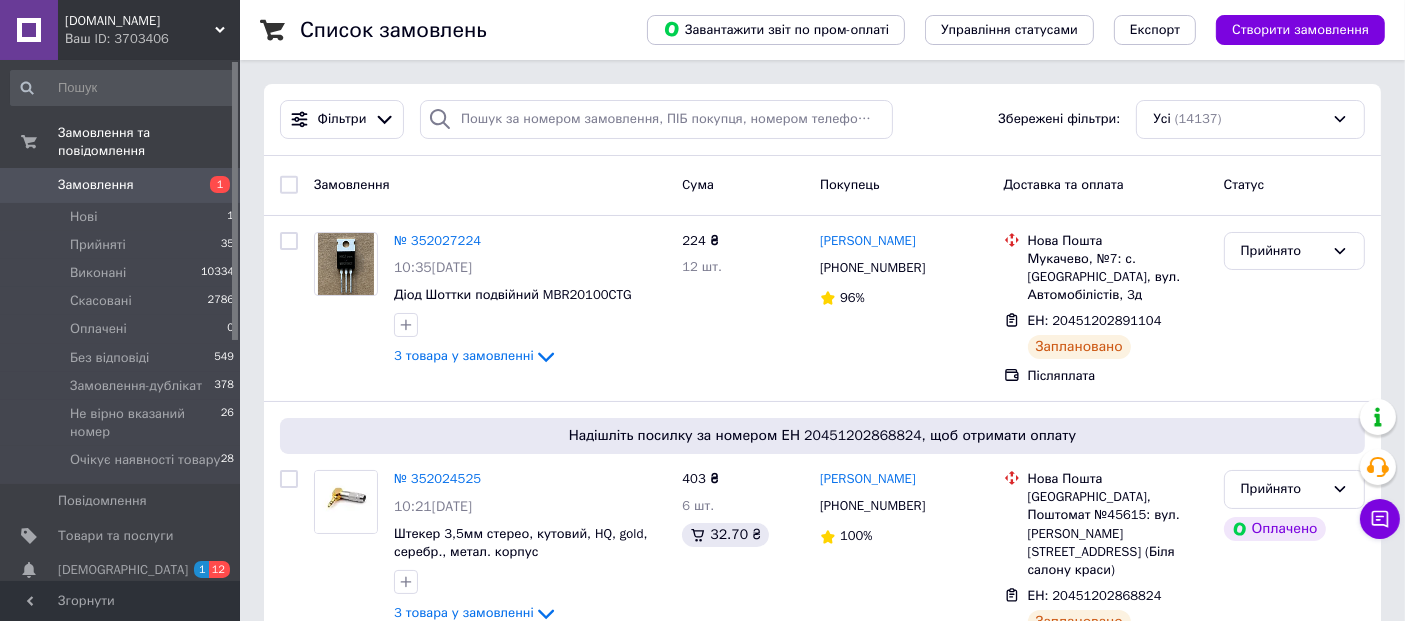 click on "1" at bounding box center (212, 185) 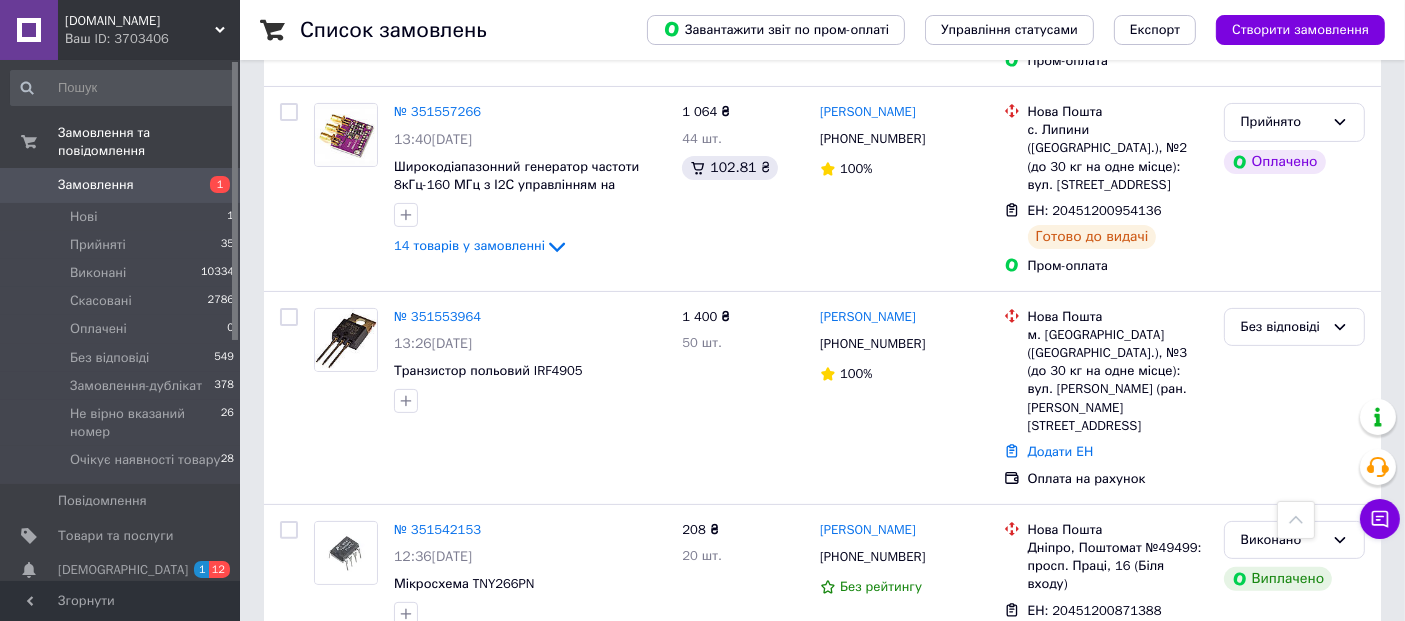 scroll, scrollTop: 8222, scrollLeft: 0, axis: vertical 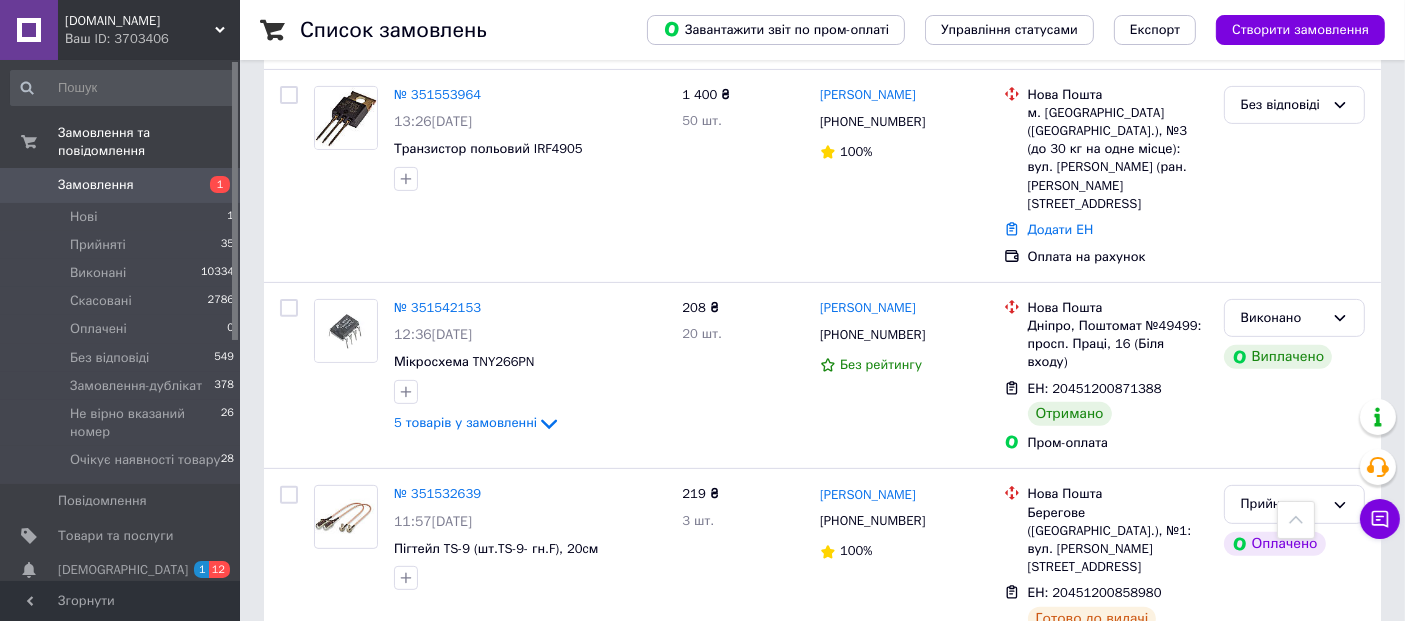 click 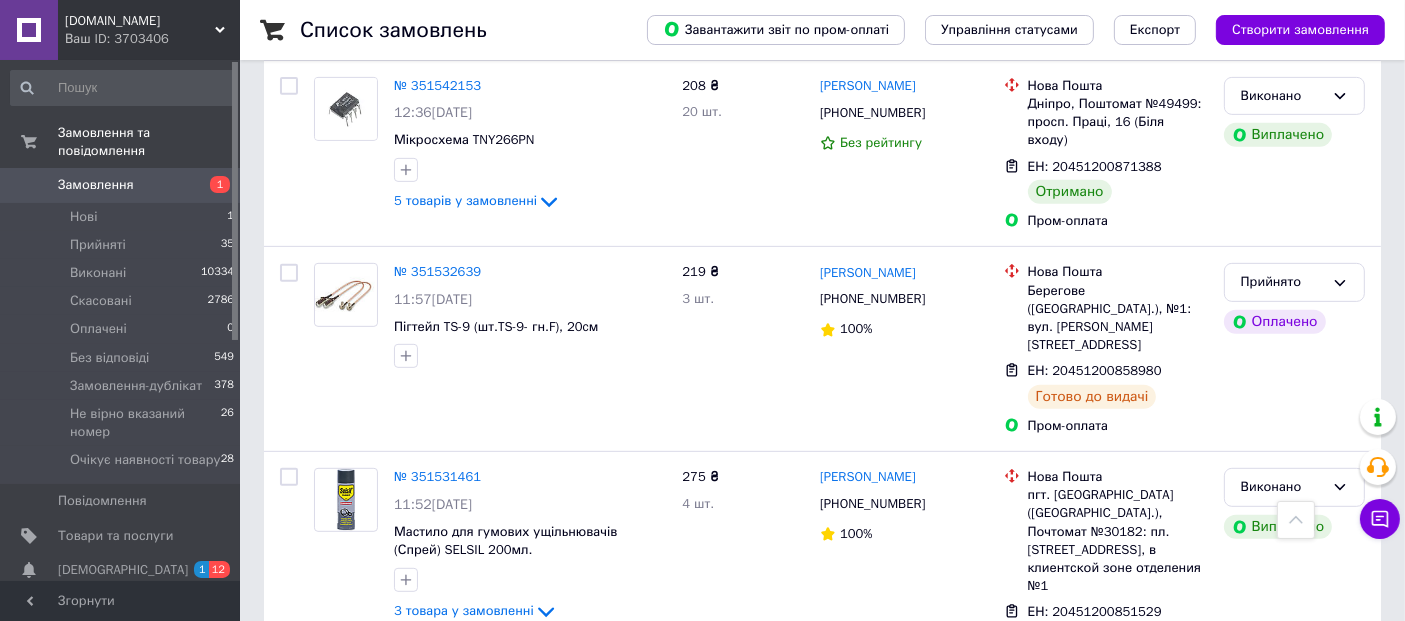 click on "2 товара у замовленні" at bounding box center (464, 1040) 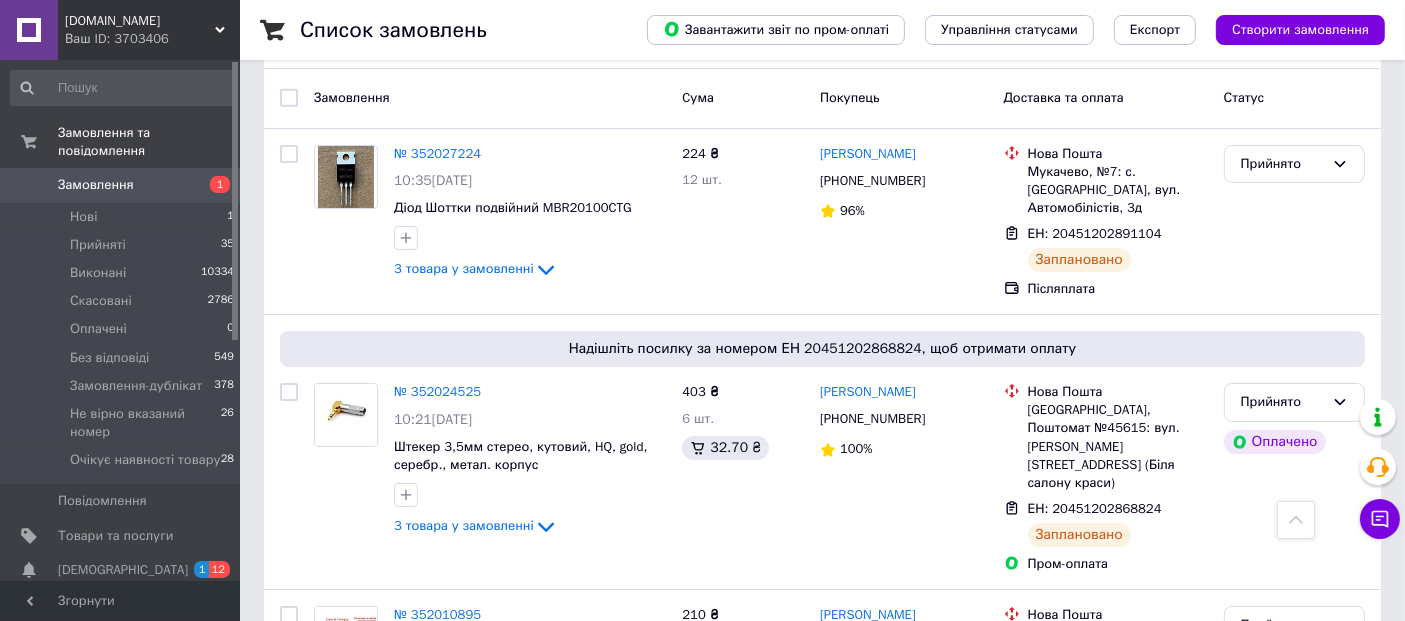 scroll, scrollTop: 0, scrollLeft: 0, axis: both 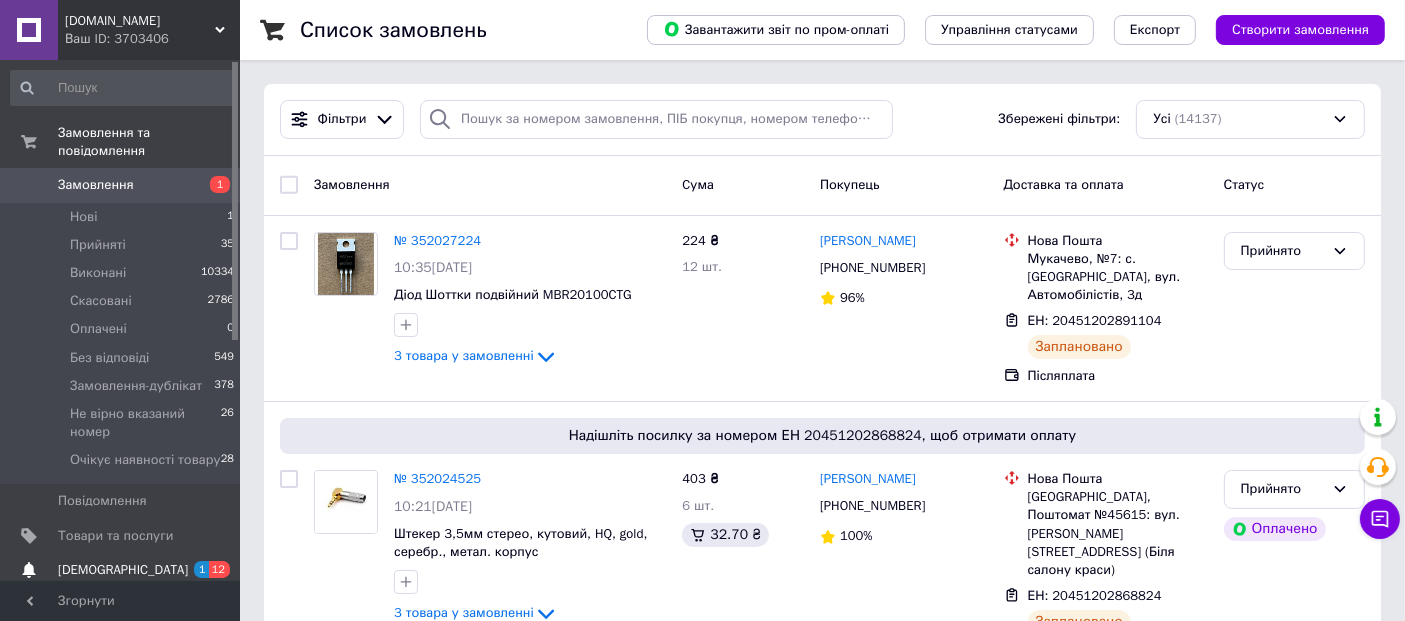 click on "[DEMOGRAPHIC_DATA]" at bounding box center [121, 570] 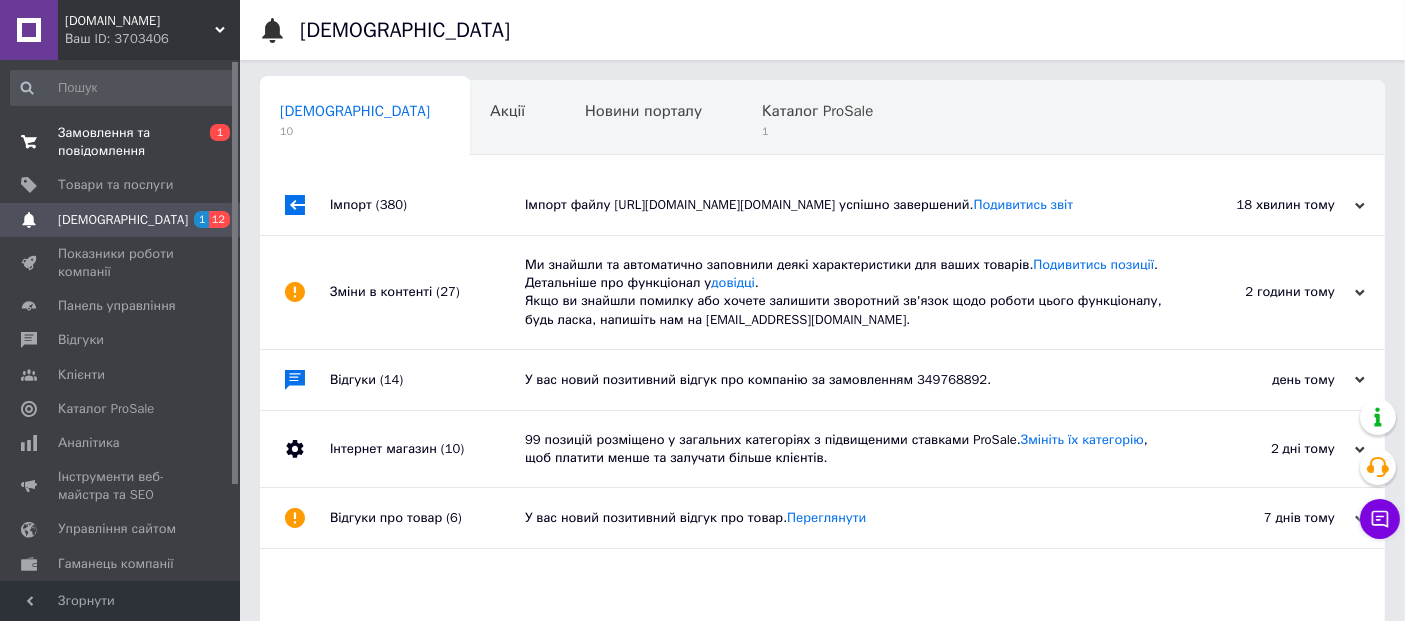 click on "Замовлення та повідомлення" at bounding box center (121, 142) 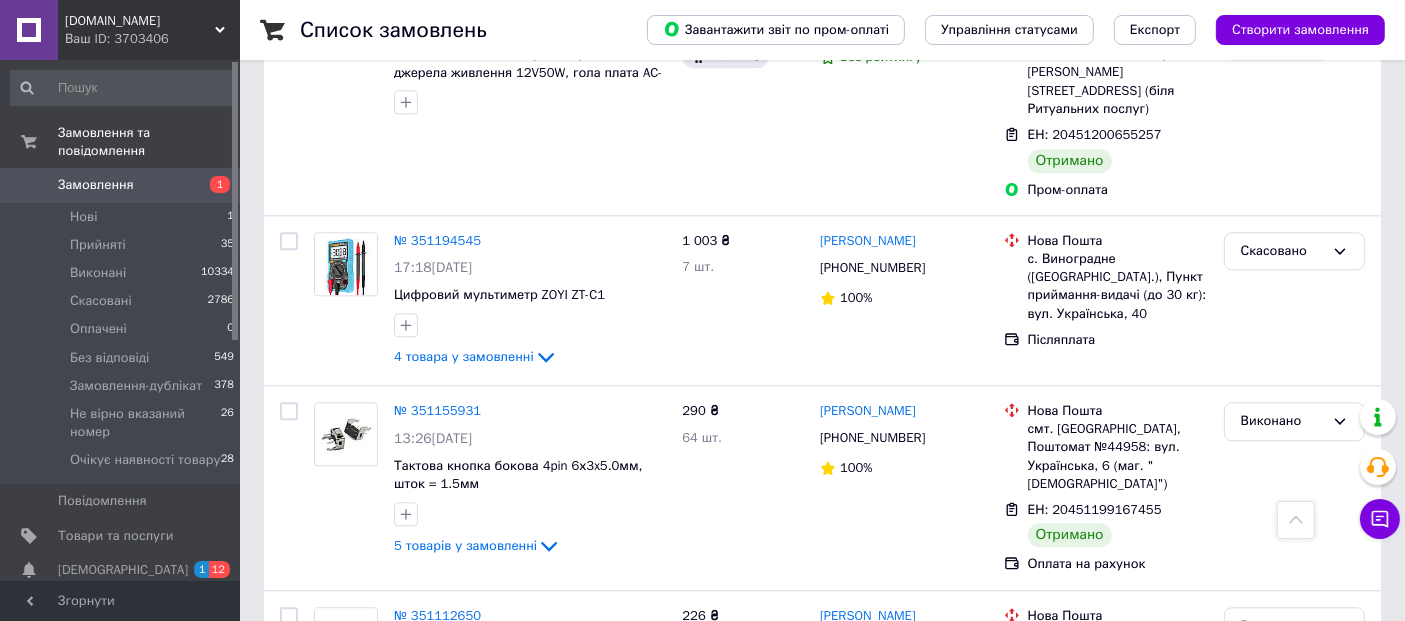 scroll, scrollTop: 12222, scrollLeft: 0, axis: vertical 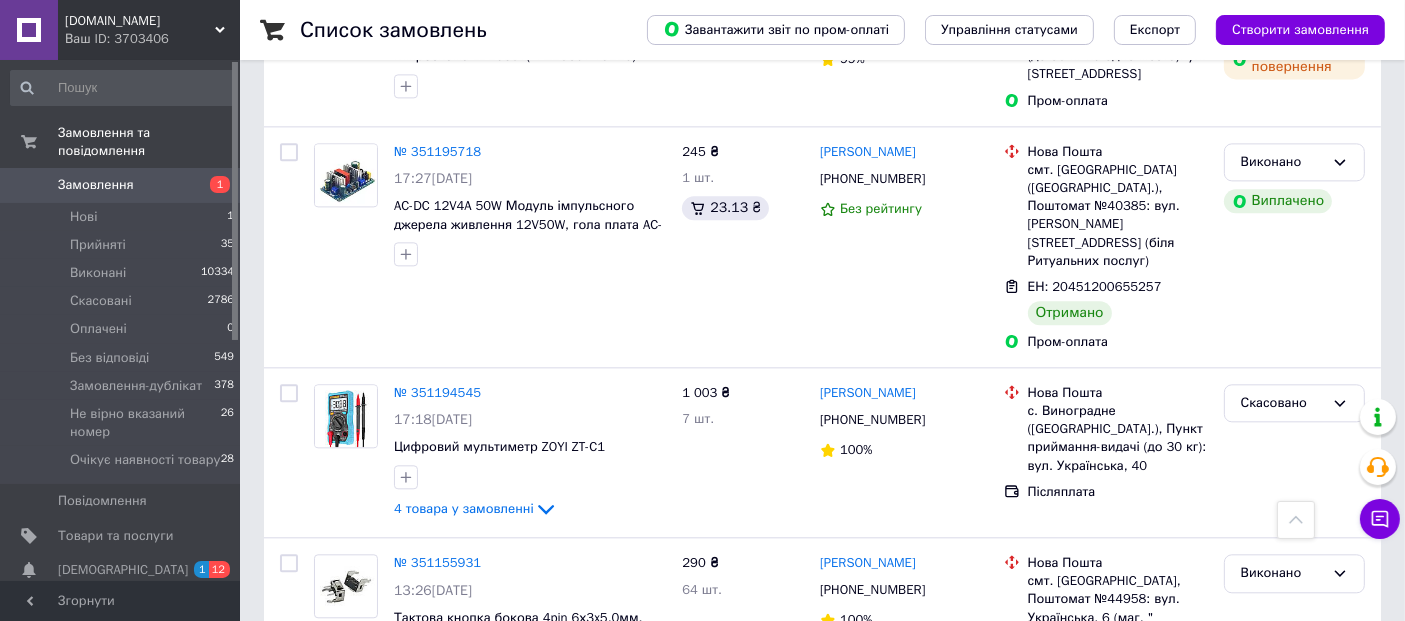 click on "Скасовано" at bounding box center (1294, 1086) 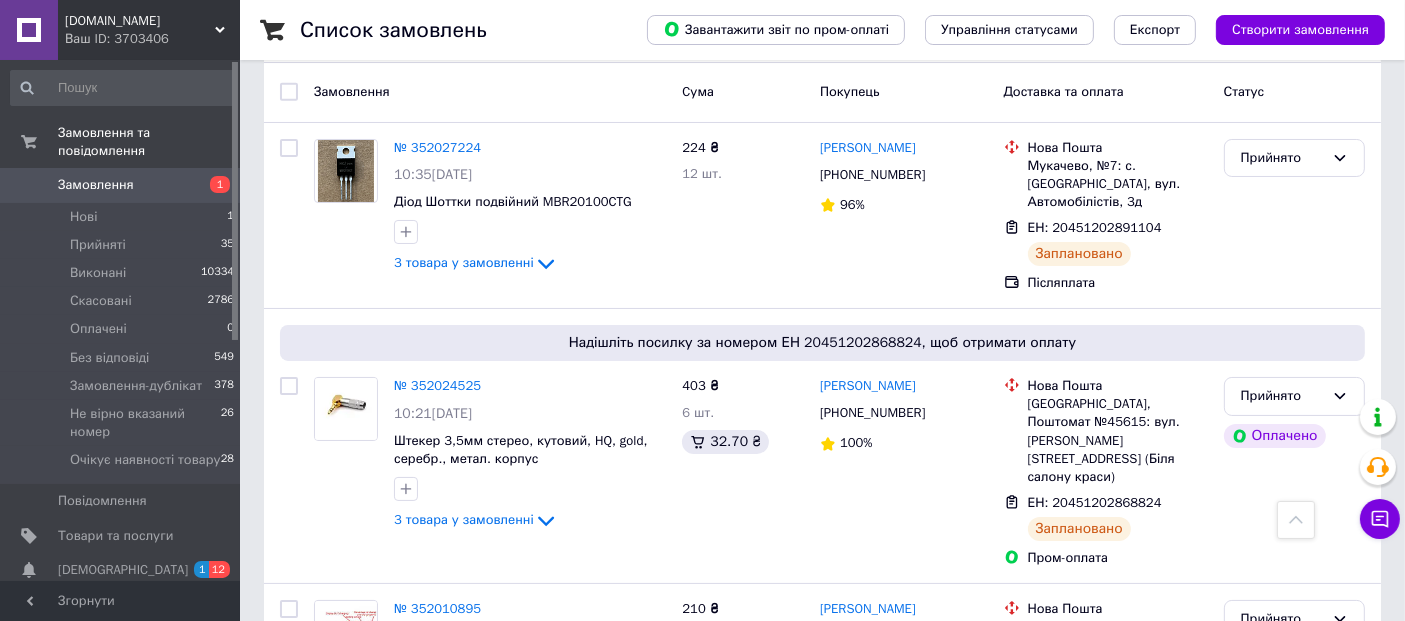 scroll, scrollTop: 0, scrollLeft: 0, axis: both 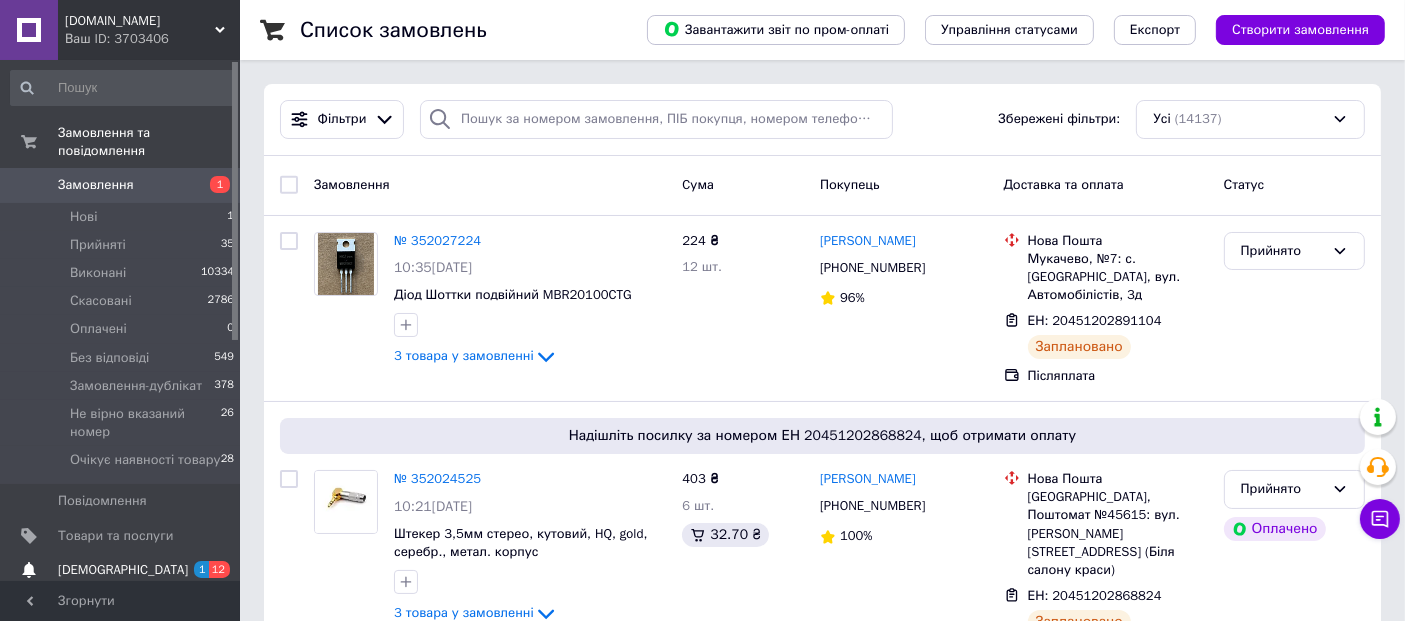 click on "1 12" at bounding box center (212, 570) 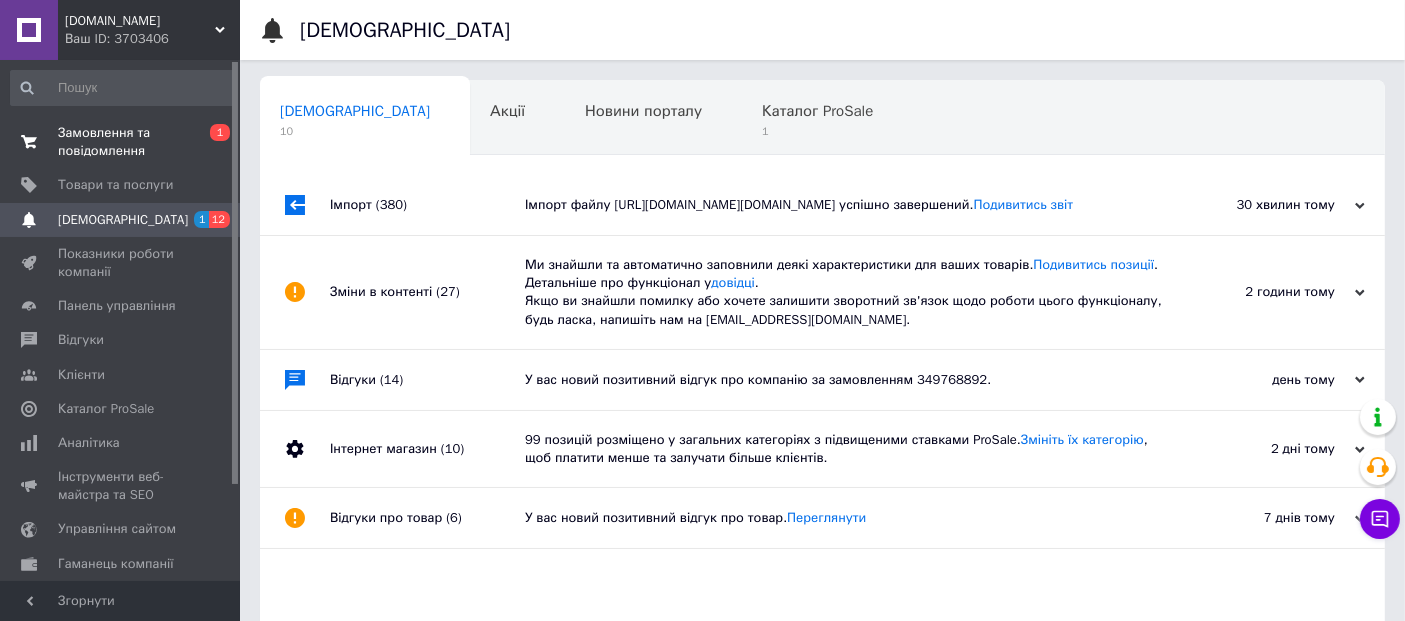 click on "Замовлення та повідомлення 0 1" at bounding box center [123, 142] 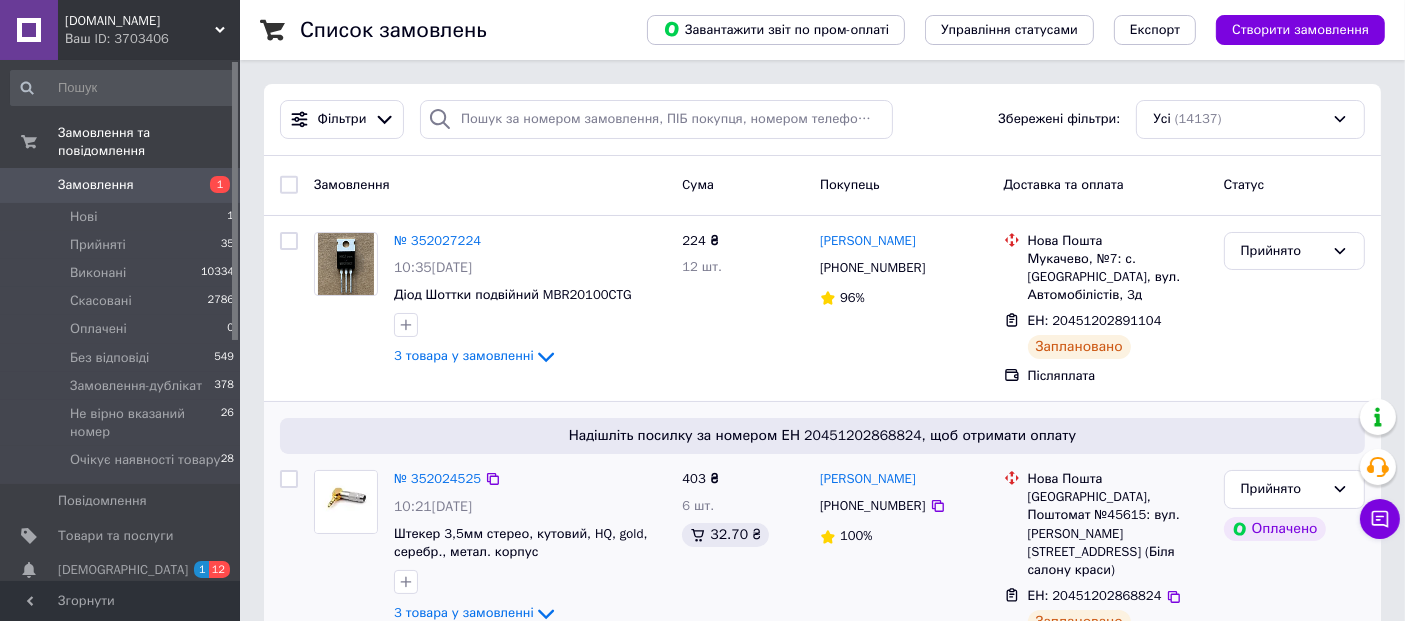 click on "Надішліть посилку за номером ЕН 20451202868824, щоб отримати оплату" at bounding box center [822, 436] 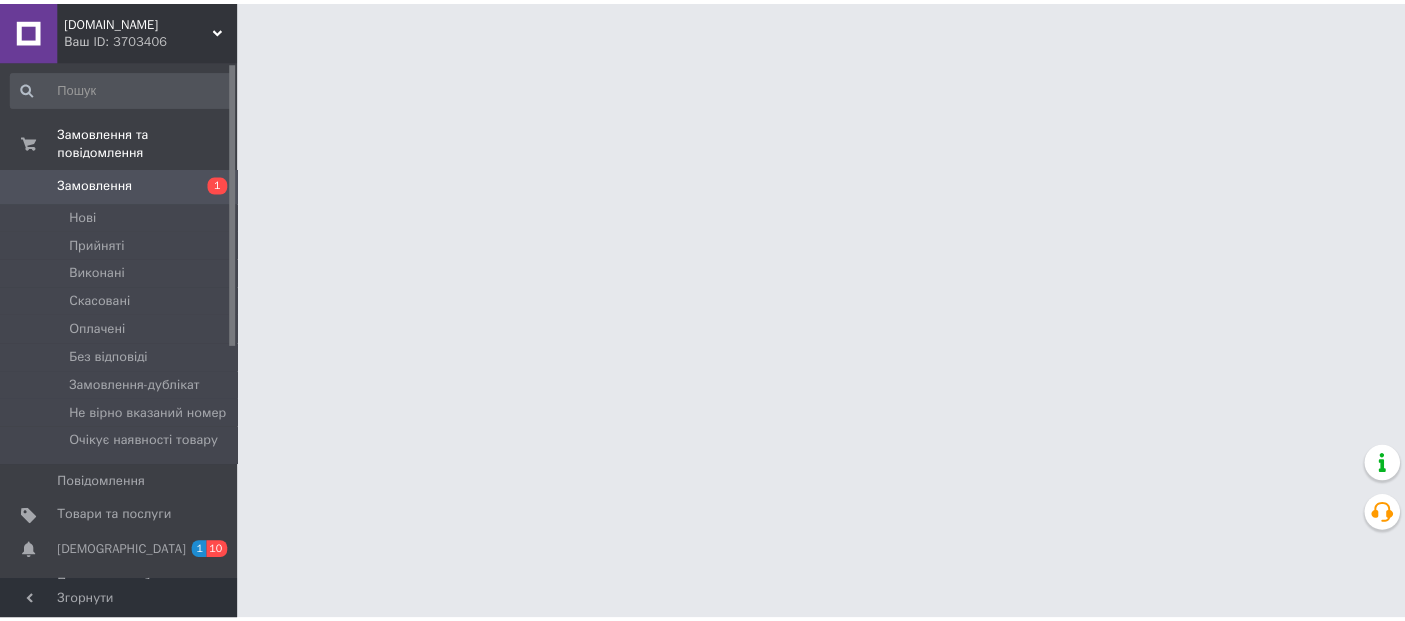 scroll, scrollTop: 0, scrollLeft: 0, axis: both 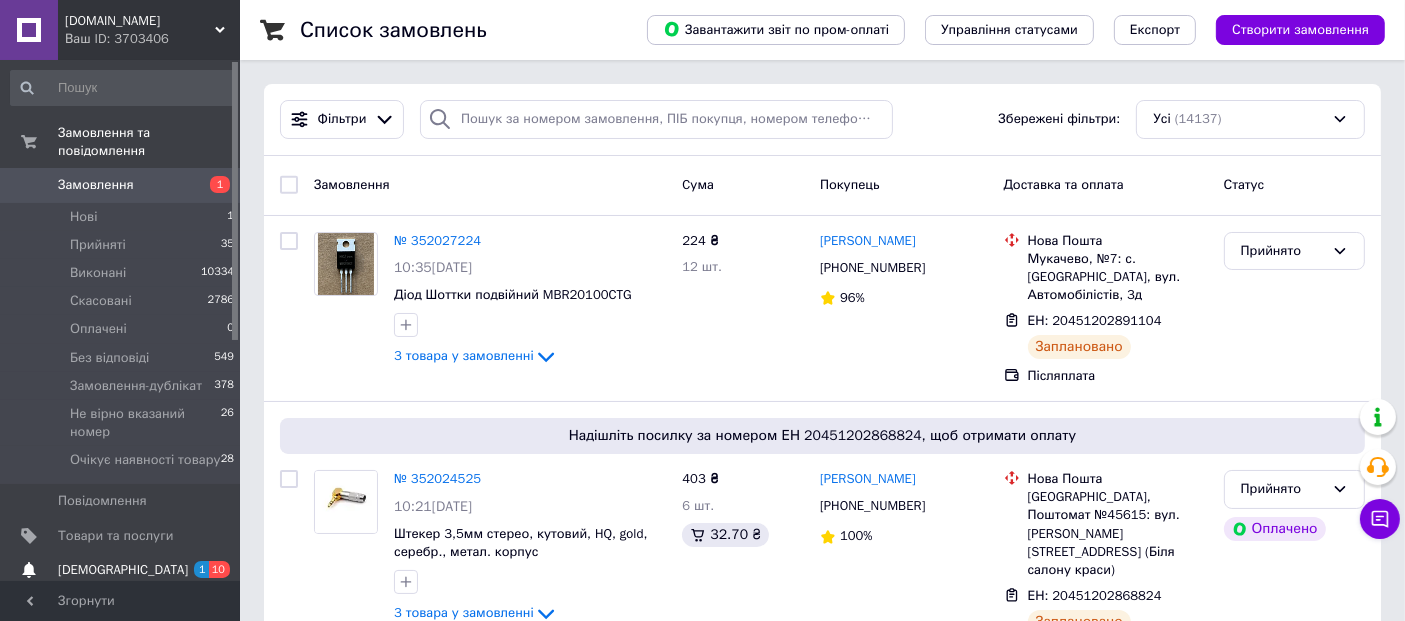 click on "Сповіщення 1 10" at bounding box center (123, 570) 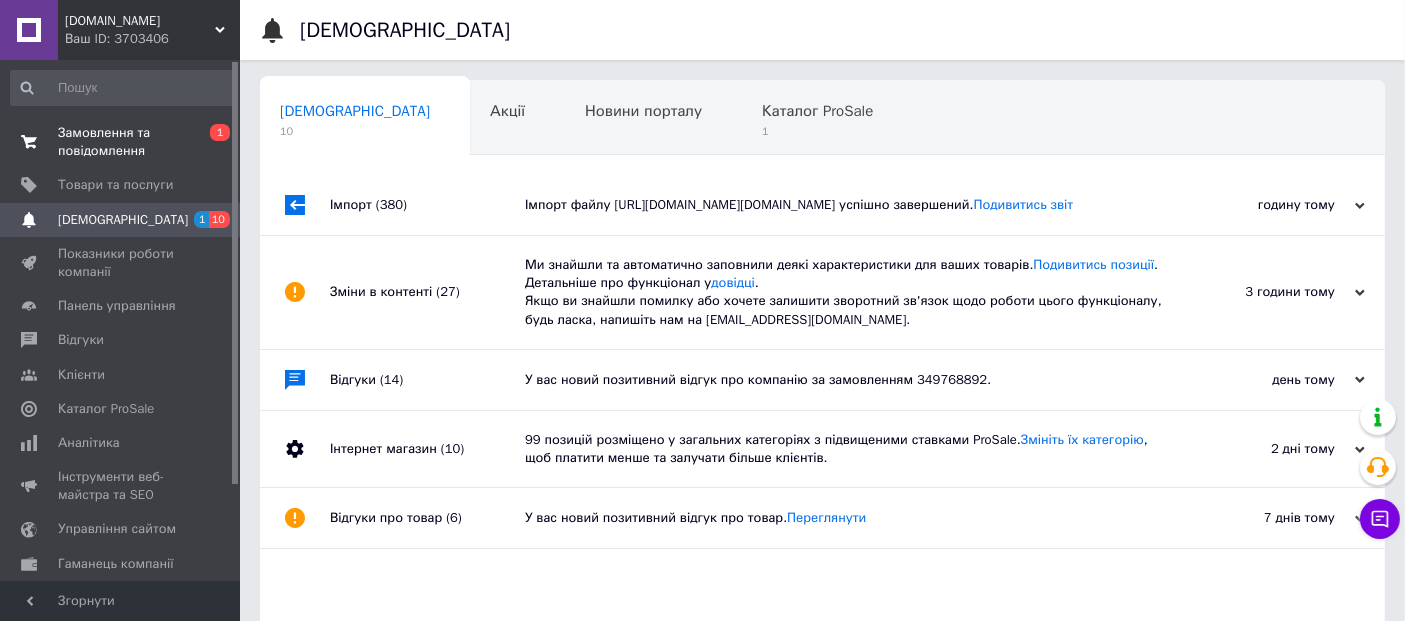 click on "Замовлення та повідомлення" at bounding box center (121, 142) 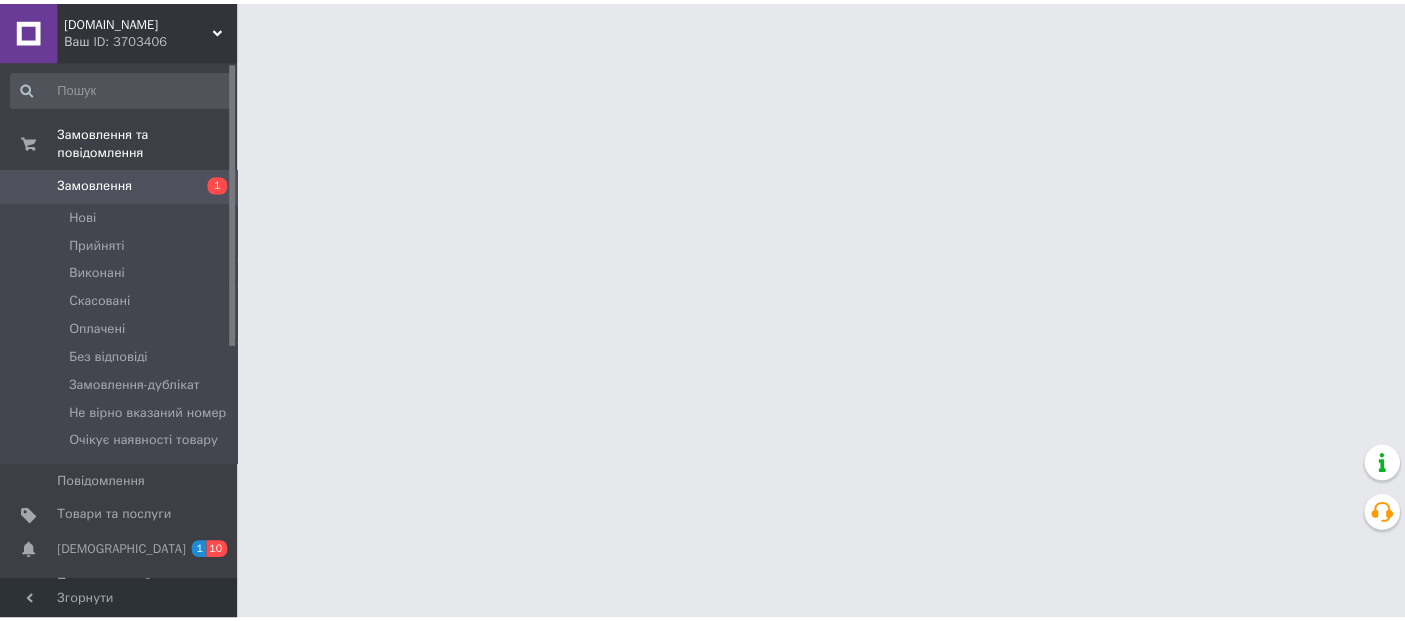 scroll, scrollTop: 0, scrollLeft: 0, axis: both 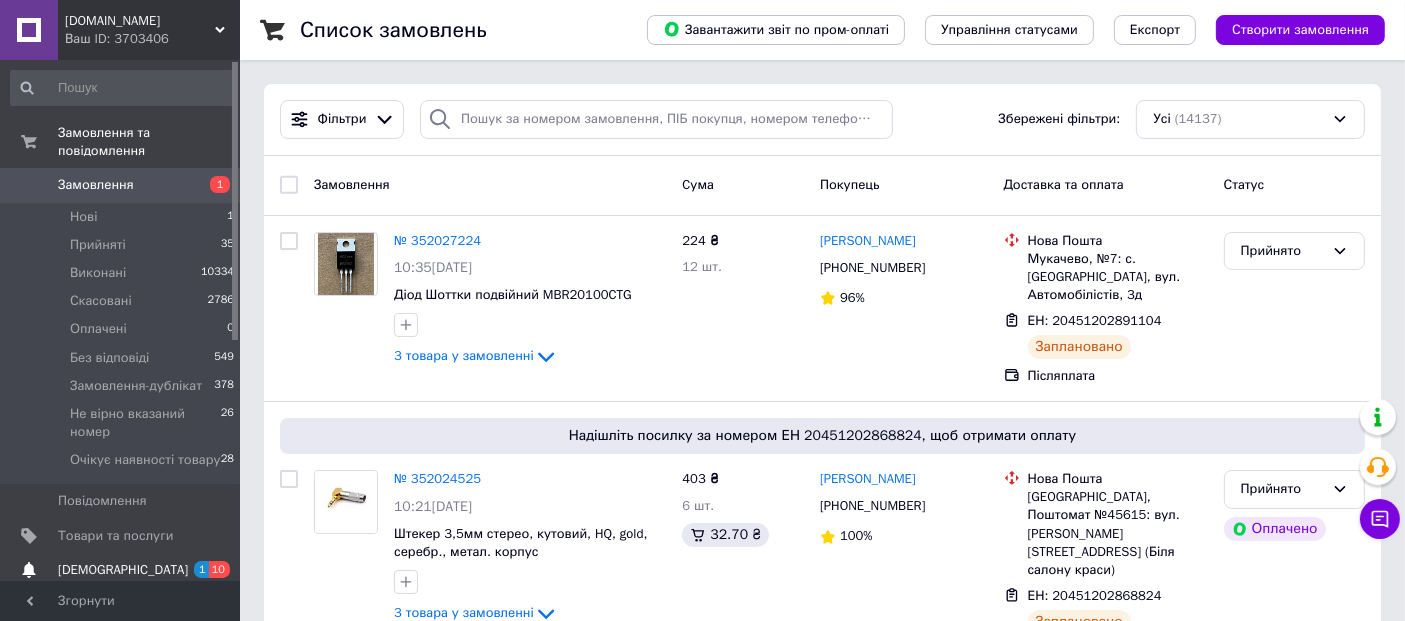 click on "[DEMOGRAPHIC_DATA]" at bounding box center (121, 570) 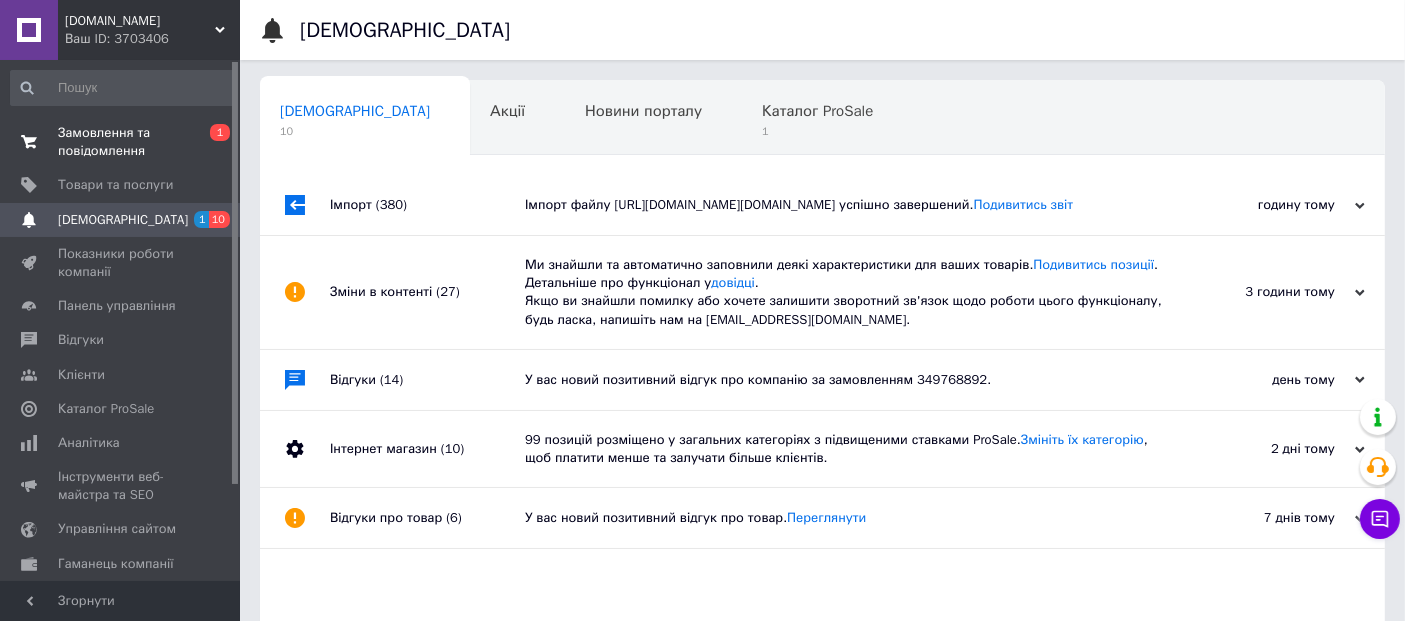 click on "Замовлення та повідомлення" at bounding box center (121, 142) 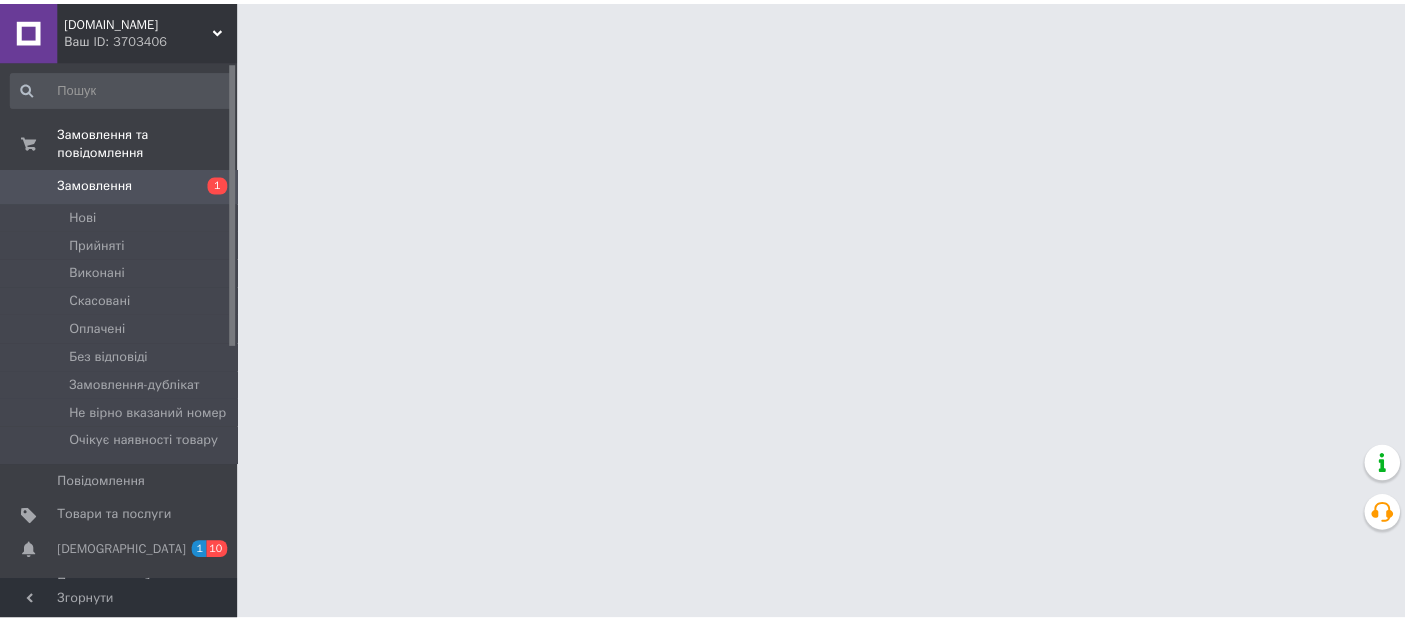 scroll, scrollTop: 0, scrollLeft: 0, axis: both 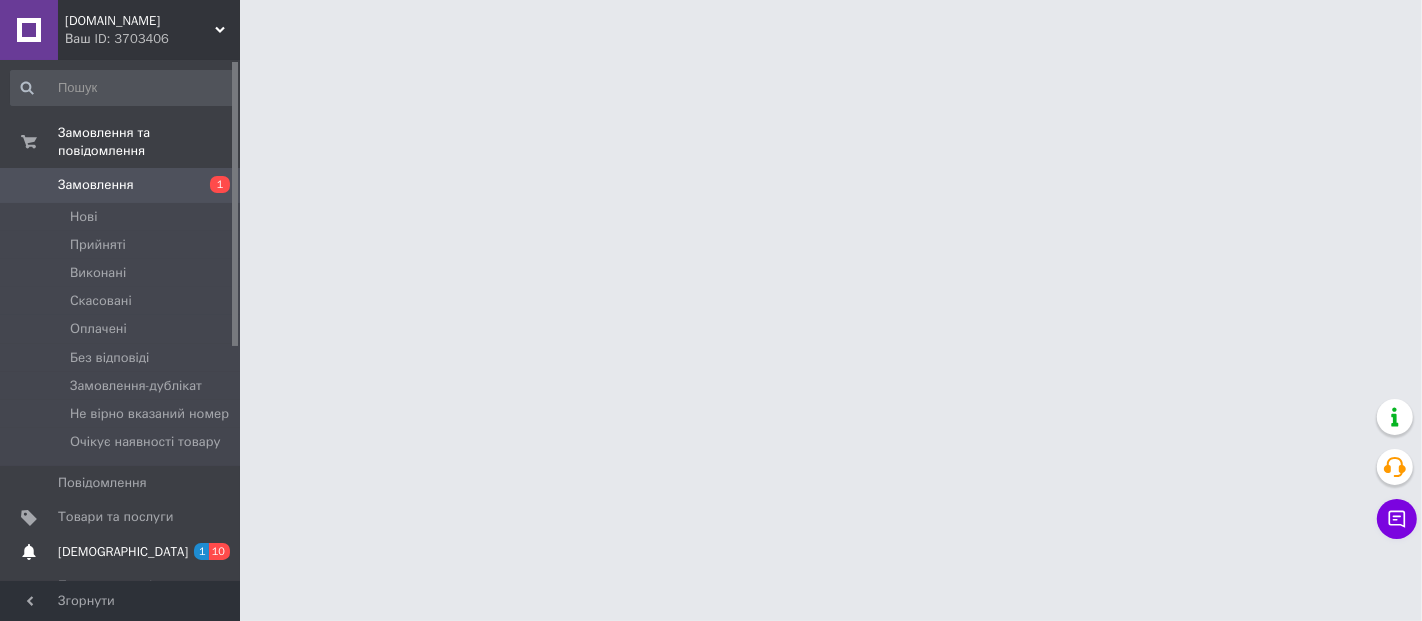 click on "[DEMOGRAPHIC_DATA]" at bounding box center (121, 552) 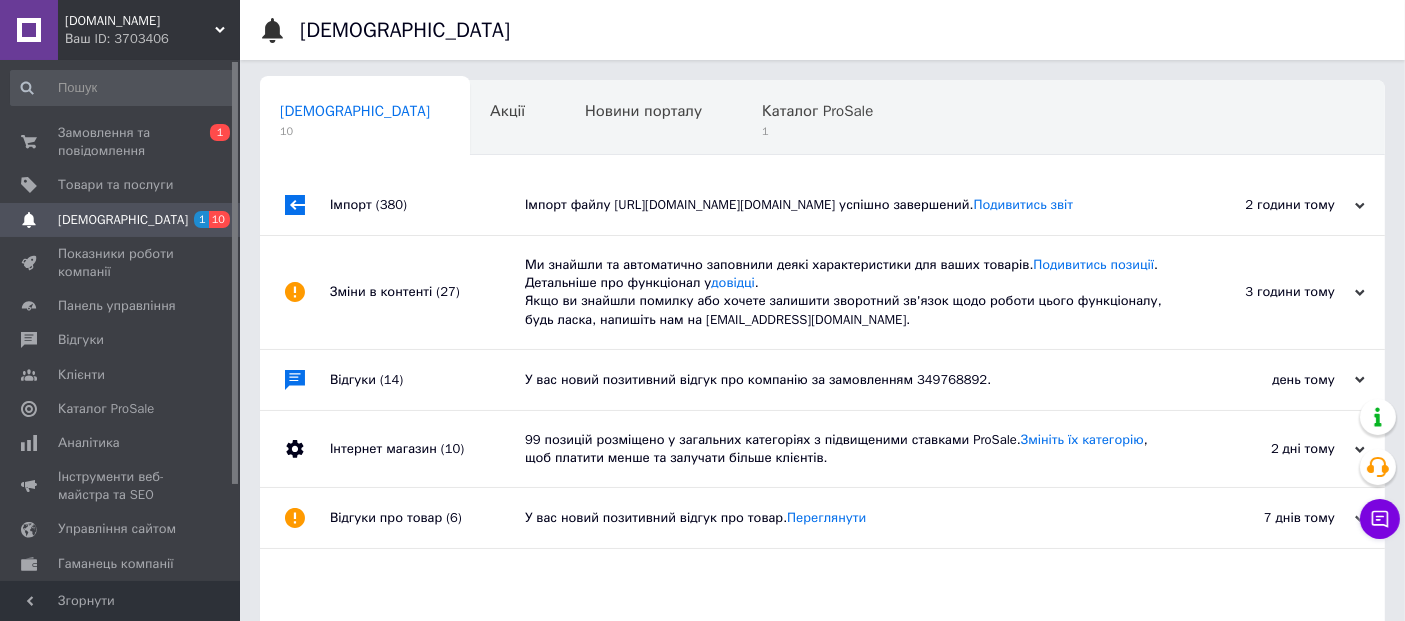 click on "Імпорт   (380)" at bounding box center (427, 205) 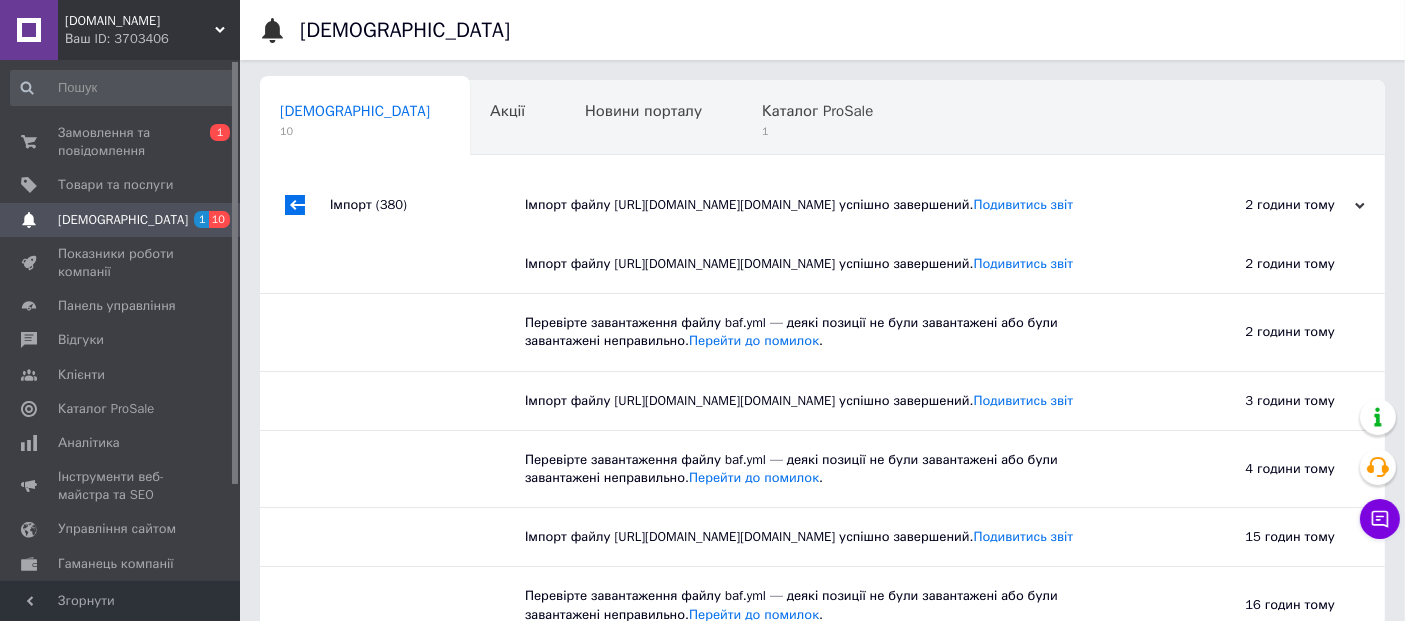 click on "Імпорт   (380)" at bounding box center [427, 205] 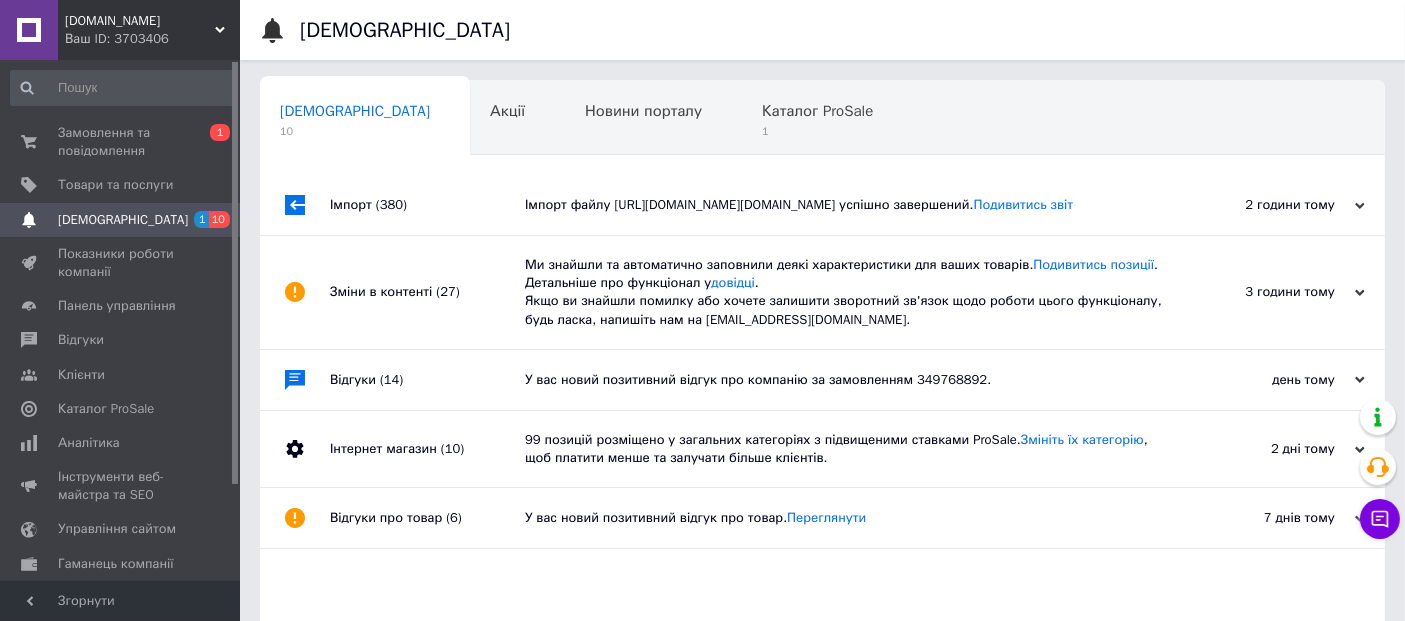 click on "Зміни в контенті   (27)" at bounding box center (427, 292) 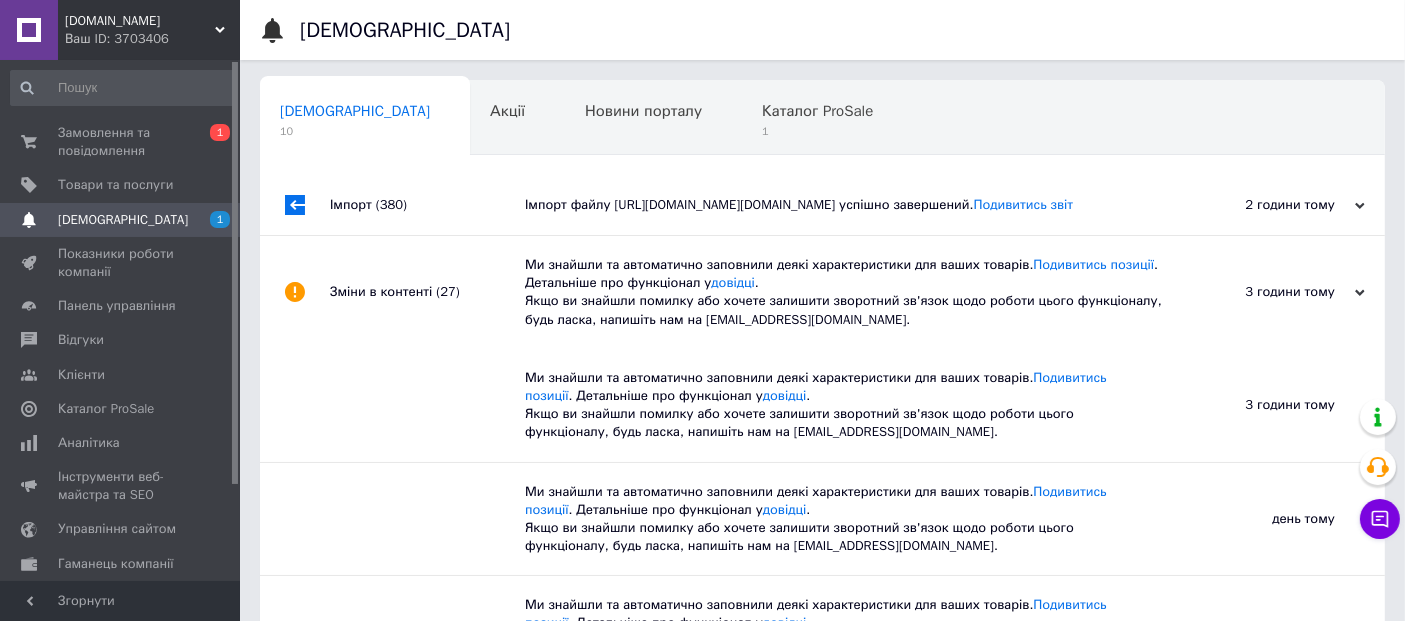 click on "Зміни в контенті   (27)" at bounding box center (427, 292) 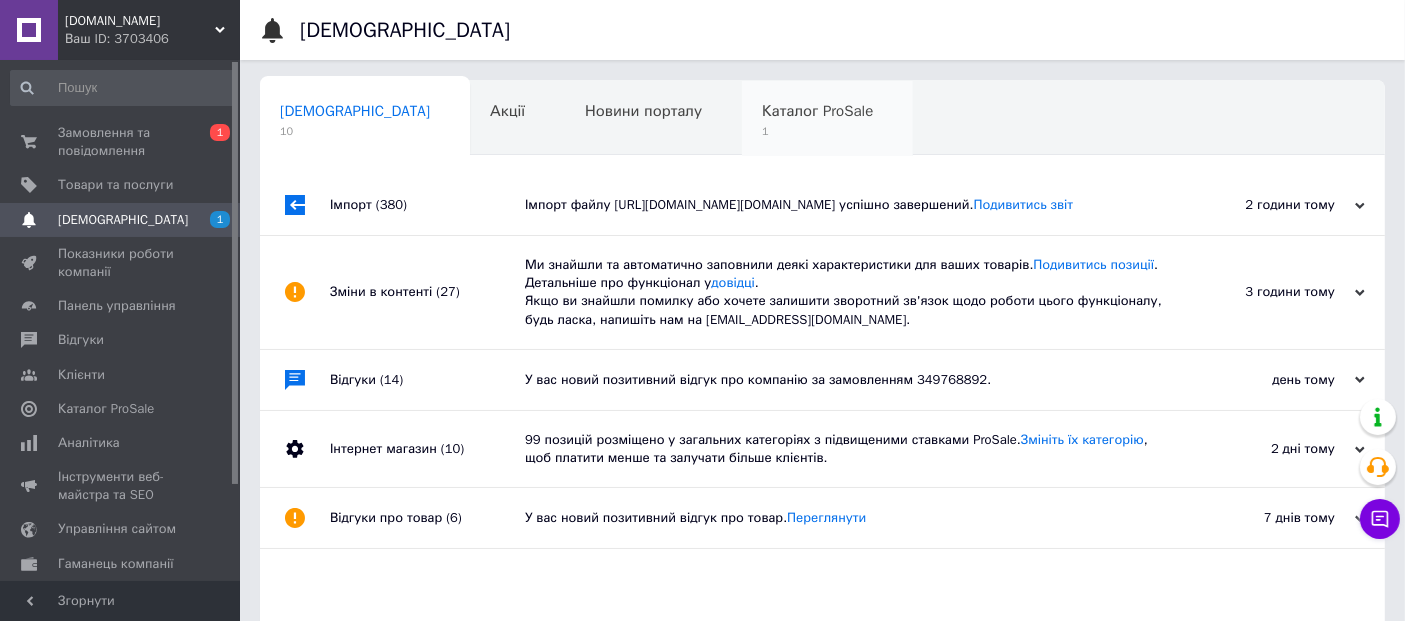 click on "Каталог ProSale 1" at bounding box center (827, 119) 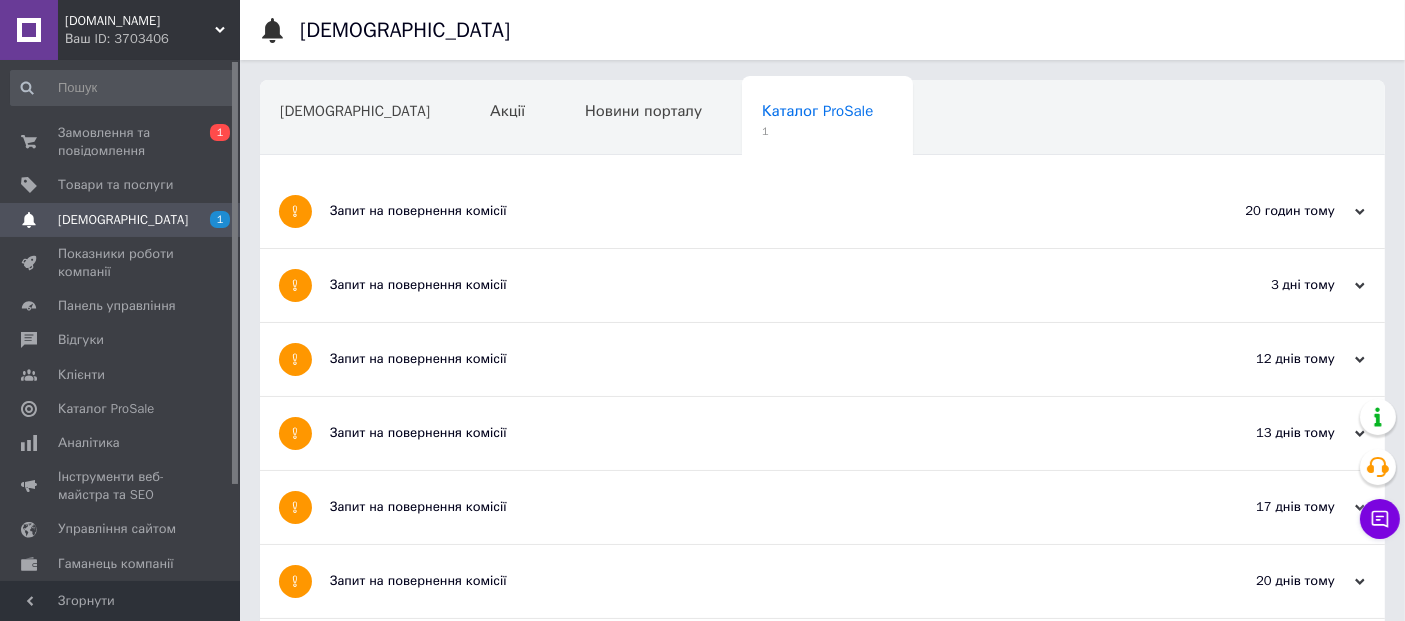 click on "Запит на повернення комісії" at bounding box center [747, 211] 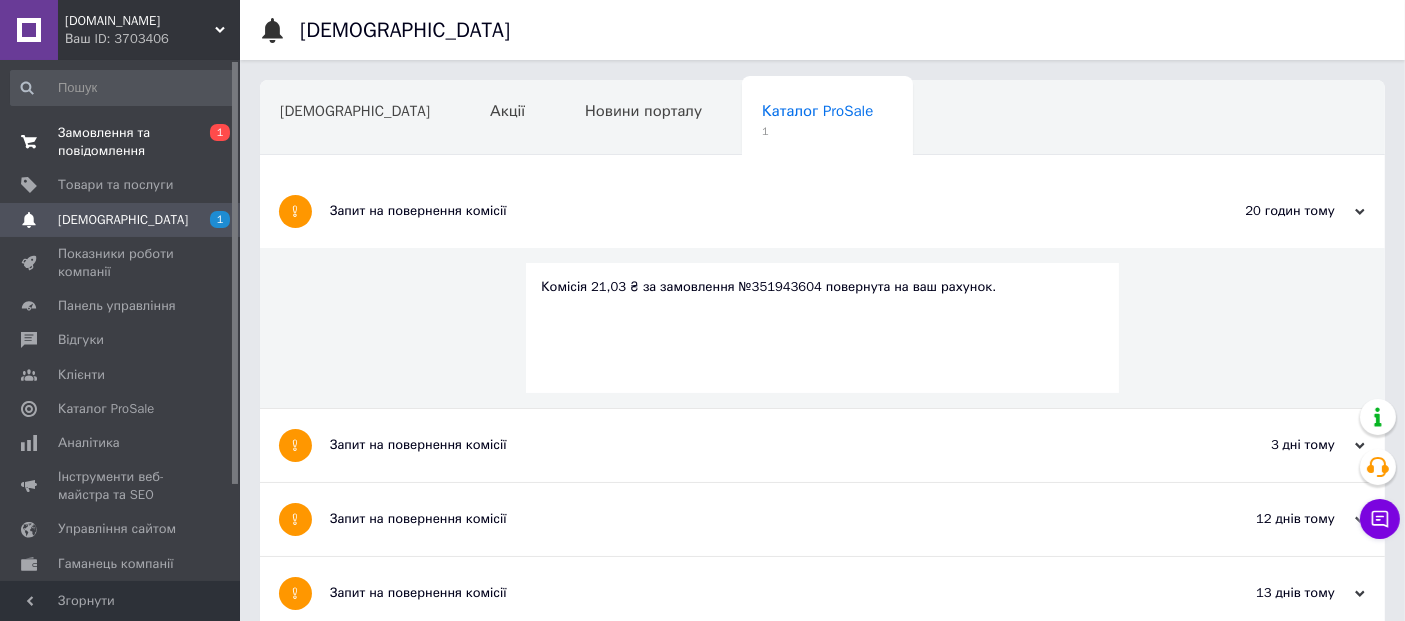click on "Замовлення та повідомлення" at bounding box center (121, 142) 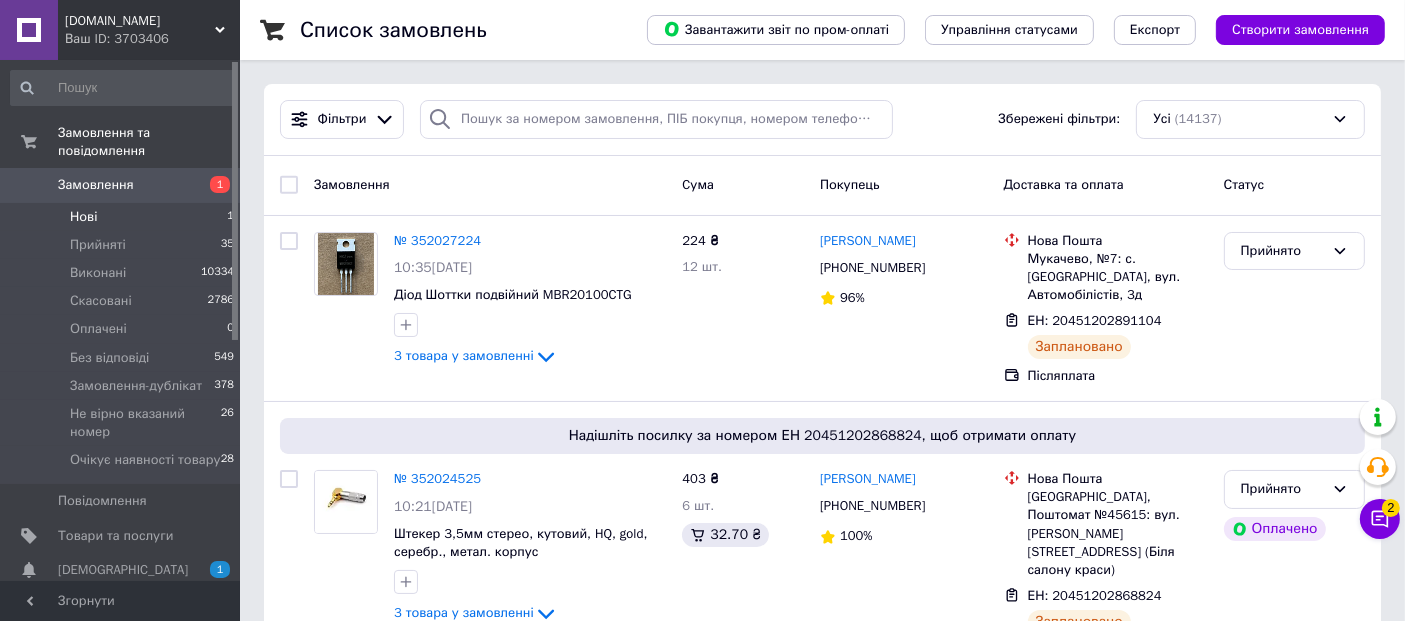 click on "Нові 1" at bounding box center [123, 217] 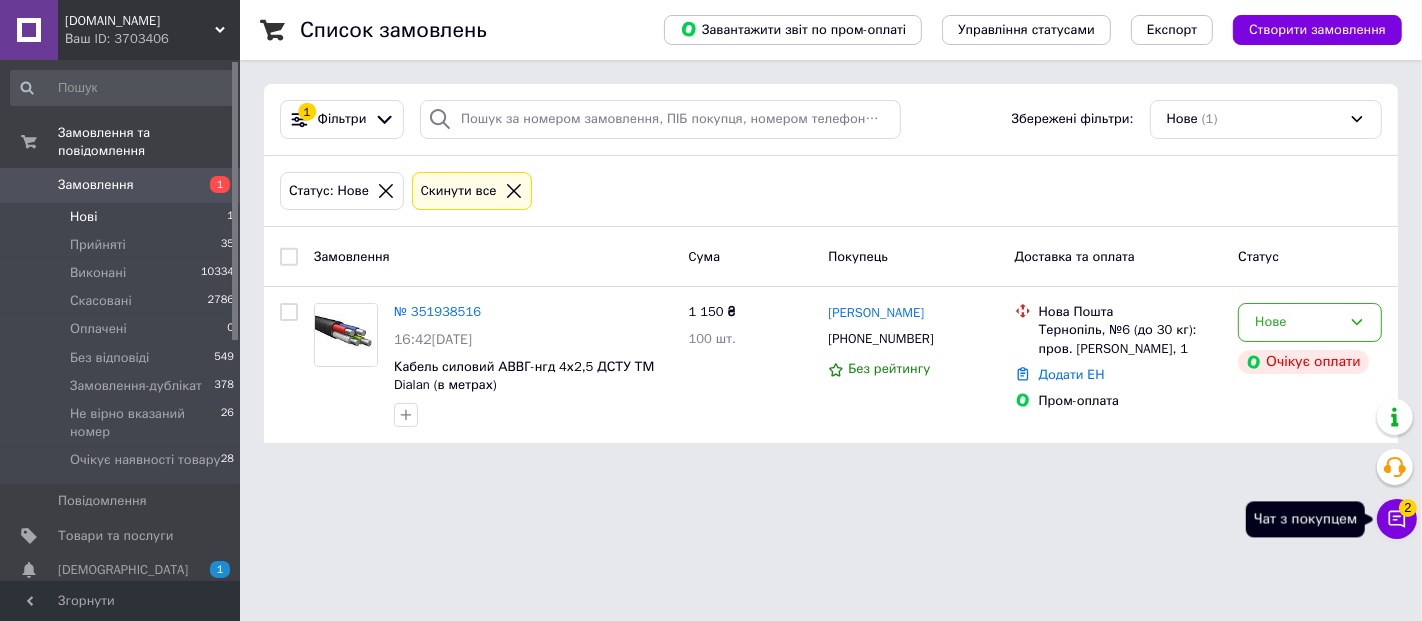 click 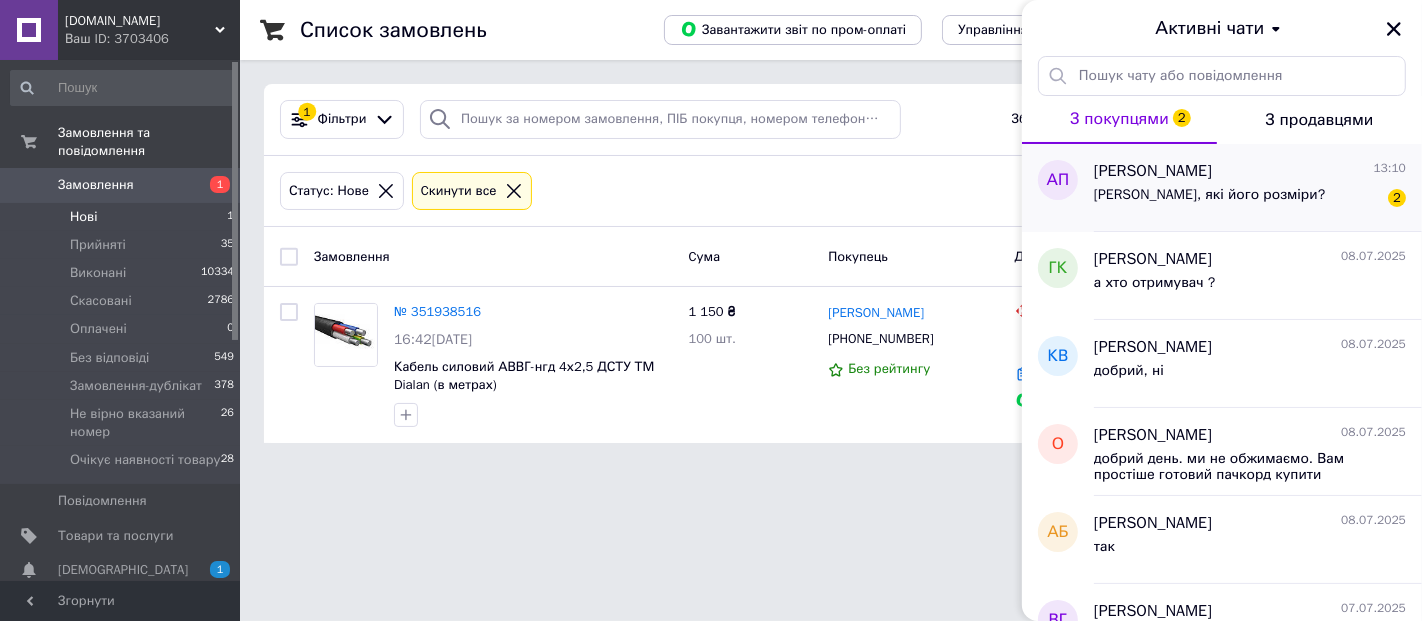 click on "Вітаю, які його розміри? 2" at bounding box center [1250, 199] 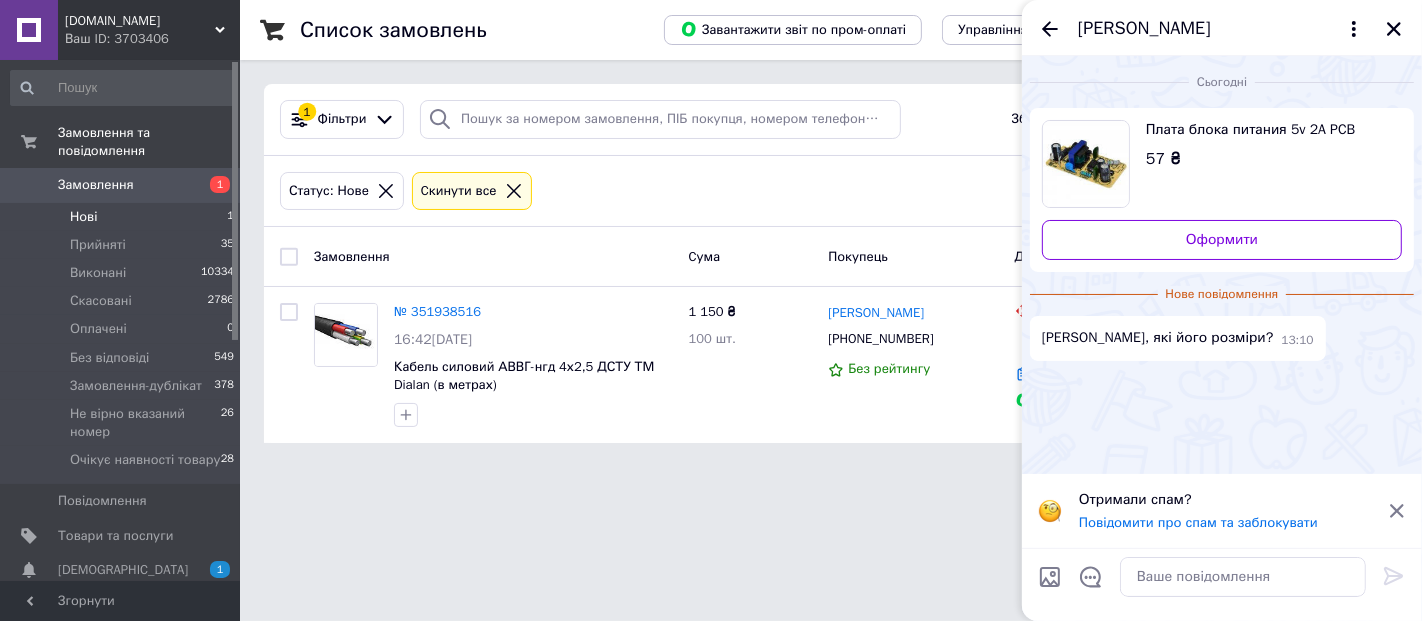 click on "[PERSON_NAME]" at bounding box center [1222, 28] 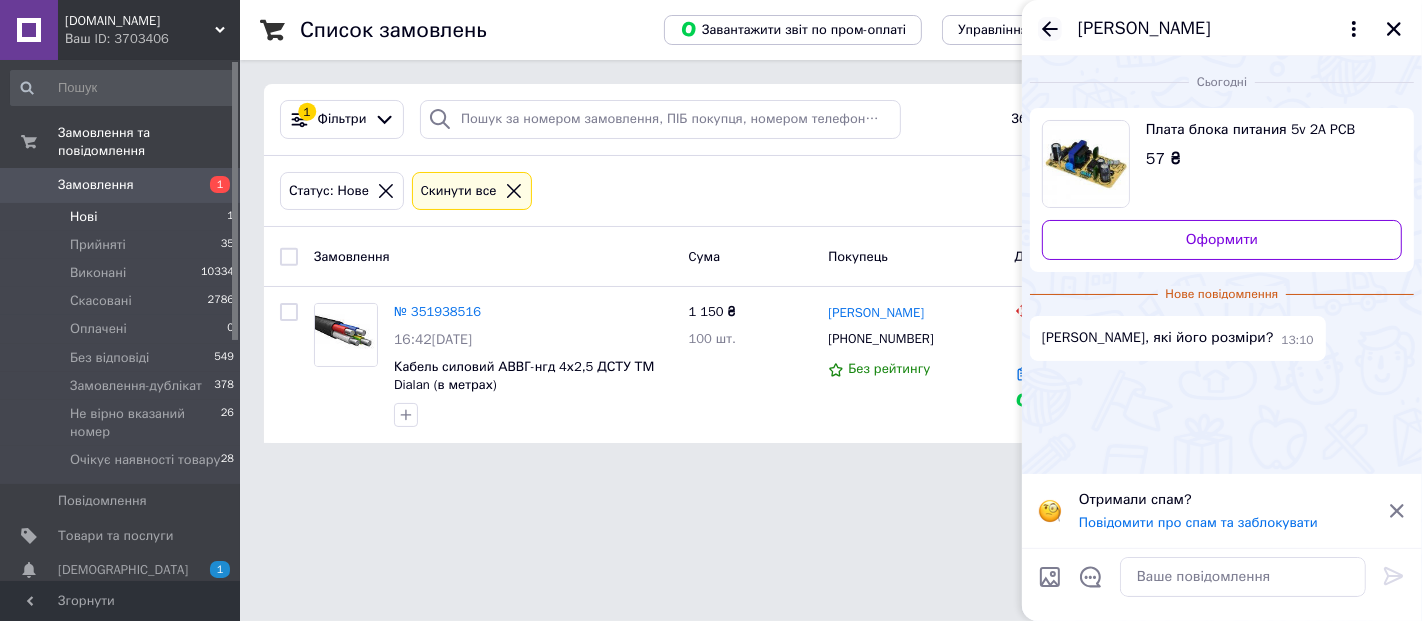 click 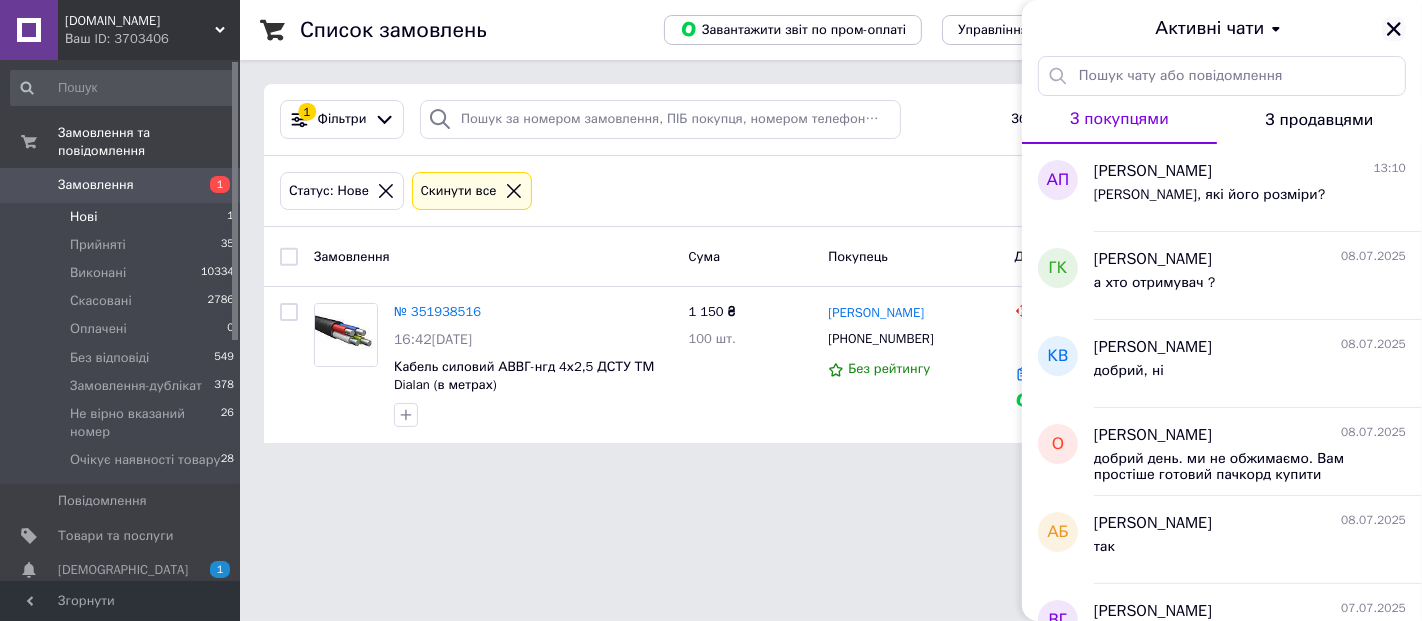 click 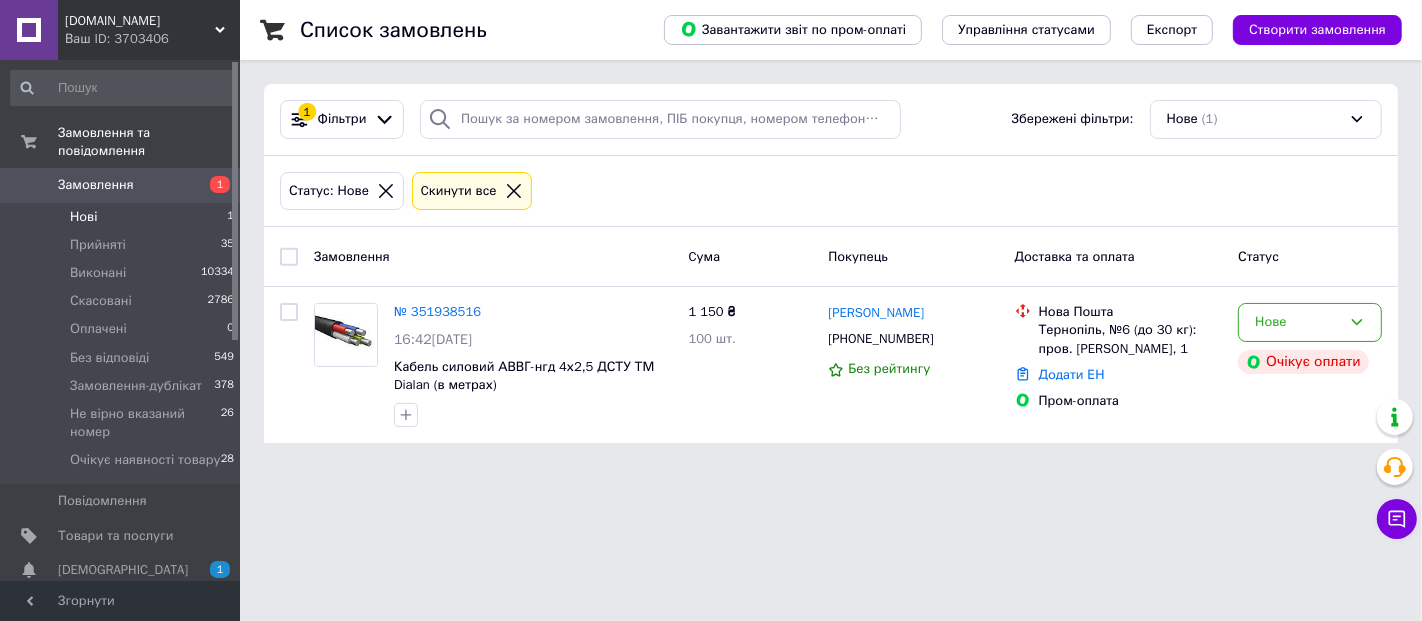 click on "Нові 1" at bounding box center (123, 217) 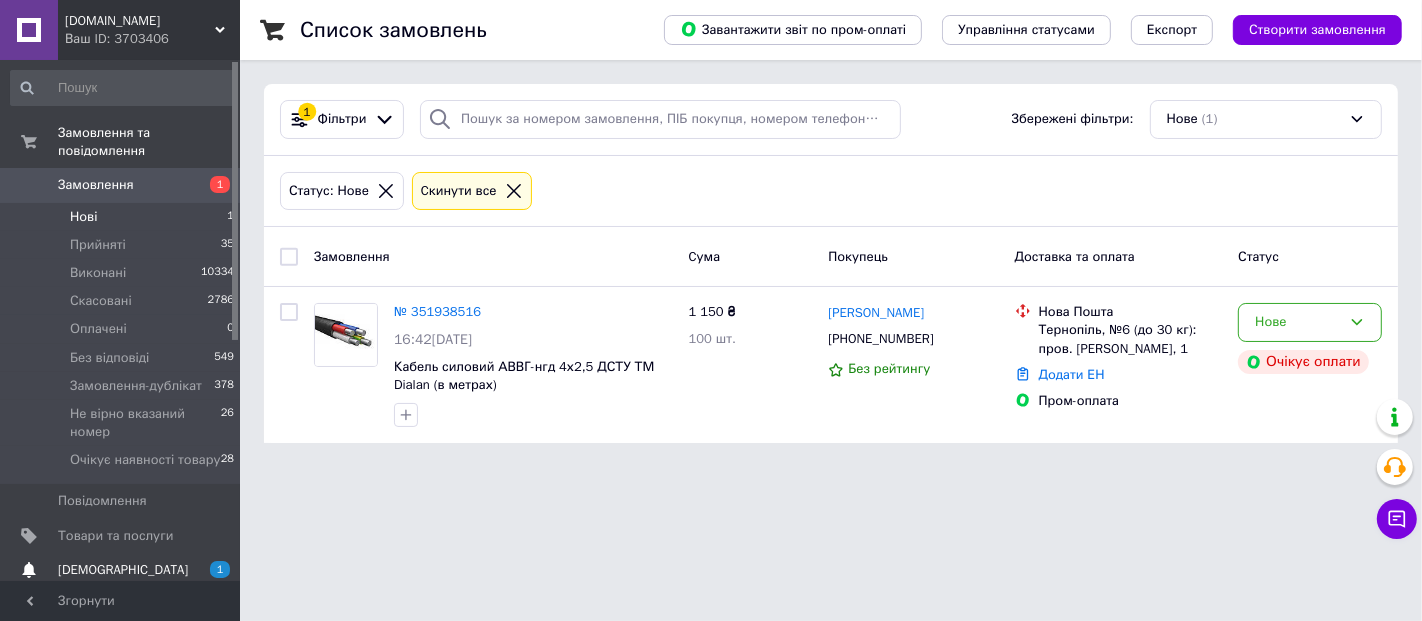 click on "1" at bounding box center (212, 570) 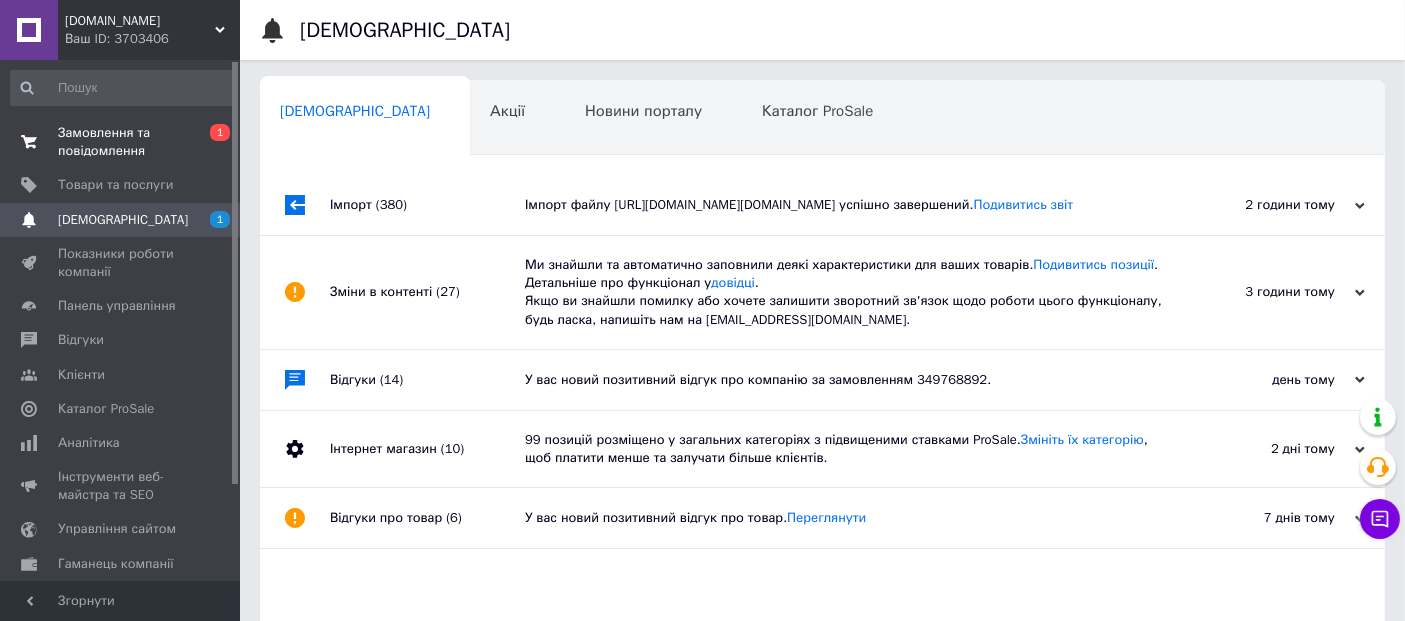 click on "0 1" at bounding box center [212, 142] 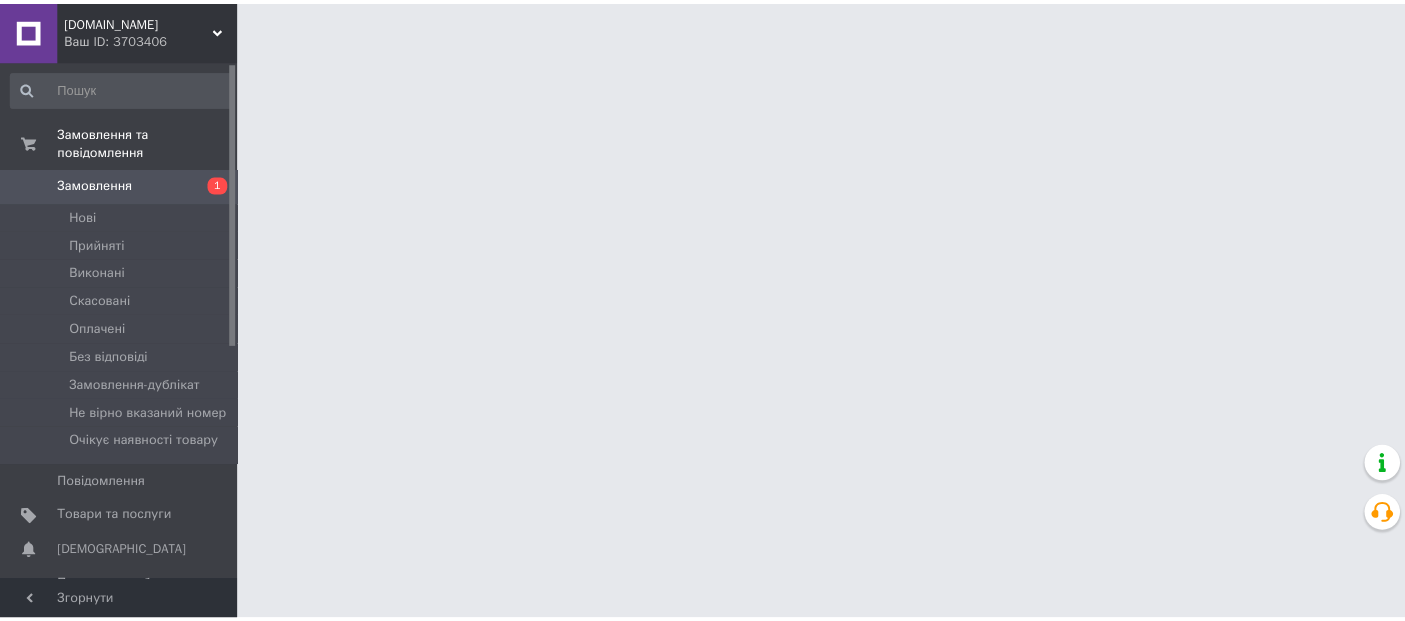 scroll, scrollTop: 0, scrollLeft: 0, axis: both 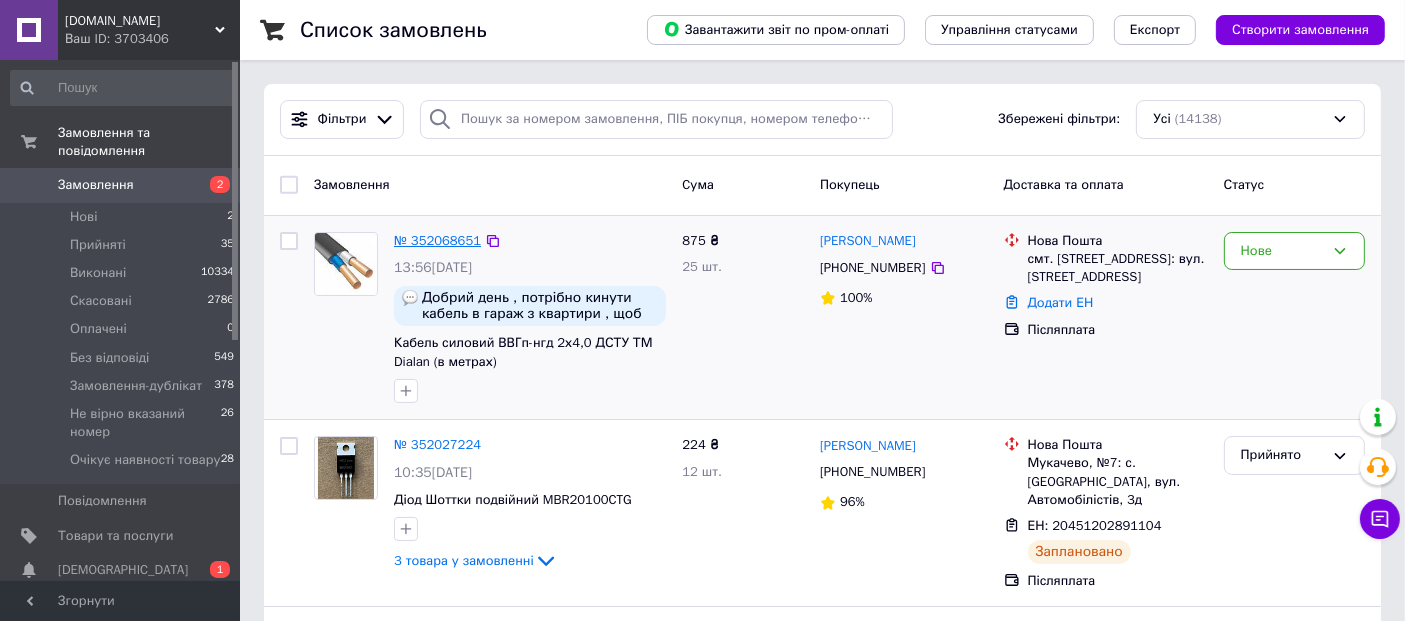 click on "№ 352068651" at bounding box center (437, 240) 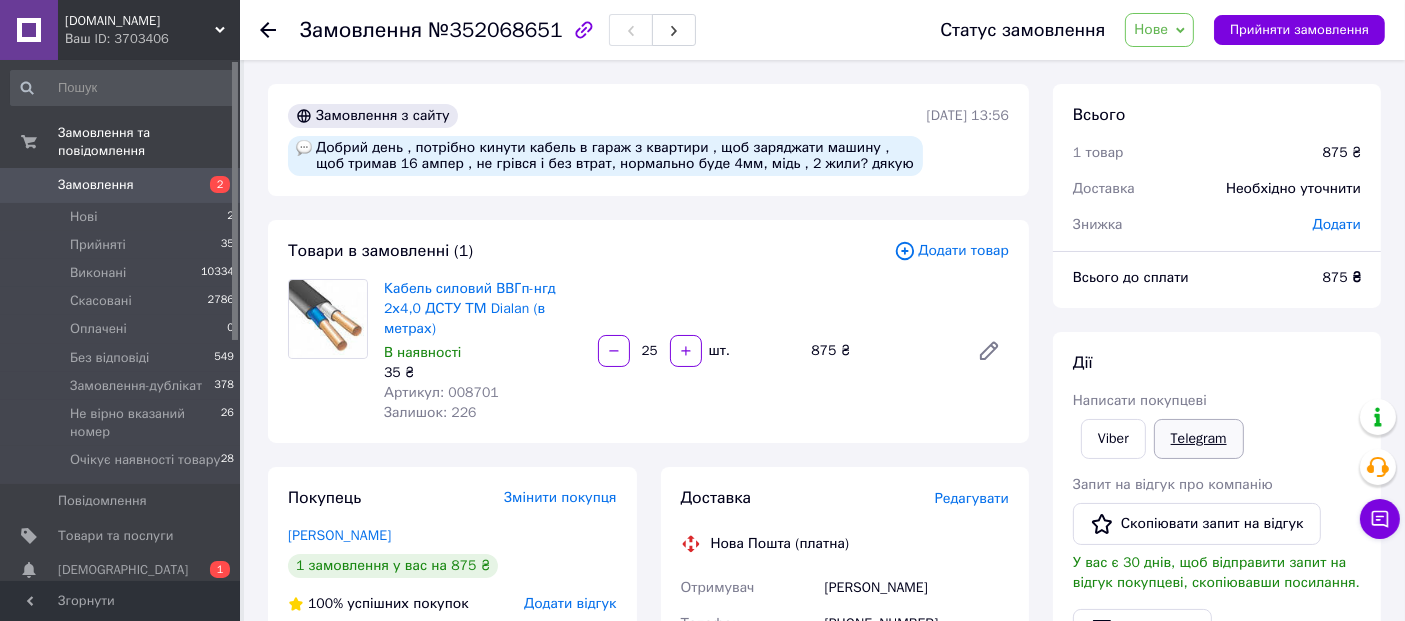 click on "Telegram" at bounding box center [1199, 439] 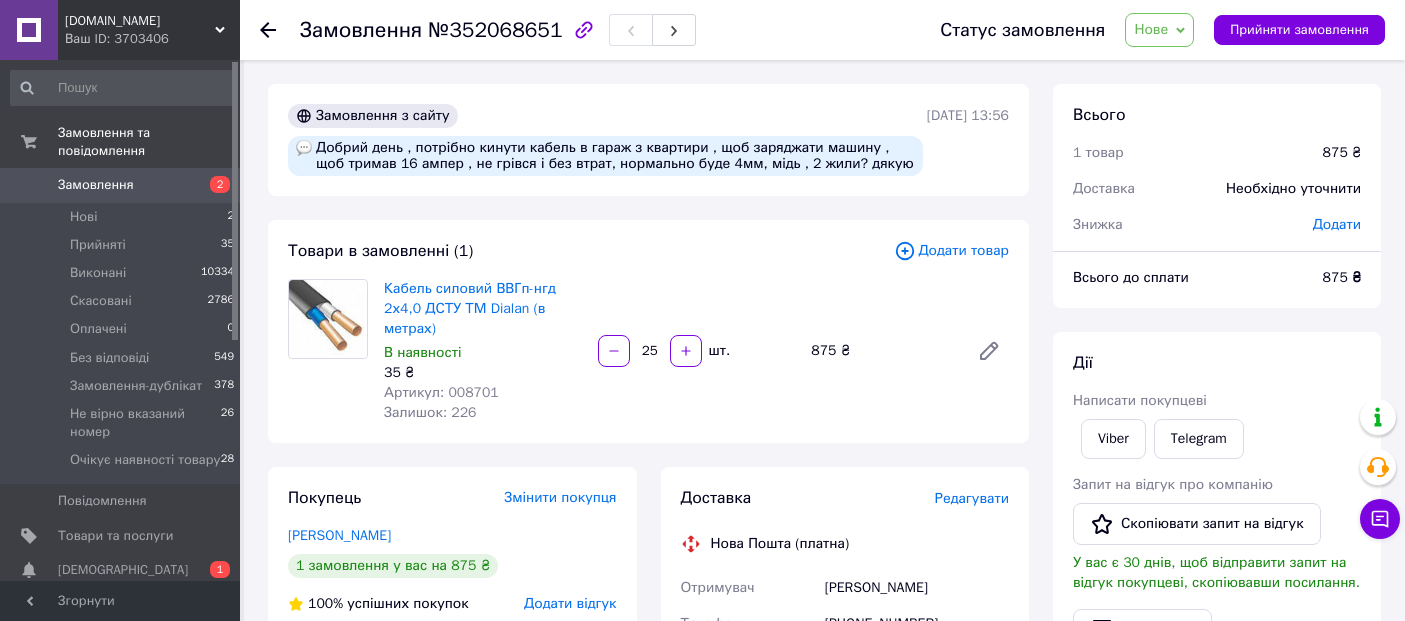 scroll, scrollTop: 0, scrollLeft: 0, axis: both 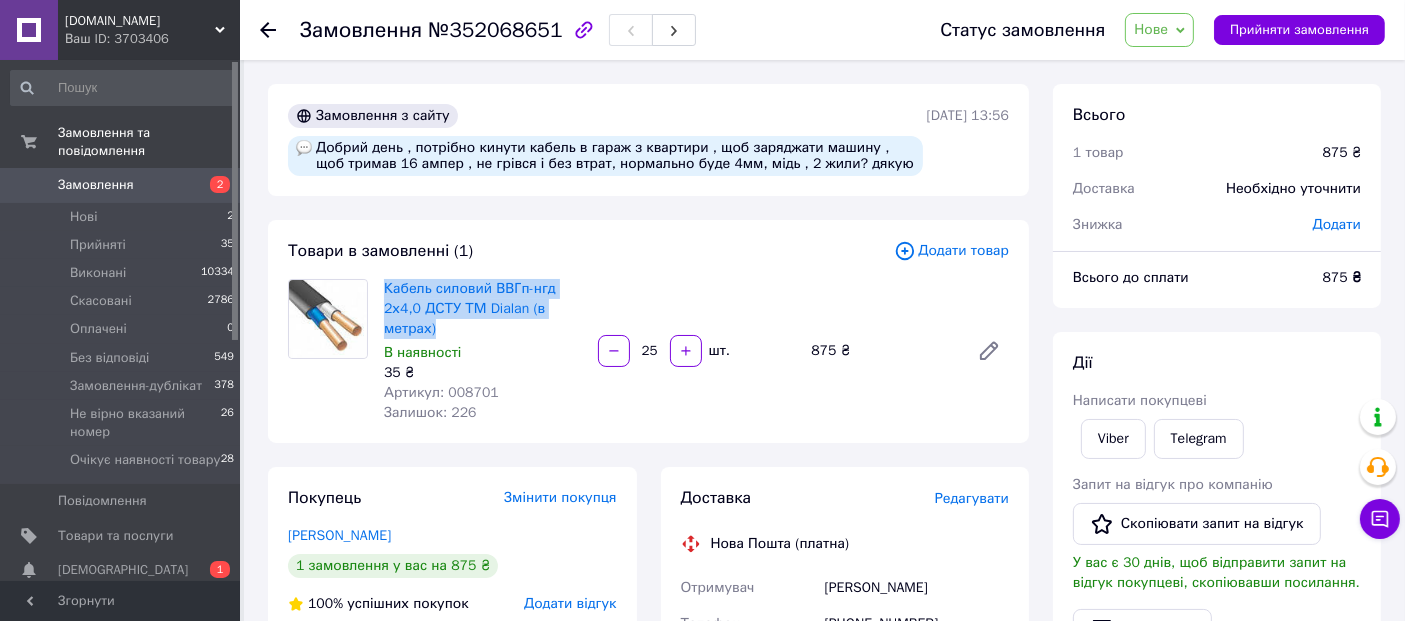 drag, startPoint x: 445, startPoint y: 330, endPoint x: 379, endPoint y: 293, distance: 75.66373 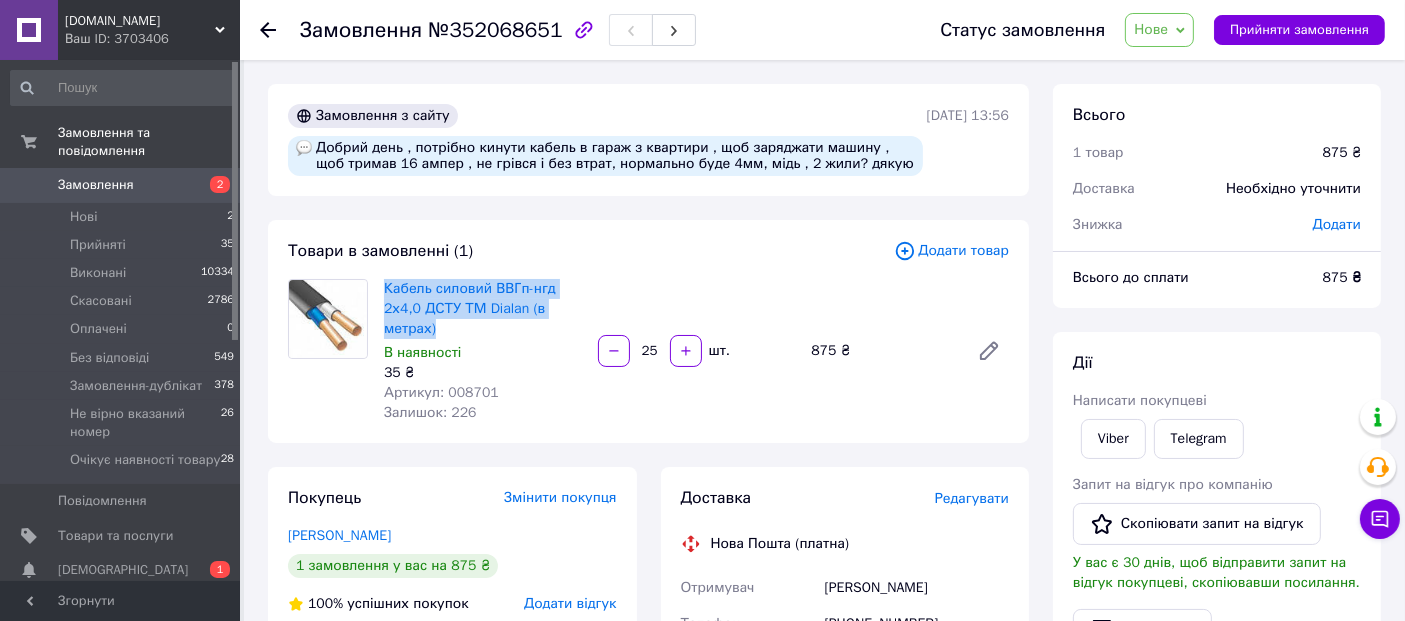 copy on "Кабель силовий ВВГп-нгд 2х4,0 ДСТУ ТМ Dialan (в метрах)" 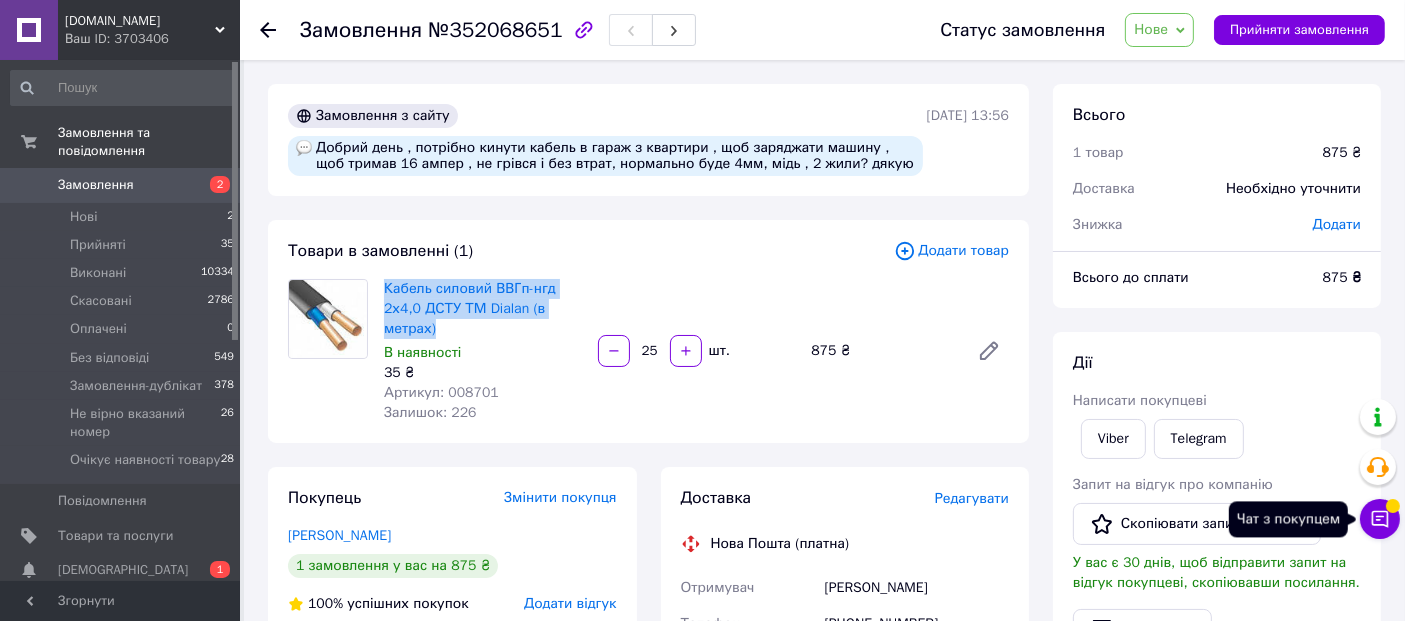 click 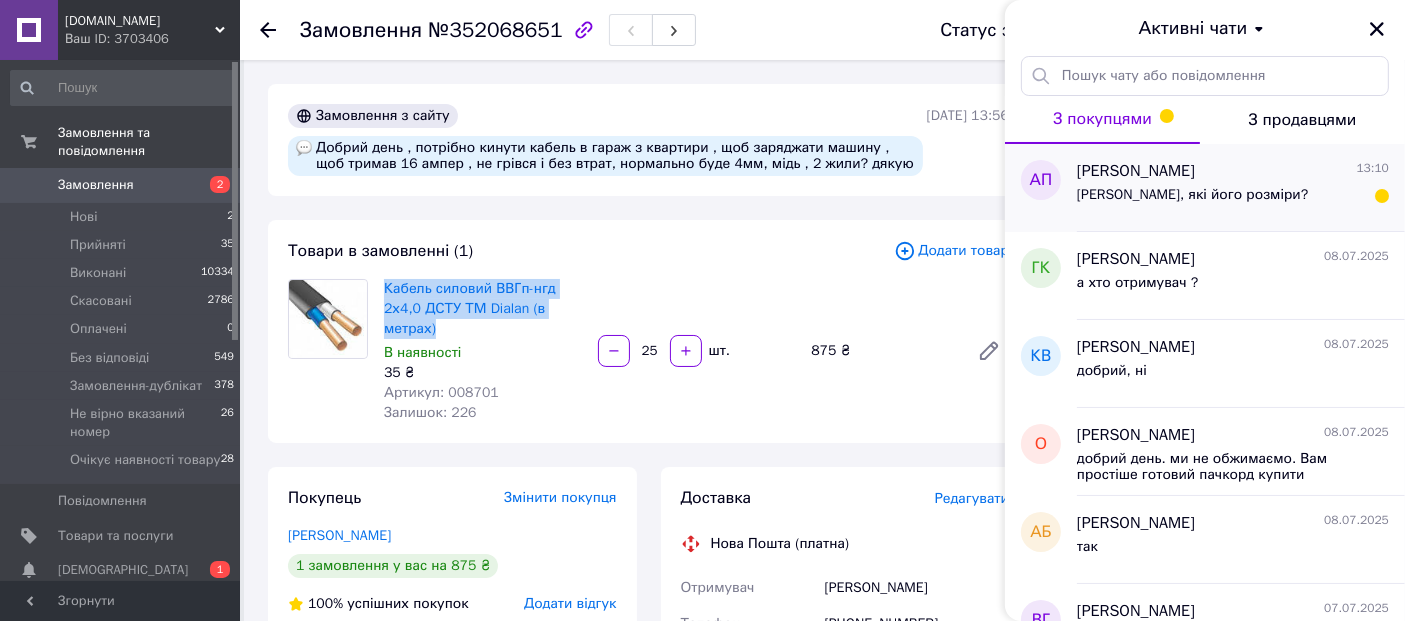 click on "[PERSON_NAME], які його розміри?" at bounding box center (1233, 199) 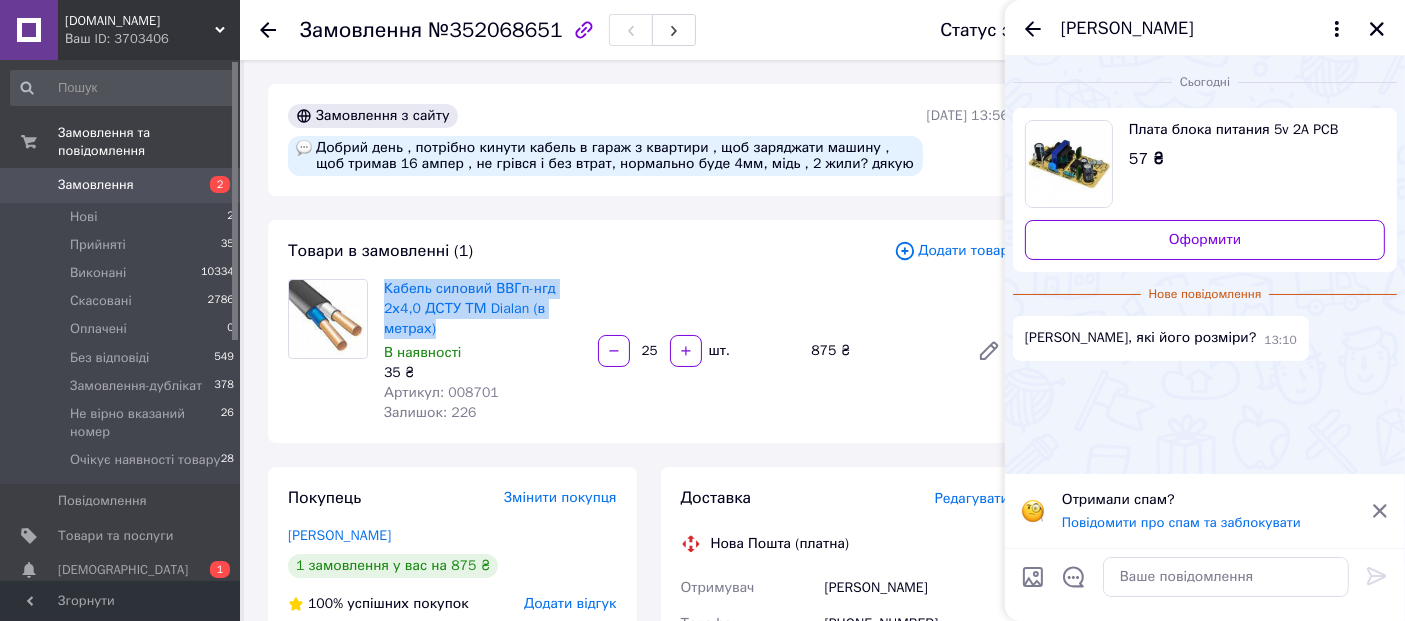 click on "Плата блока питания 5v 2A PCB" at bounding box center (1249, 130) 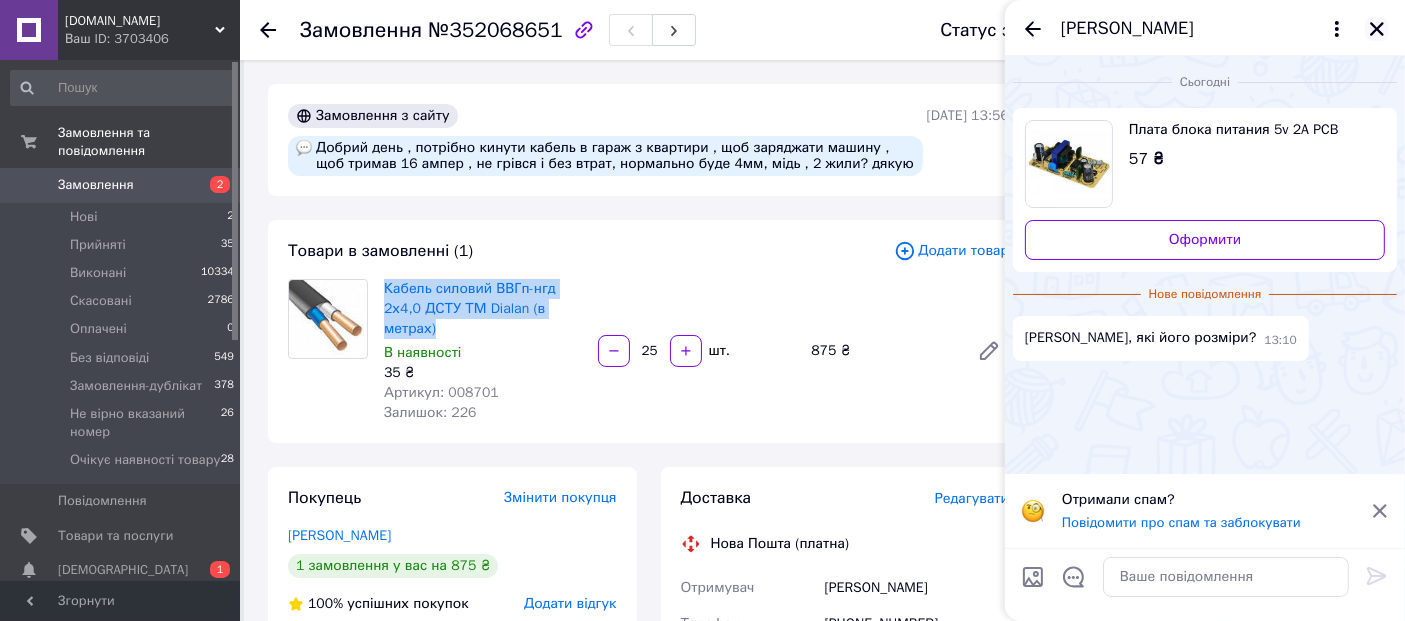 click 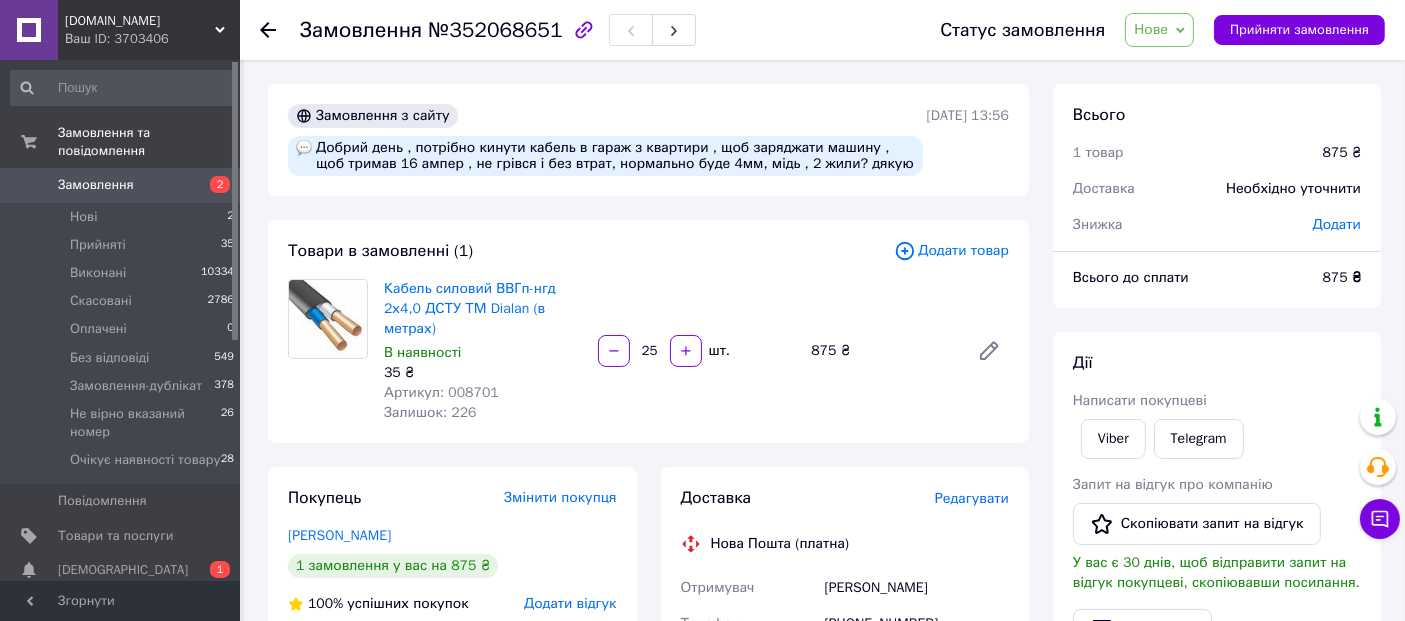 click on "Товари в замовленні (1) Додати товар Кабель силовий ВВГп-нгд 2х4,0 ДСТУ ТМ Dialan (в метрах) В наявності 35 ₴ Артикул: 008701 Залишок: 226 25   шт. 875 ₴" at bounding box center [648, 331] 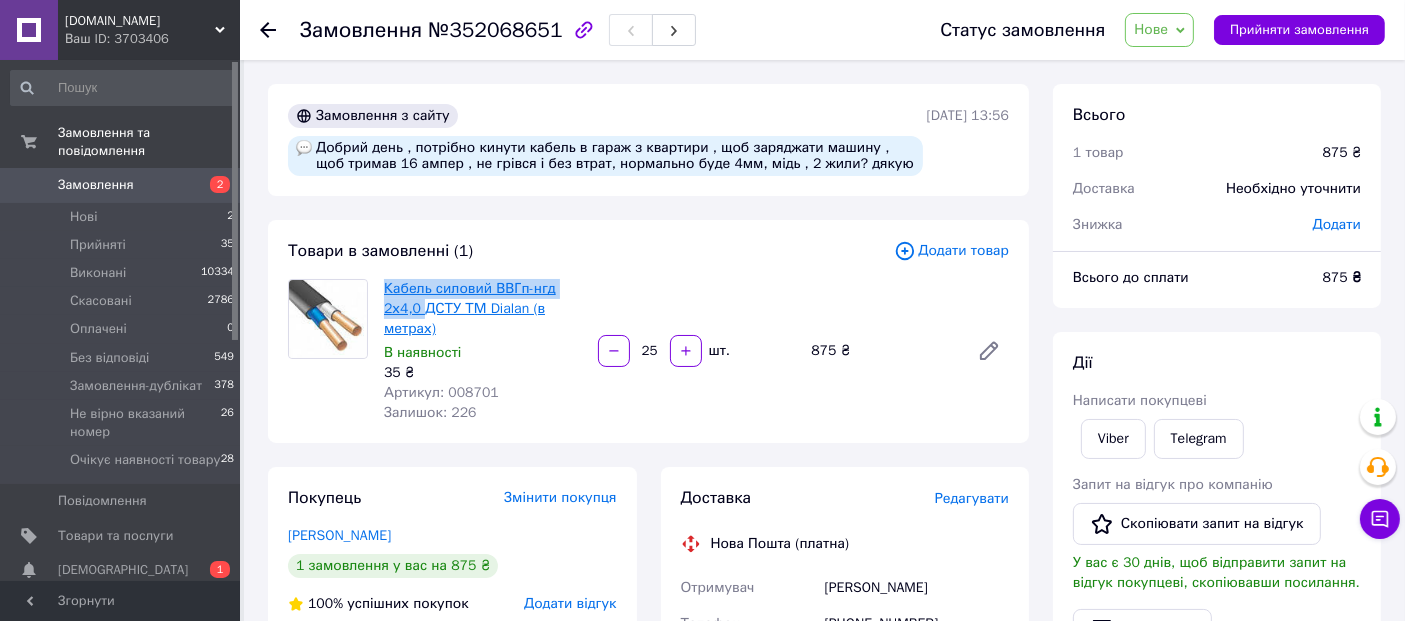 drag, startPoint x: 376, startPoint y: 277, endPoint x: 421, endPoint y: 305, distance: 53 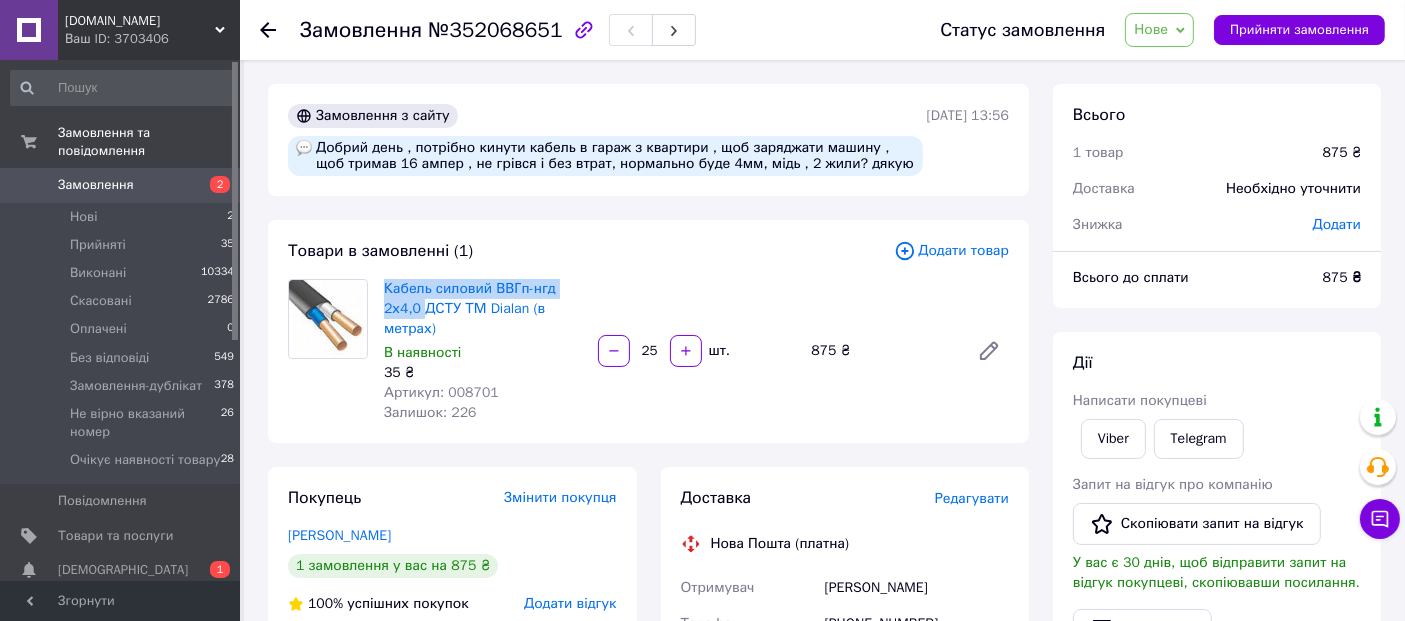 copy on "Кабель силовий ВВГп-нгд 2х4,0" 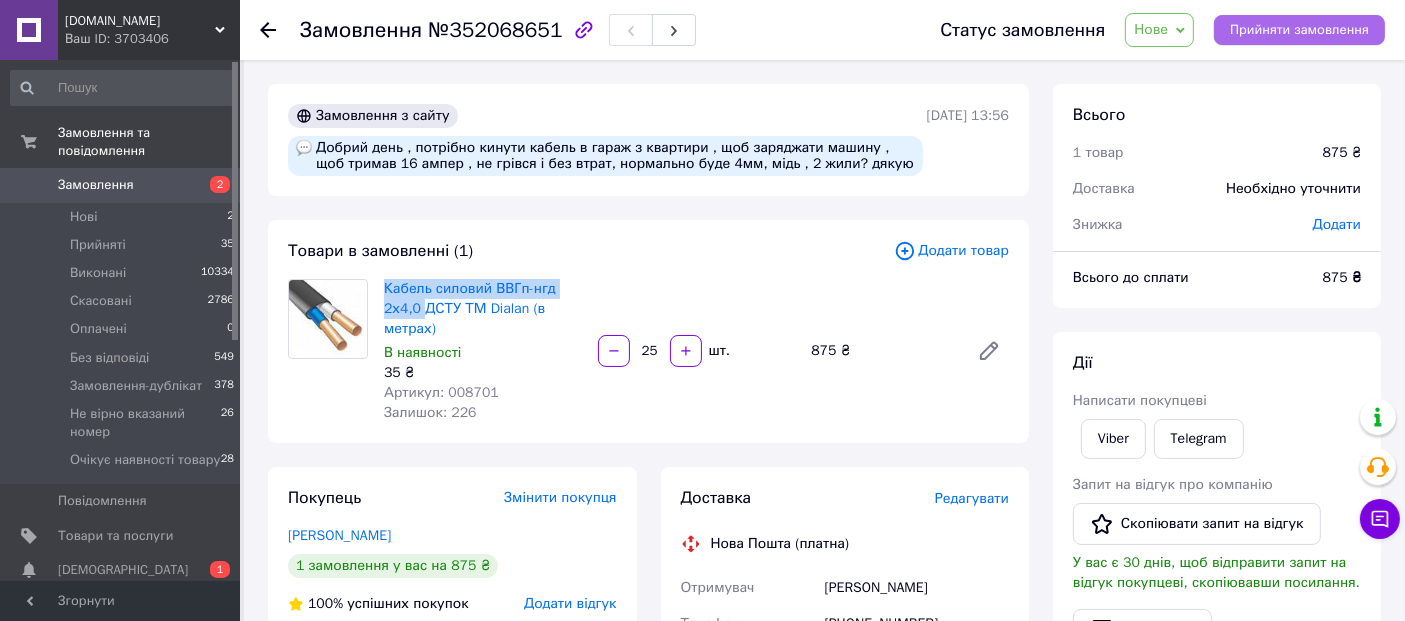 click on "Прийняти замовлення" at bounding box center [1299, 30] 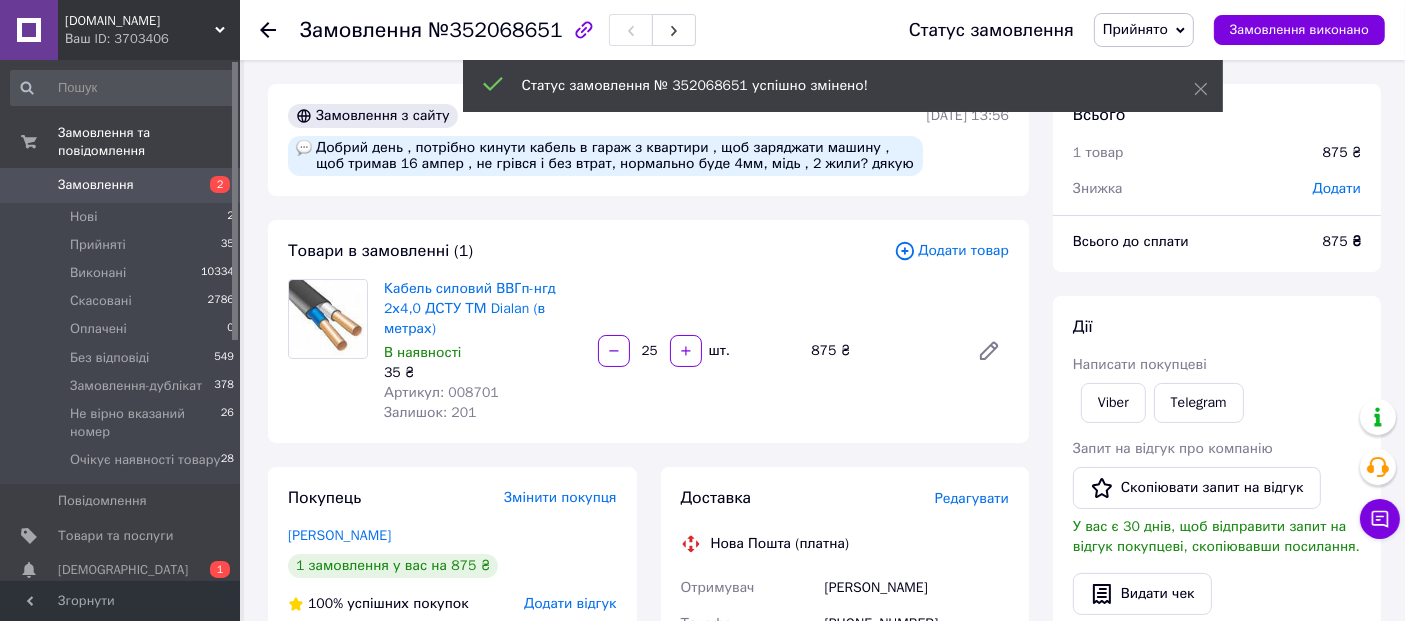 click on "№352068651" at bounding box center (495, 30) 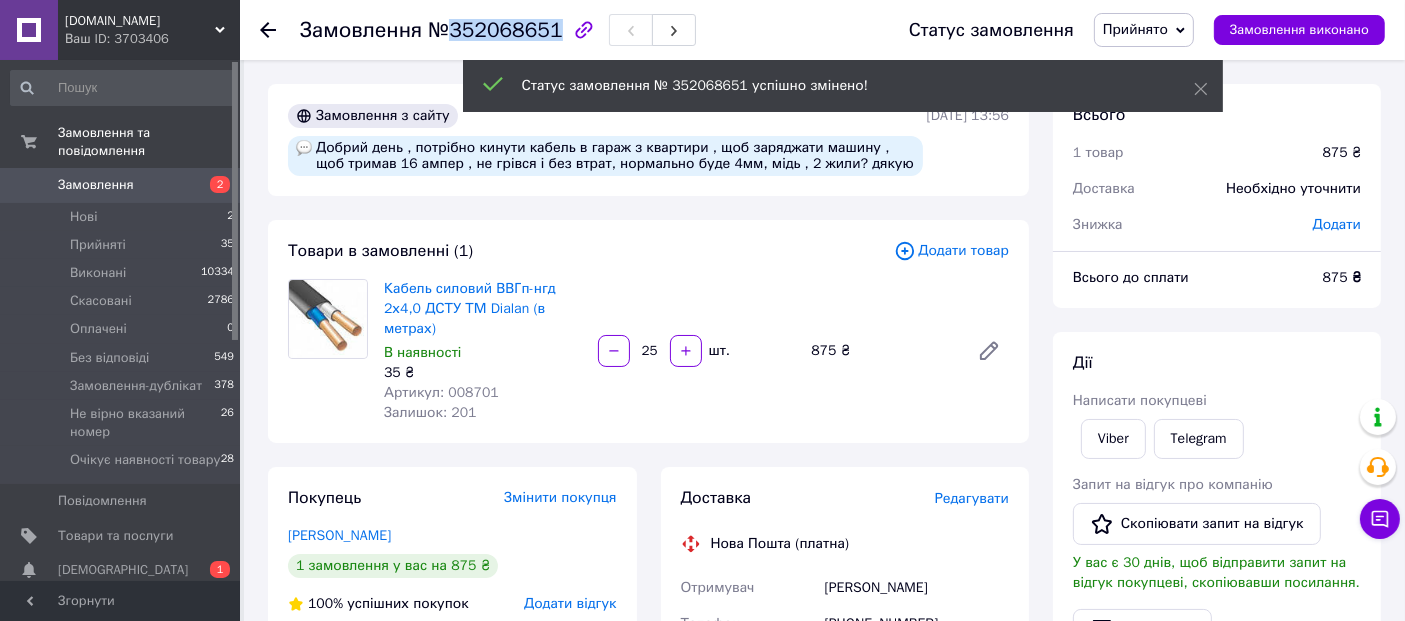 click on "№352068651" at bounding box center [495, 30] 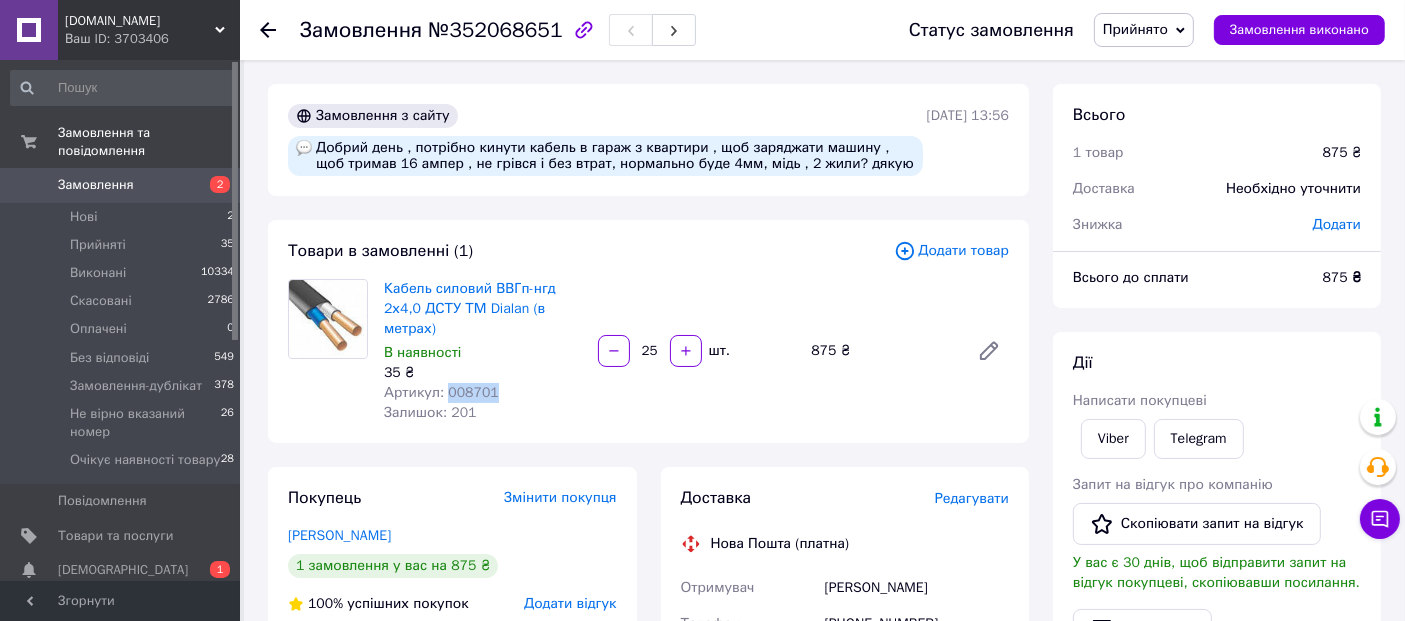drag, startPoint x: 443, startPoint y: 387, endPoint x: 499, endPoint y: 392, distance: 56.22277 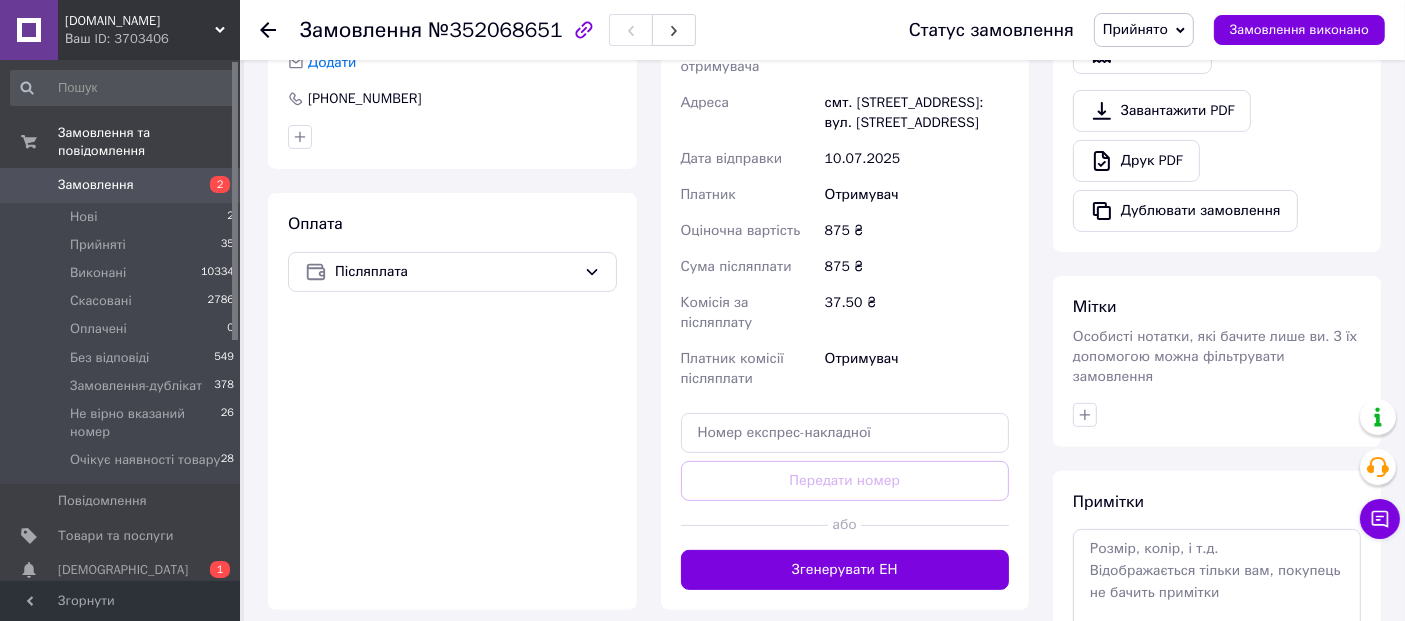 scroll, scrollTop: 666, scrollLeft: 0, axis: vertical 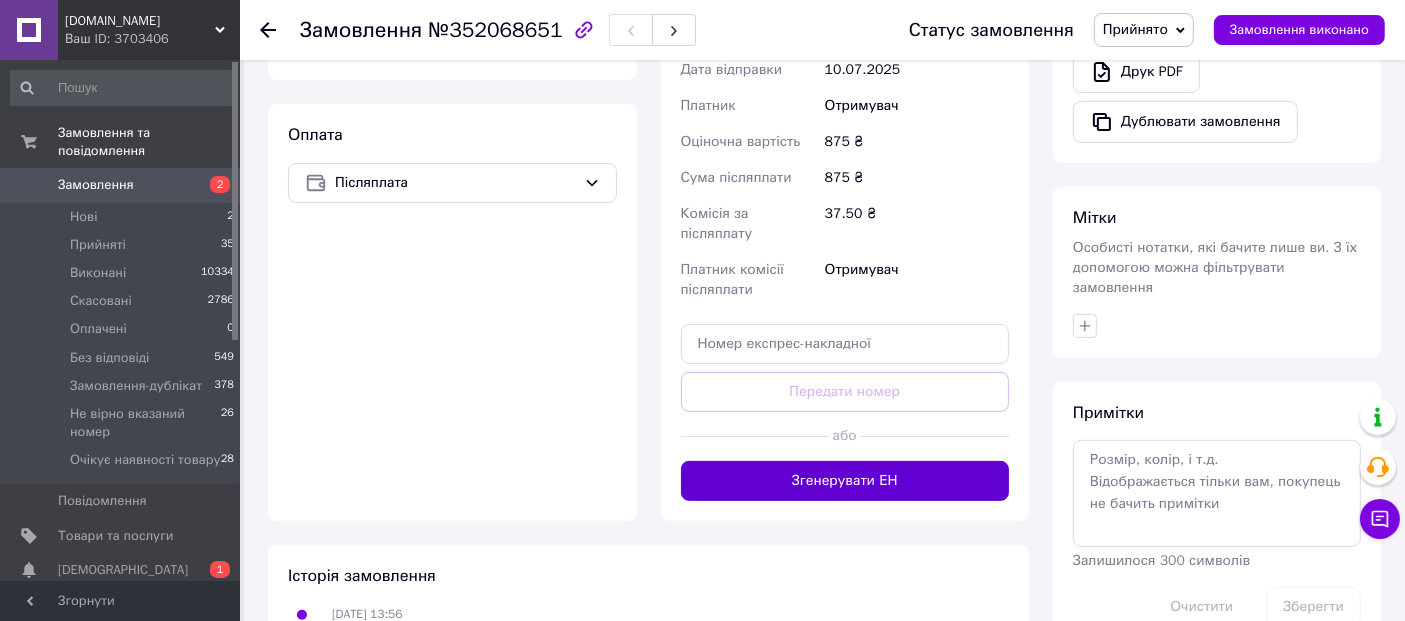 click on "Згенерувати ЕН" at bounding box center [845, 481] 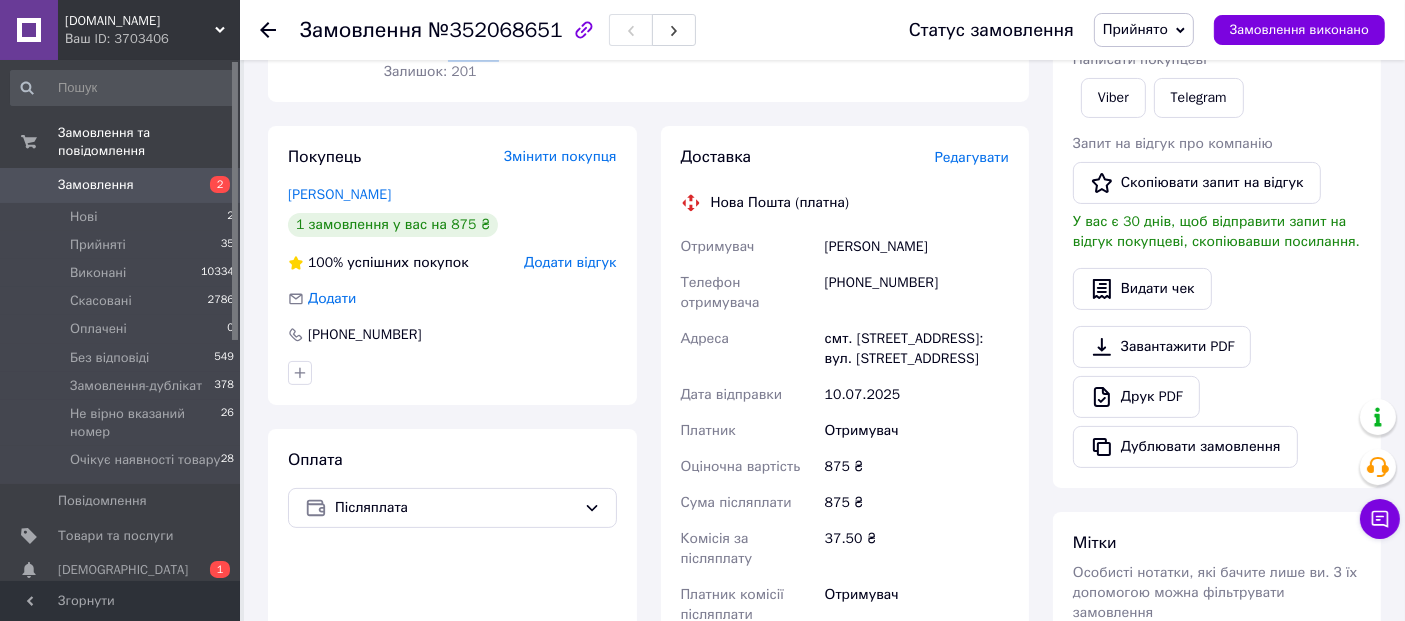 scroll, scrollTop: 222, scrollLeft: 0, axis: vertical 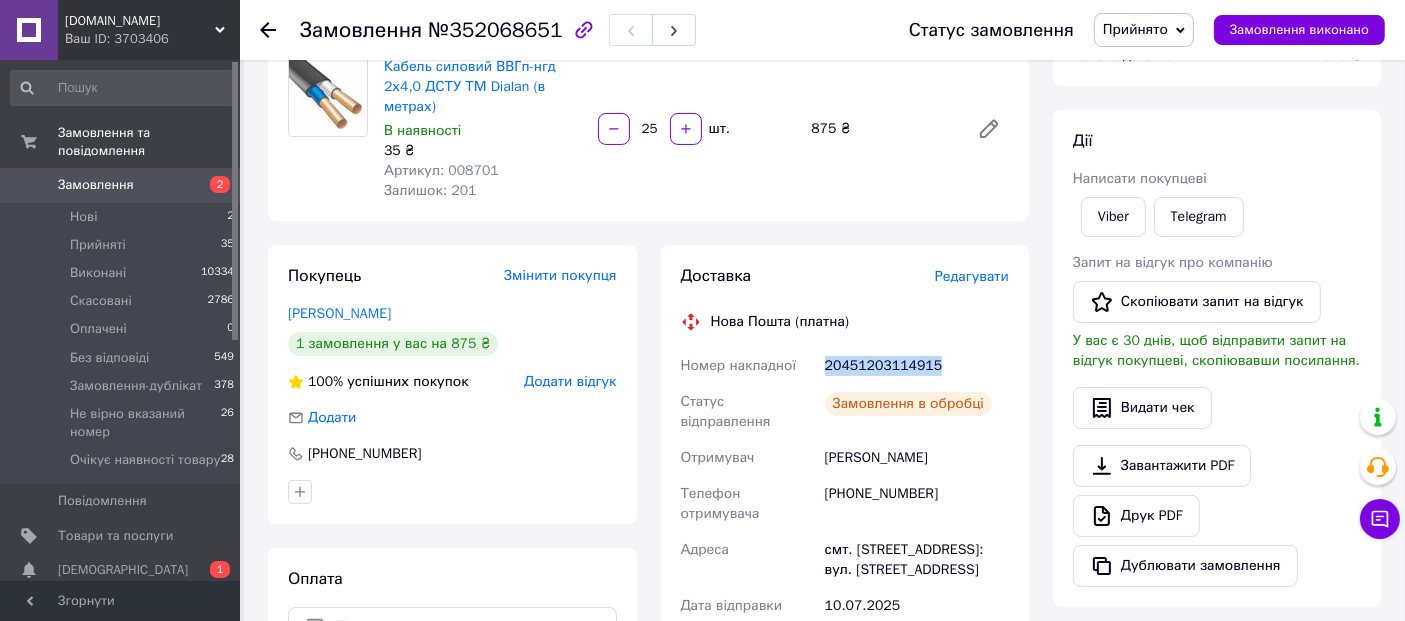 drag, startPoint x: 937, startPoint y: 363, endPoint x: 819, endPoint y: 364, distance: 118.004234 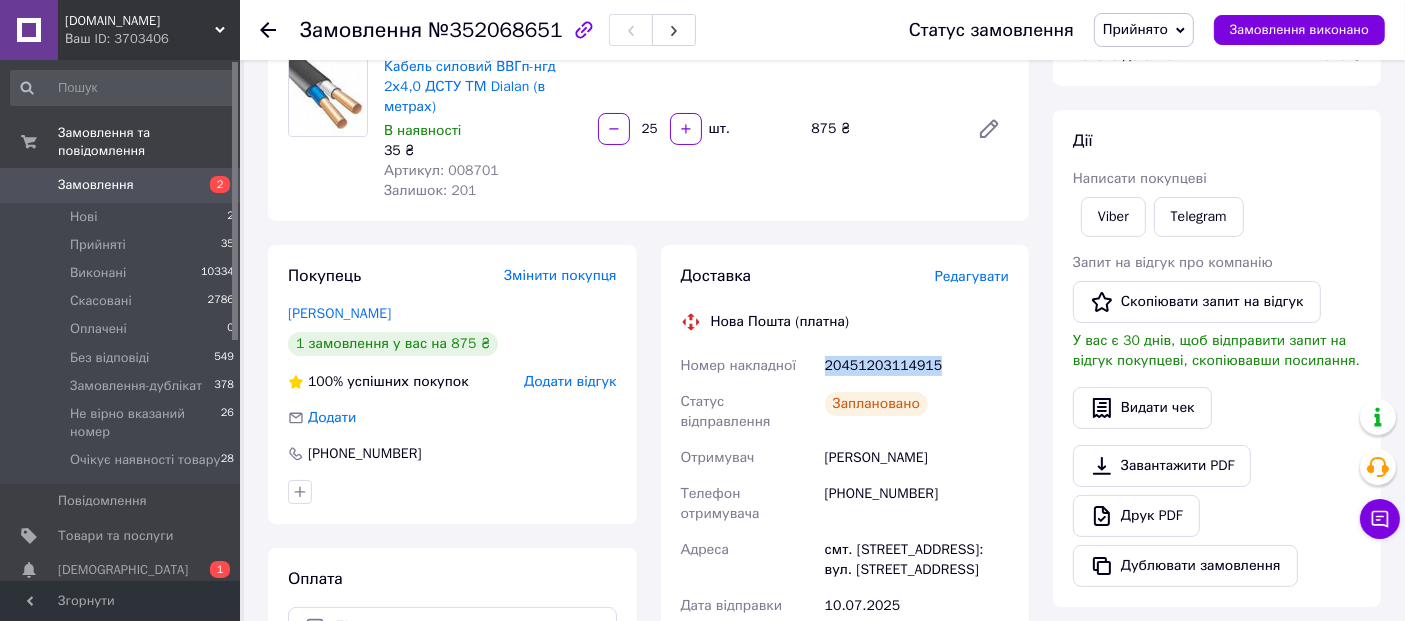 copy on "Номер накладної 20451203114915" 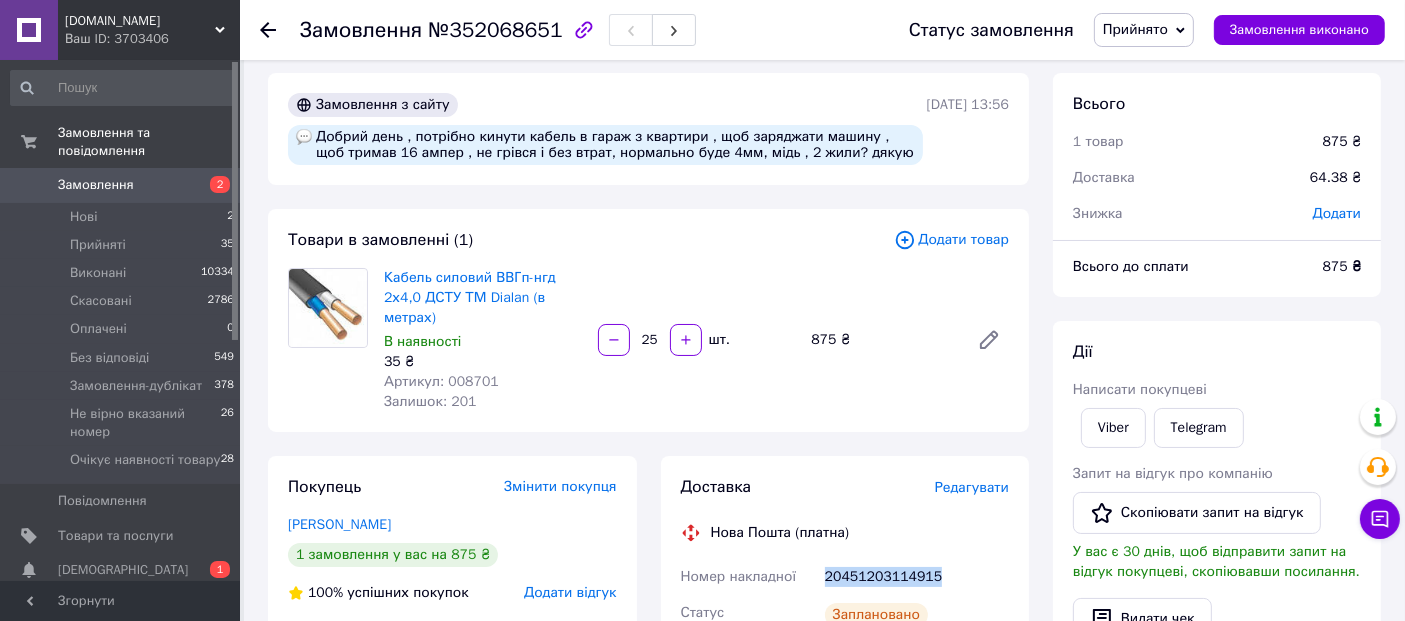 scroll, scrollTop: 0, scrollLeft: 0, axis: both 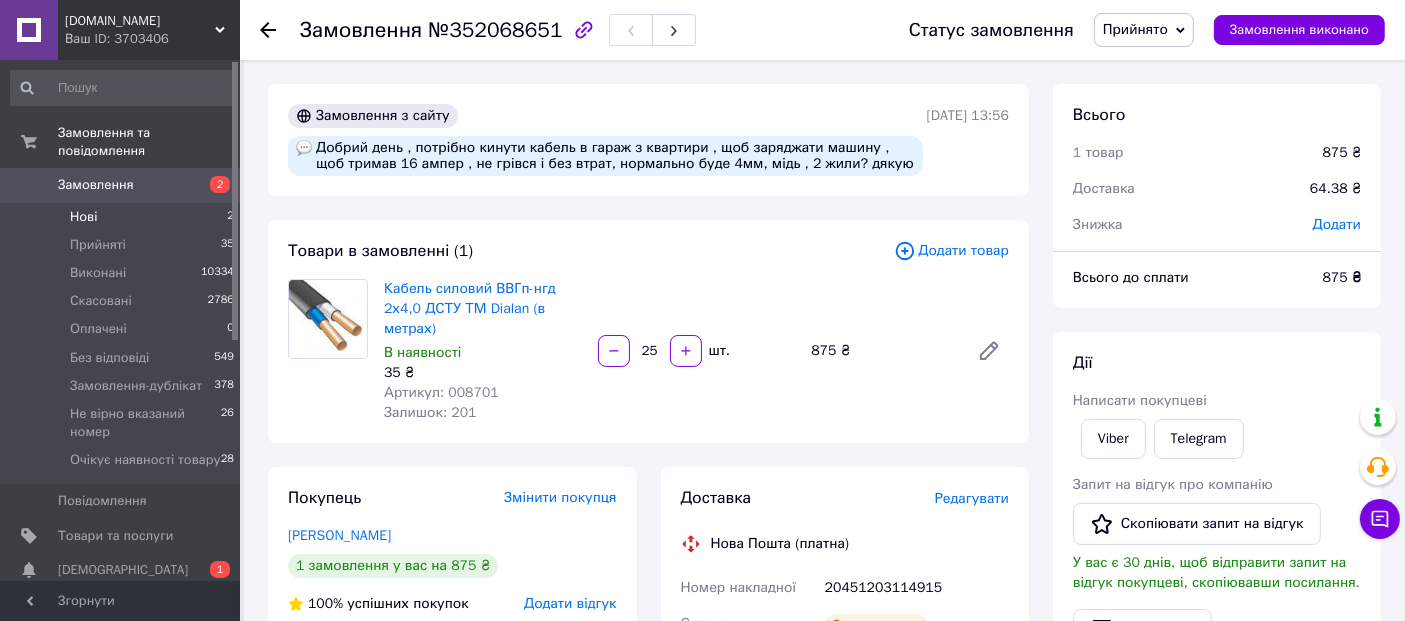 click on "Нові 2" at bounding box center (123, 217) 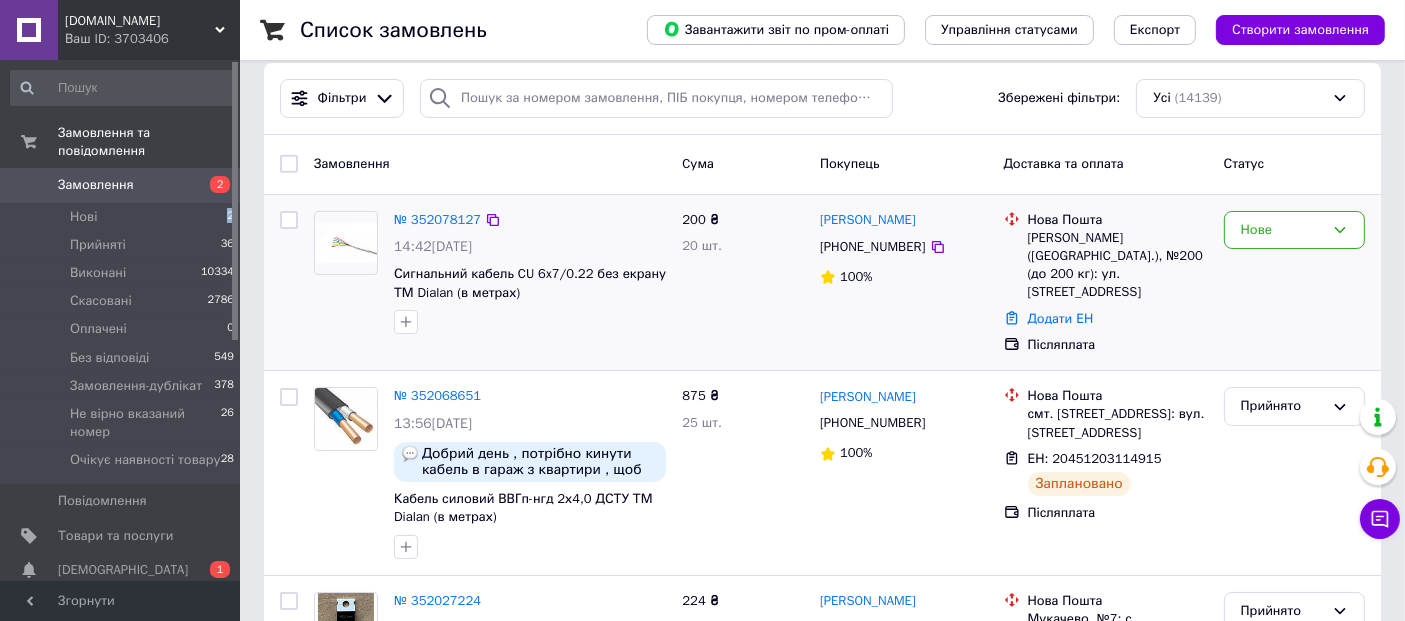 scroll, scrollTop: 0, scrollLeft: 0, axis: both 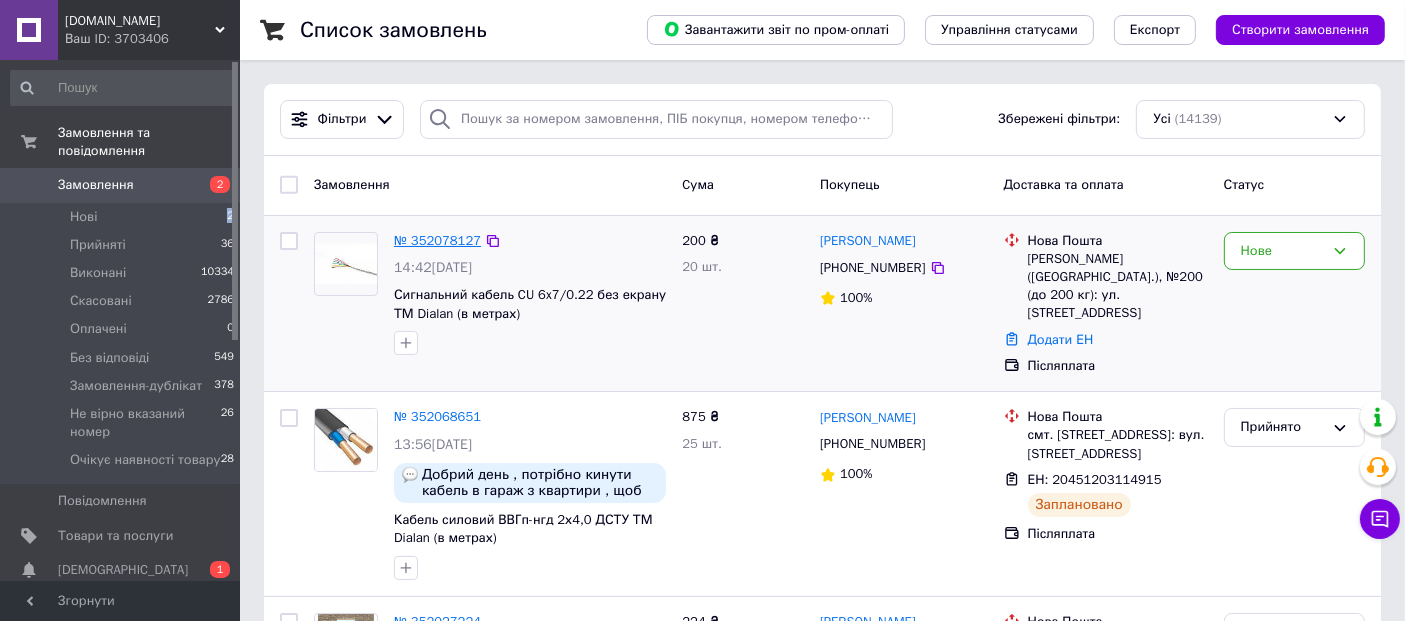 click on "№ 352078127" at bounding box center (437, 240) 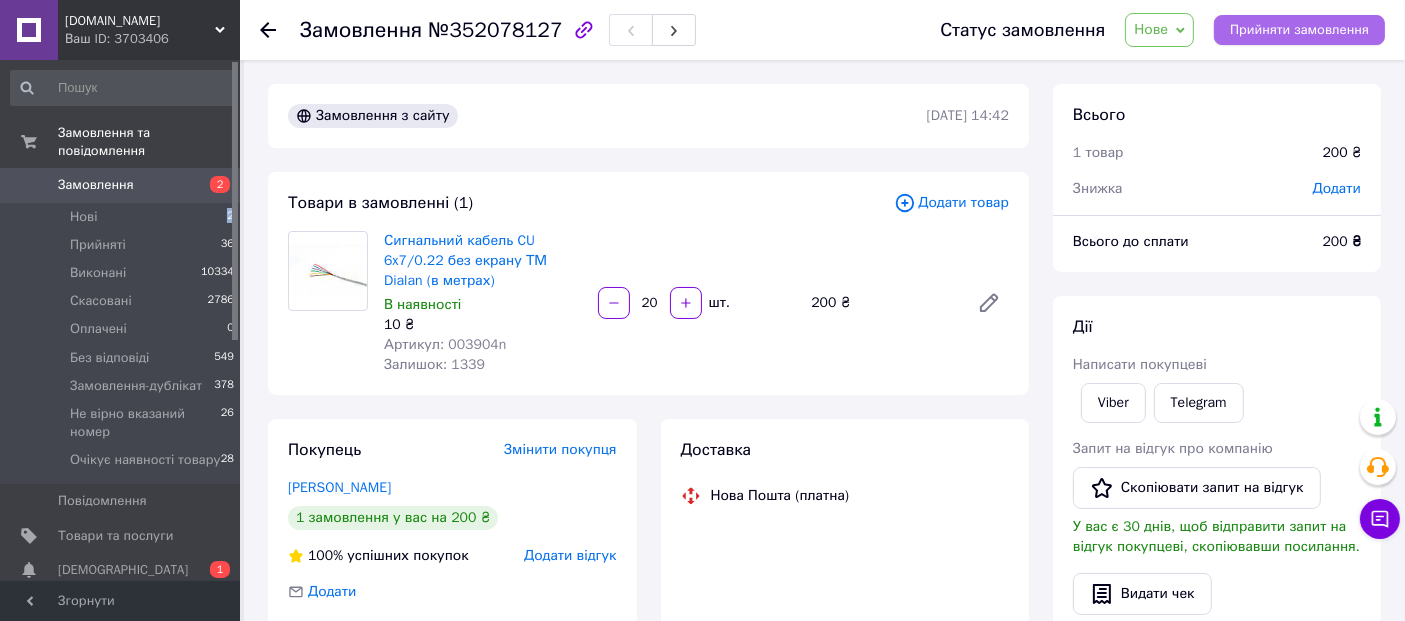 click on "Прийняти замовлення" at bounding box center (1299, 30) 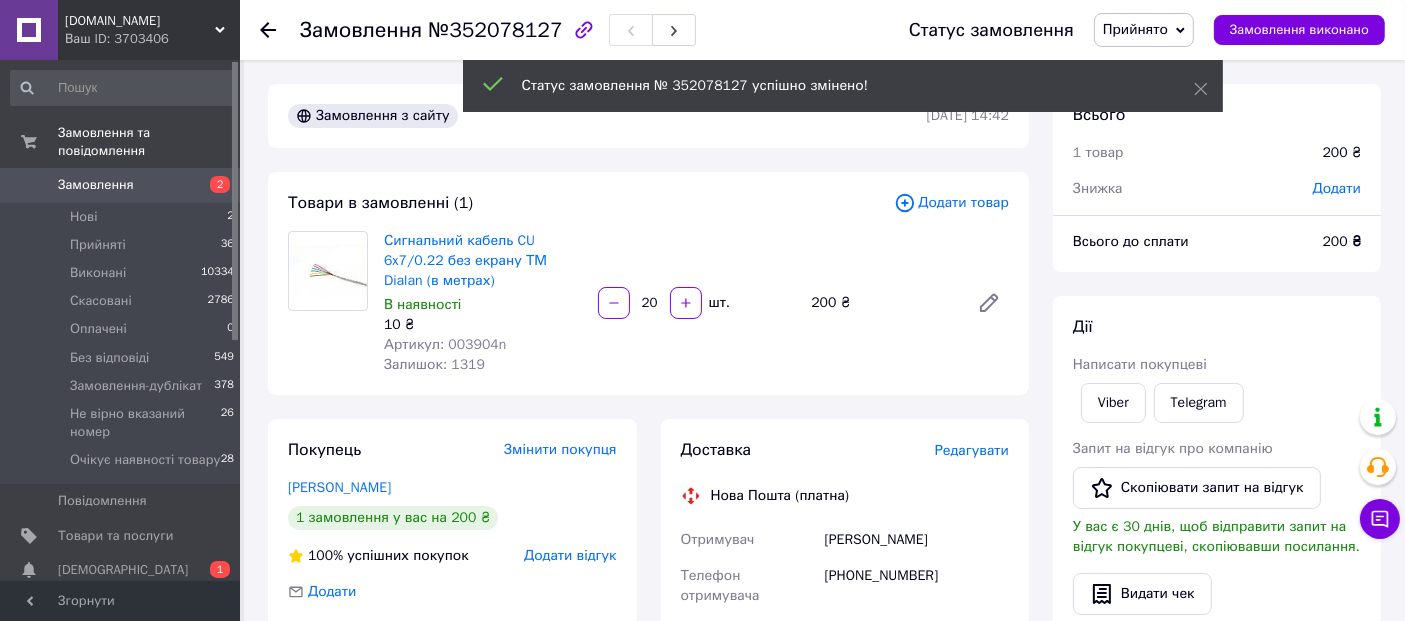 click on "№352078127" at bounding box center [495, 30] 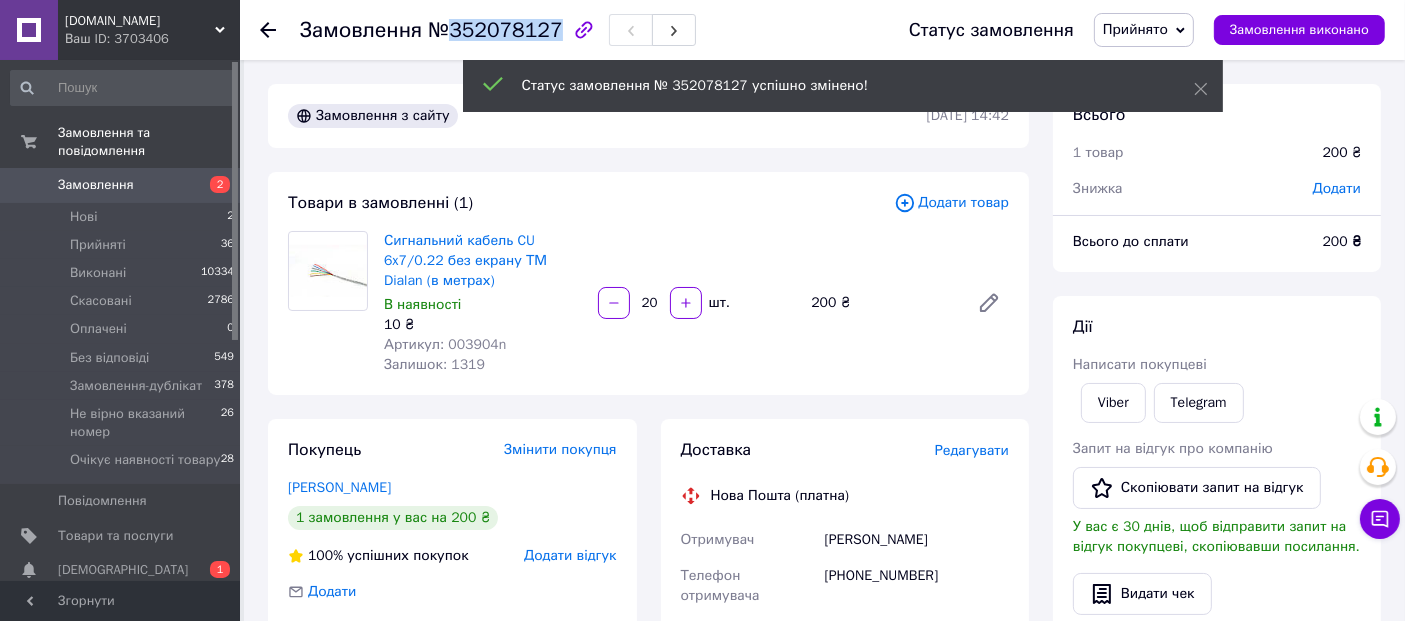 click on "№352078127" at bounding box center (495, 30) 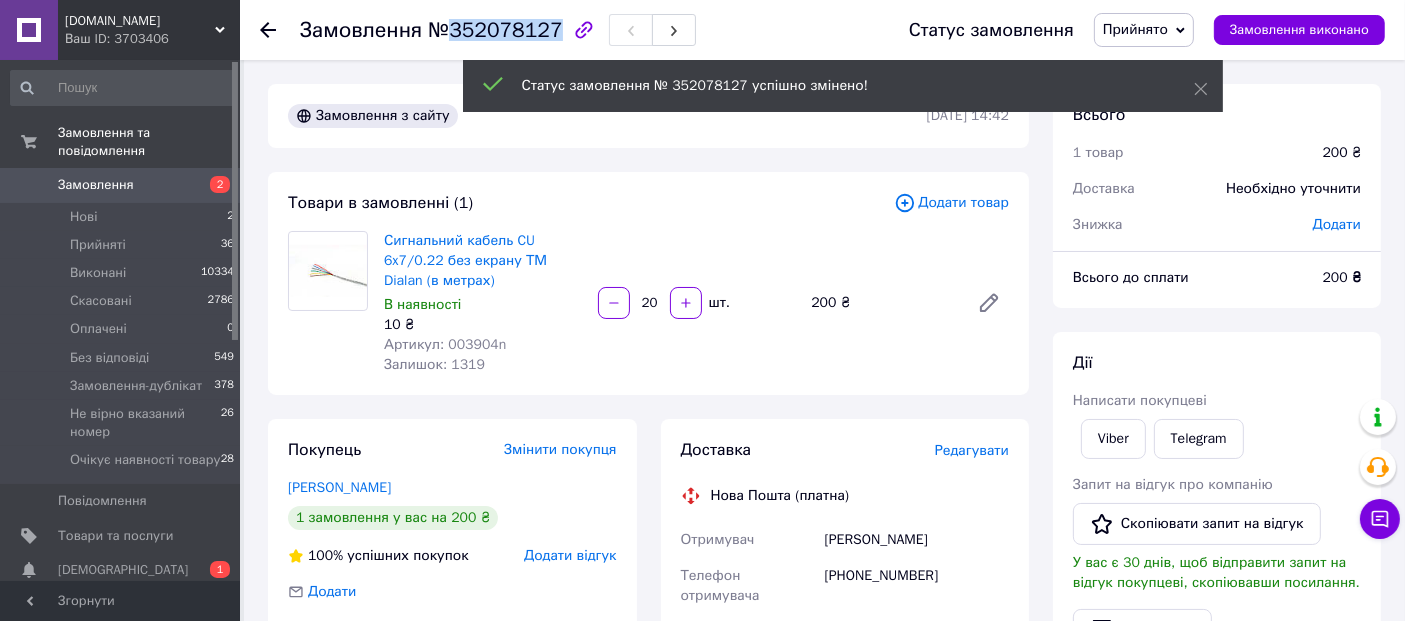 copy on "352078127" 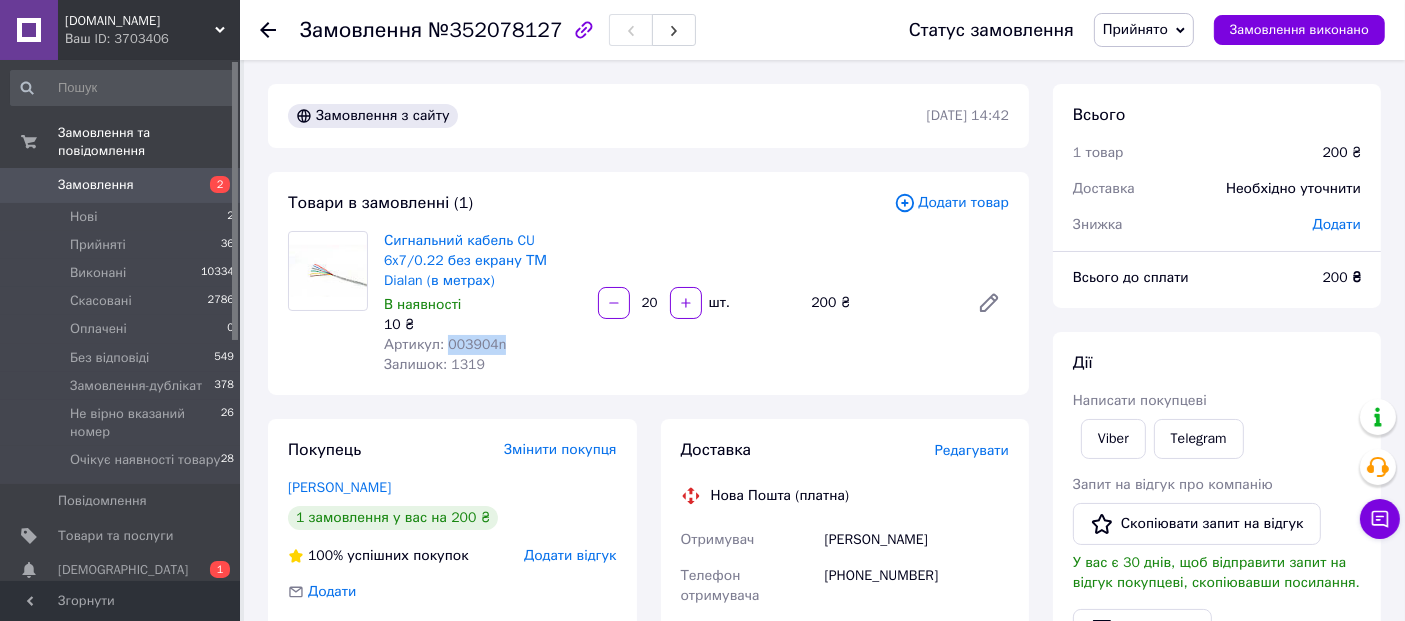 drag, startPoint x: 442, startPoint y: 345, endPoint x: 522, endPoint y: 345, distance: 80 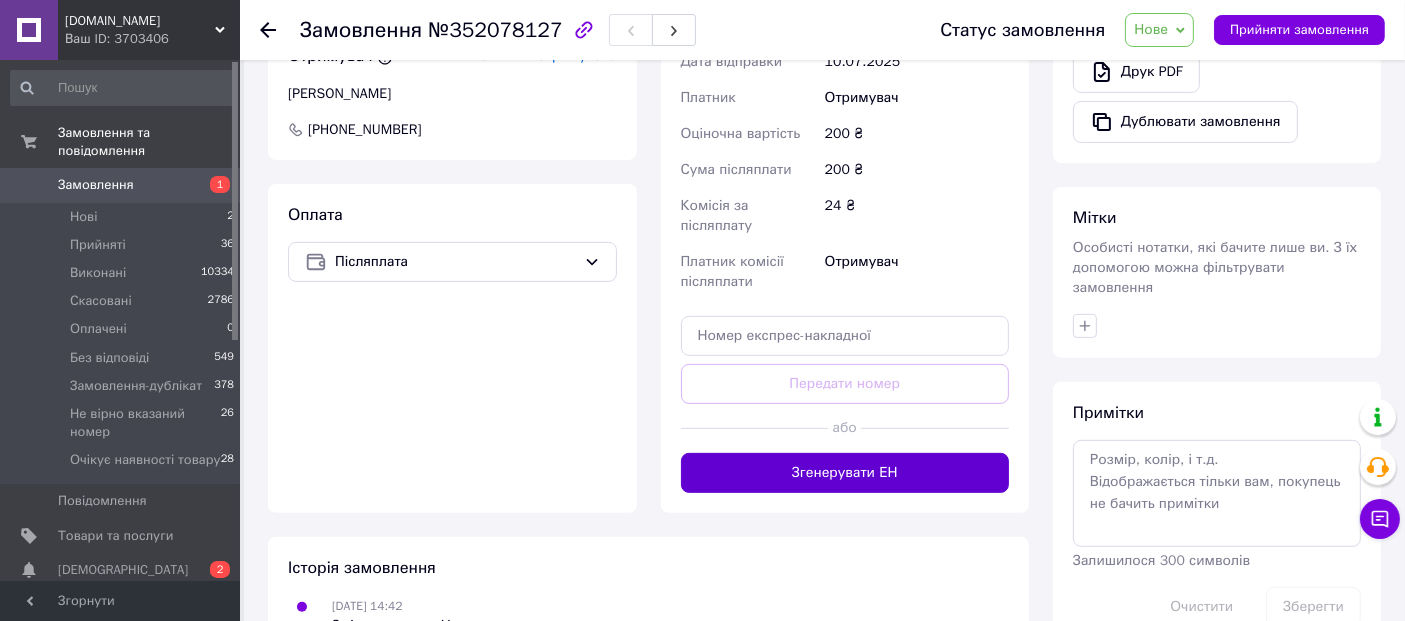 click on "Згенерувати ЕН" at bounding box center (845, 473) 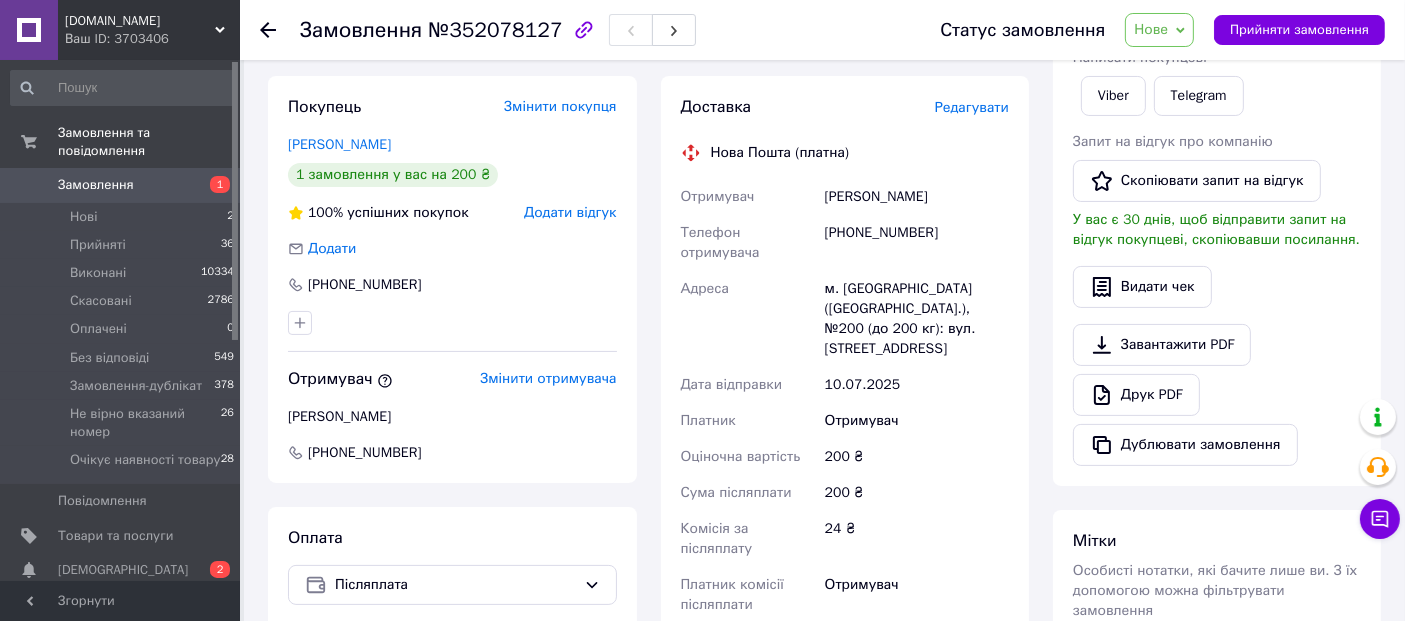 scroll, scrollTop: 222, scrollLeft: 0, axis: vertical 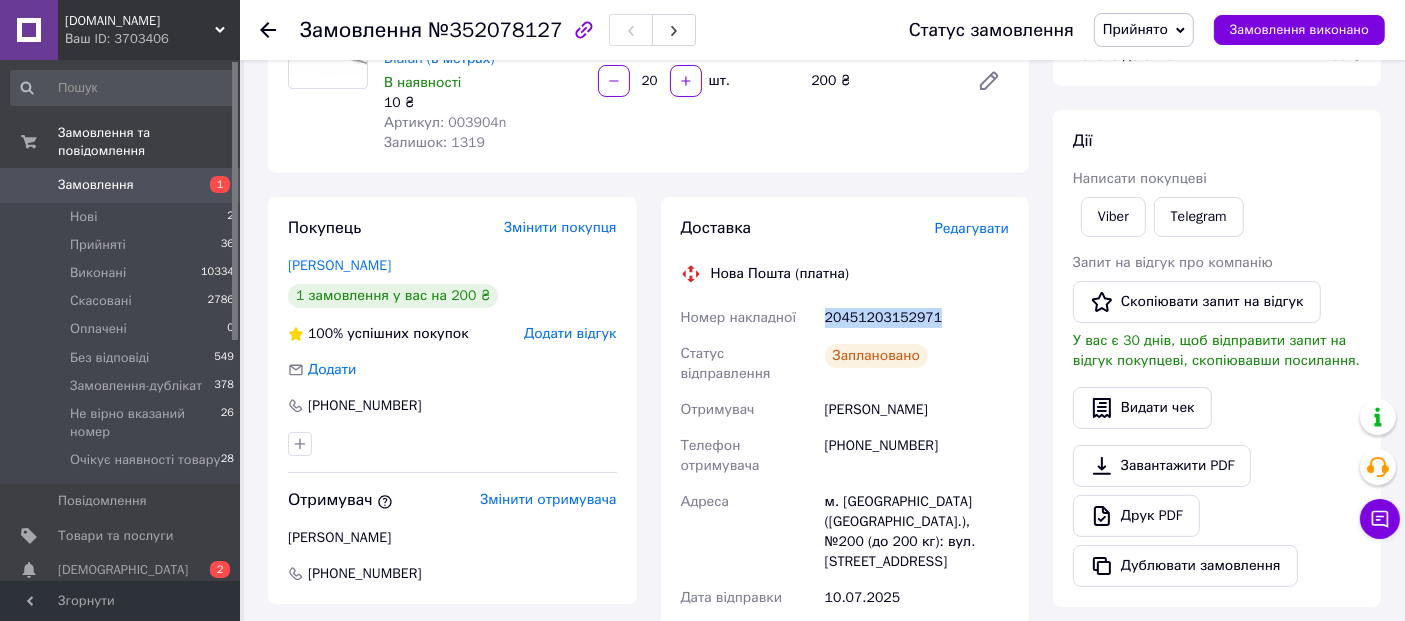 drag, startPoint x: 948, startPoint y: 316, endPoint x: 821, endPoint y: 322, distance: 127.141655 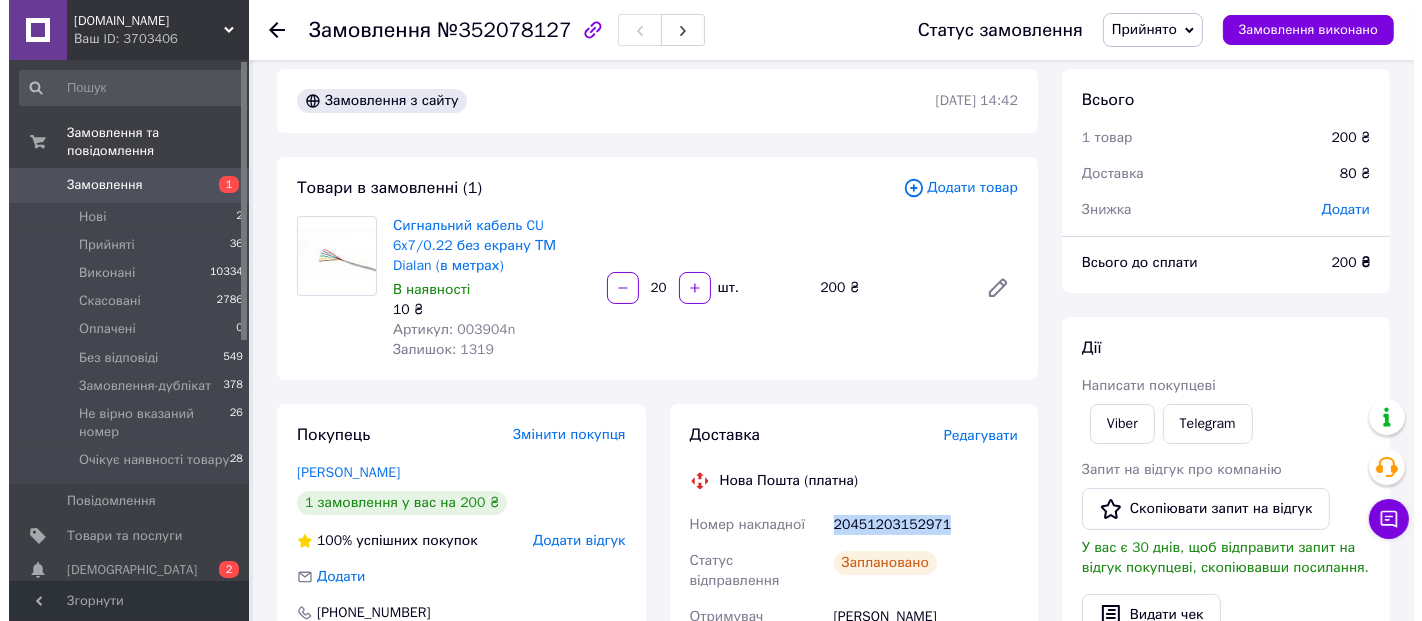 scroll, scrollTop: 0, scrollLeft: 0, axis: both 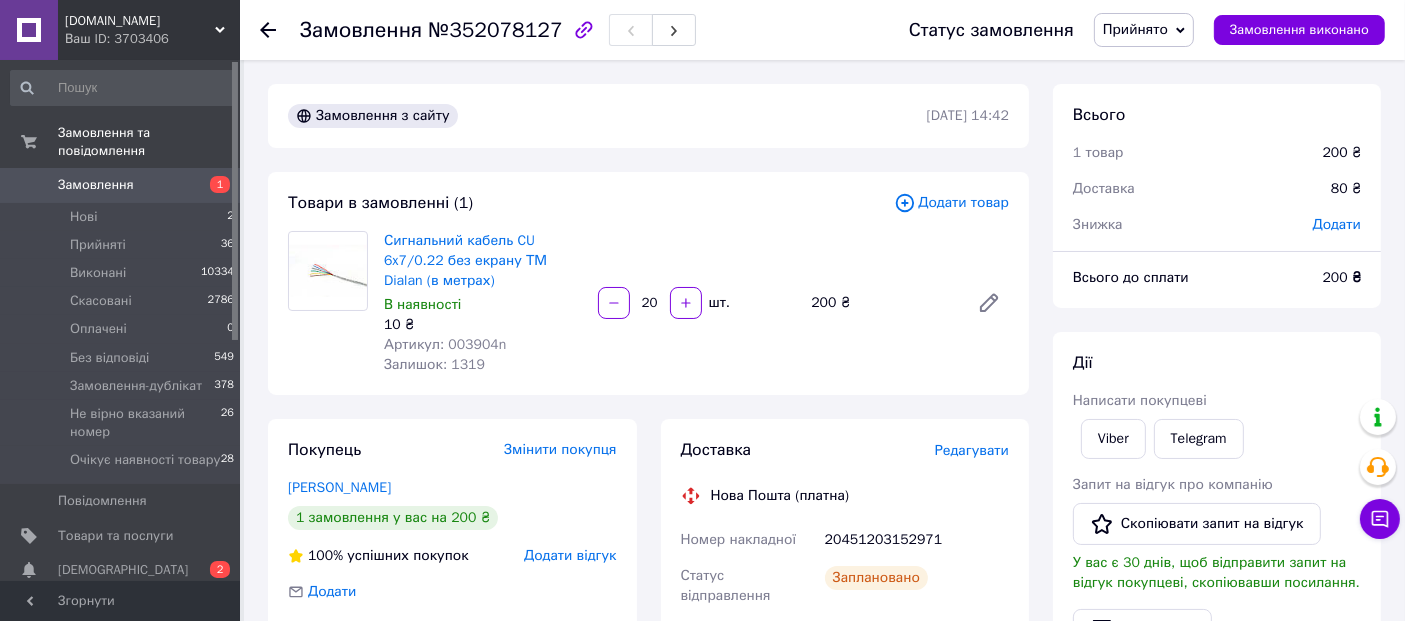 click 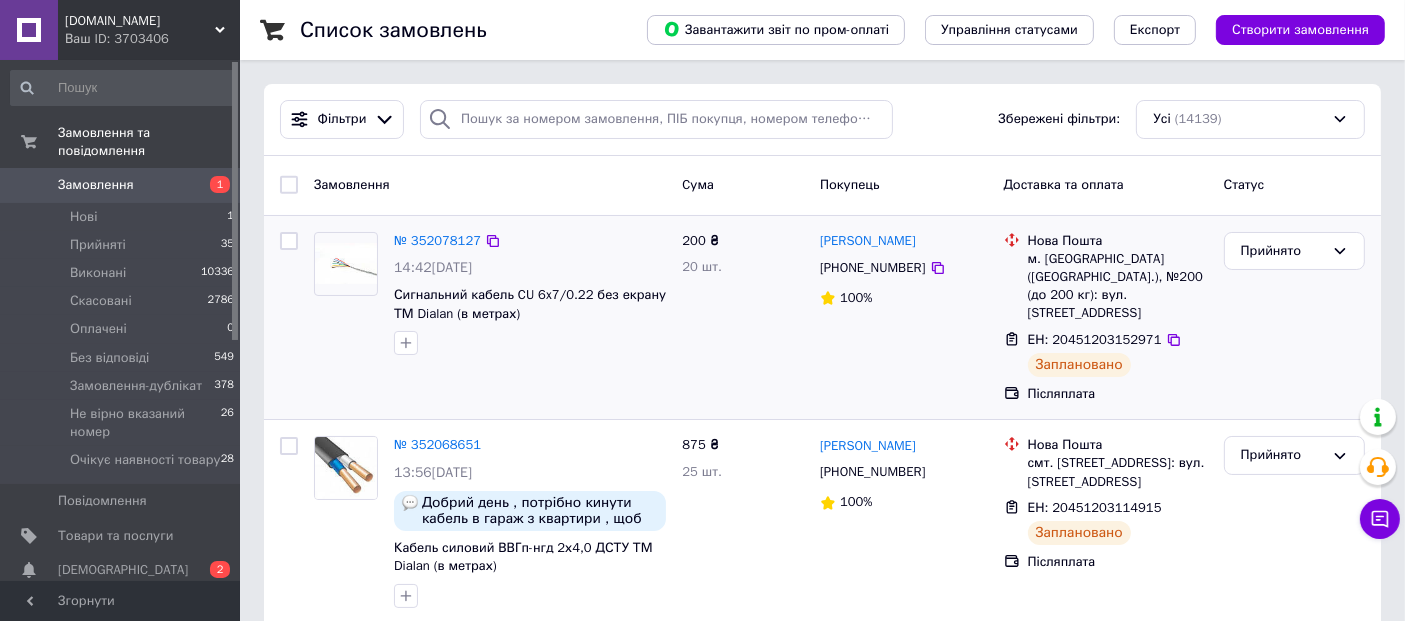 click at bounding box center [530, 343] 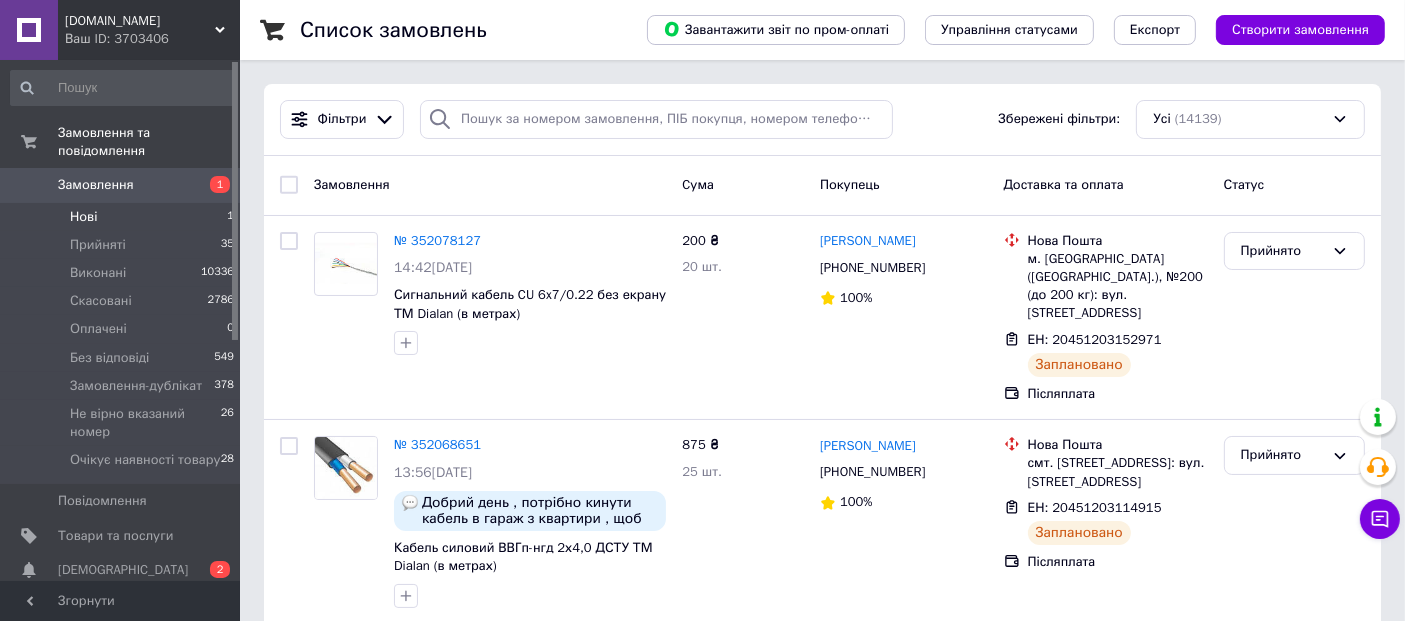click on "Нові 1" at bounding box center [123, 217] 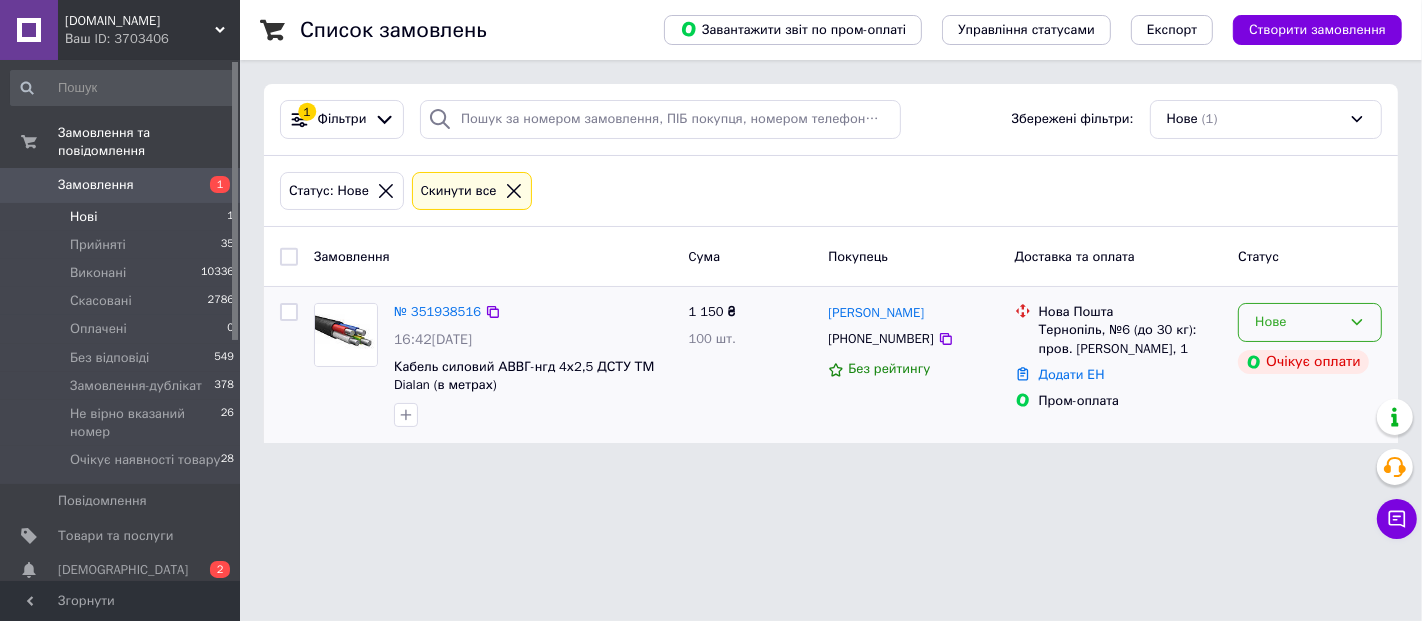 click on "Нове" at bounding box center (1298, 322) 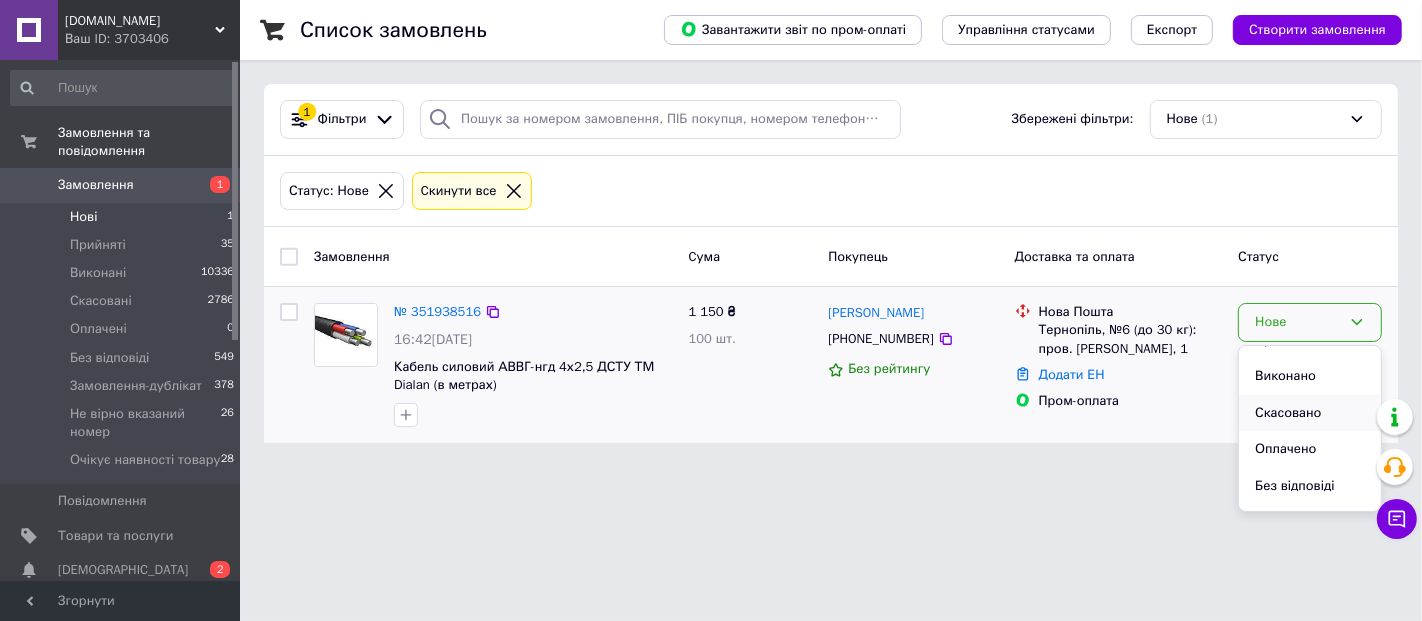scroll, scrollTop: 0, scrollLeft: 0, axis: both 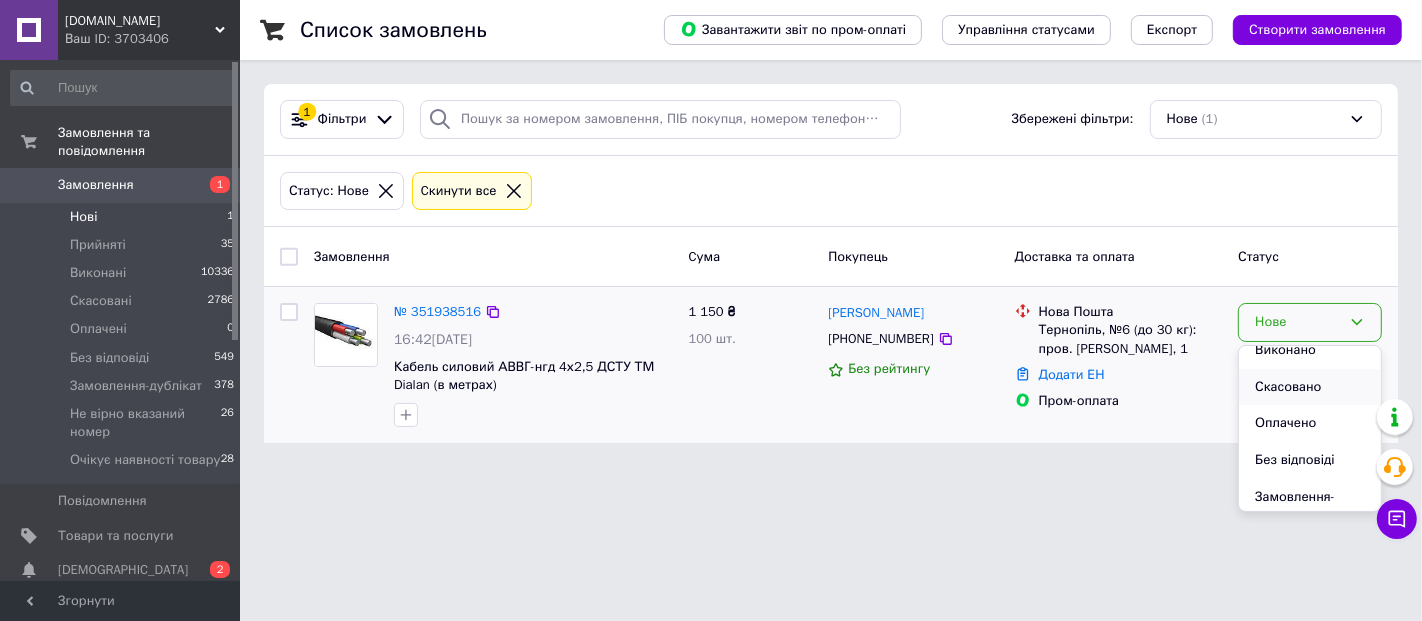 click on "Скасовано" at bounding box center (1310, 387) 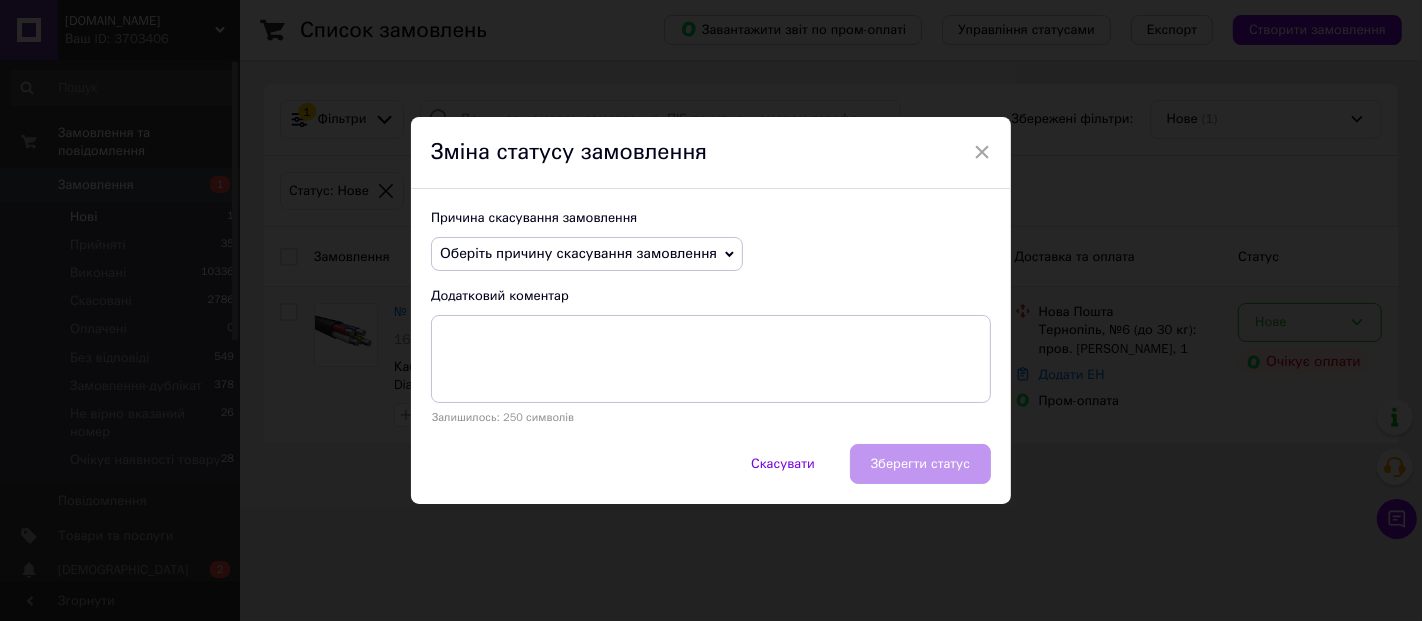 click on "Оберіть причину скасування замовлення" at bounding box center [578, 253] 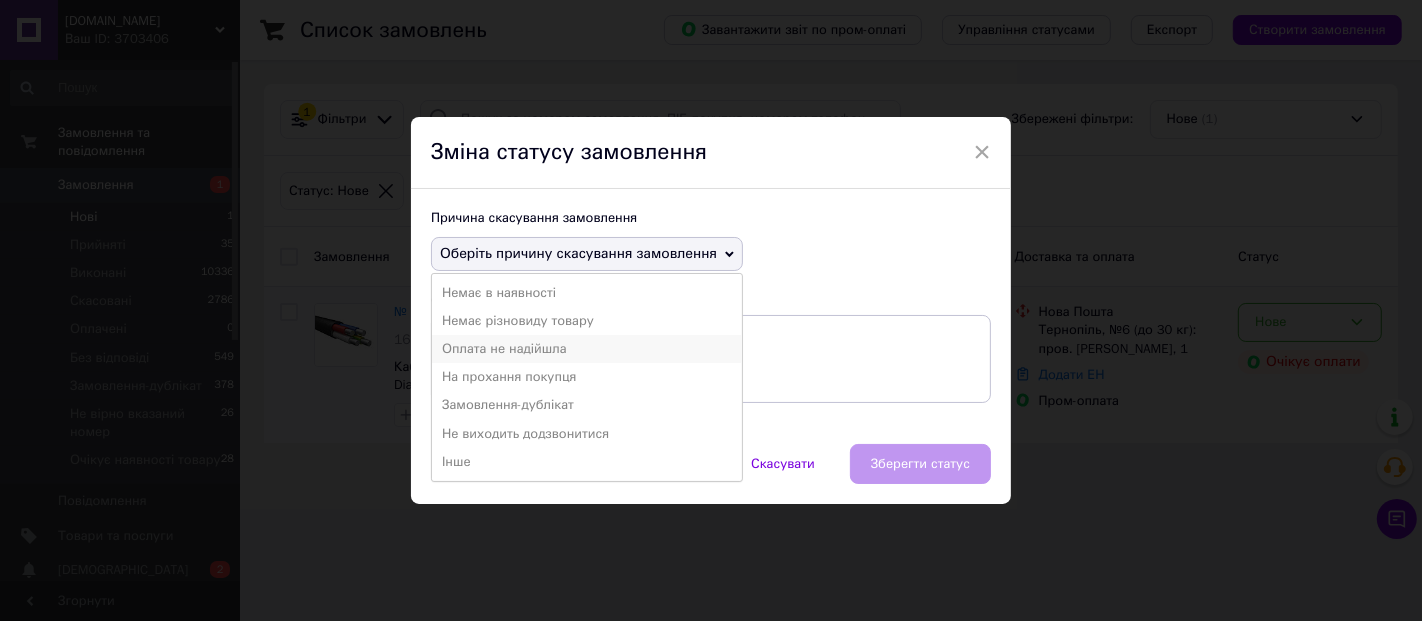 click on "Оплата не надійшла" at bounding box center (587, 349) 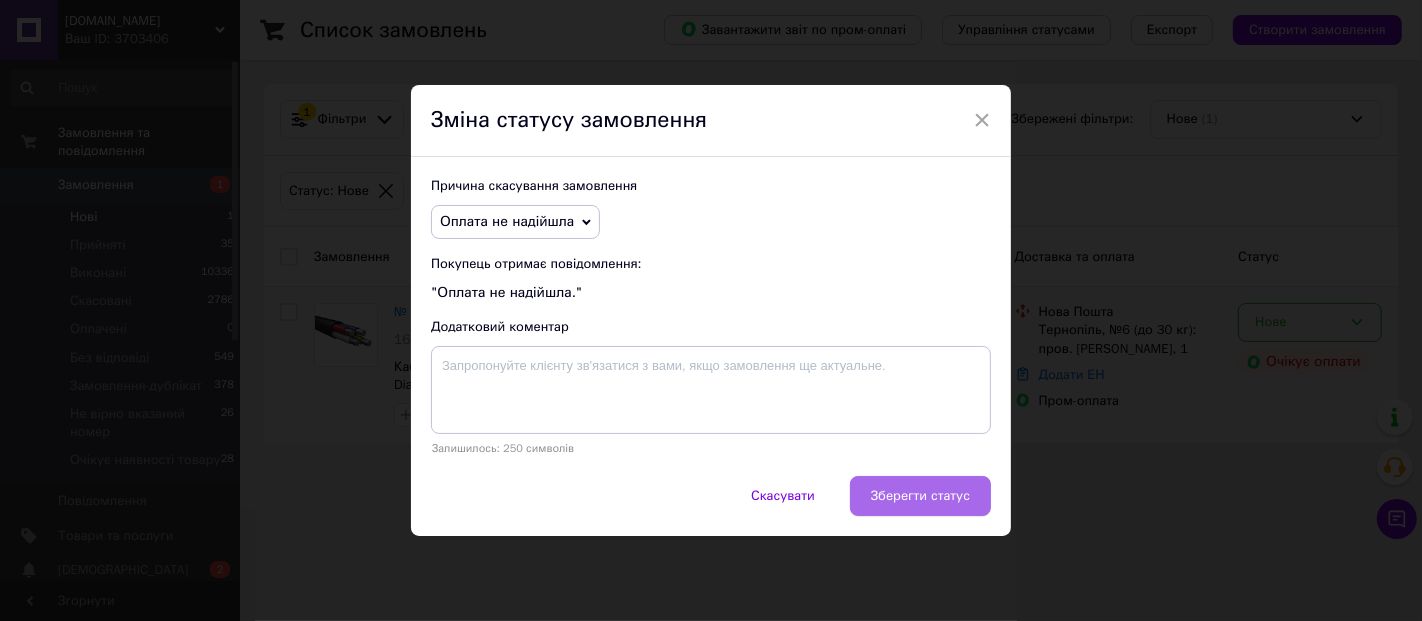 click on "Зберегти статус" at bounding box center (920, 496) 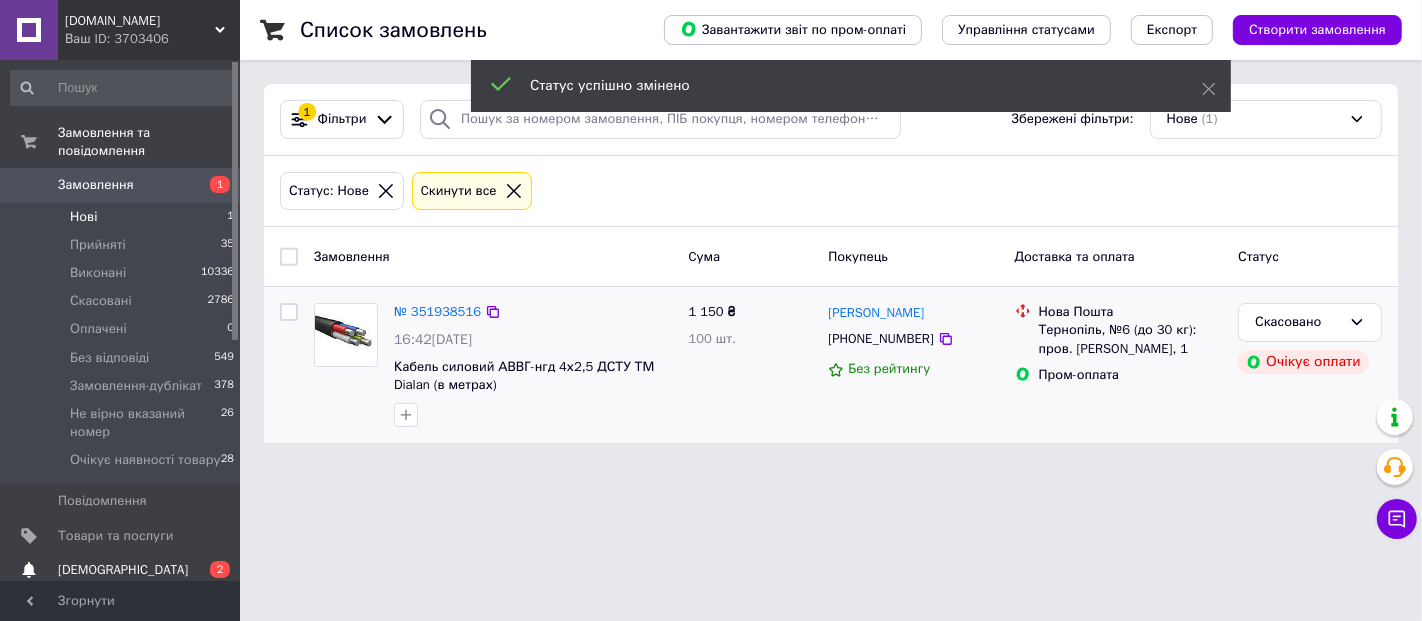 click on "0 2" at bounding box center [212, 570] 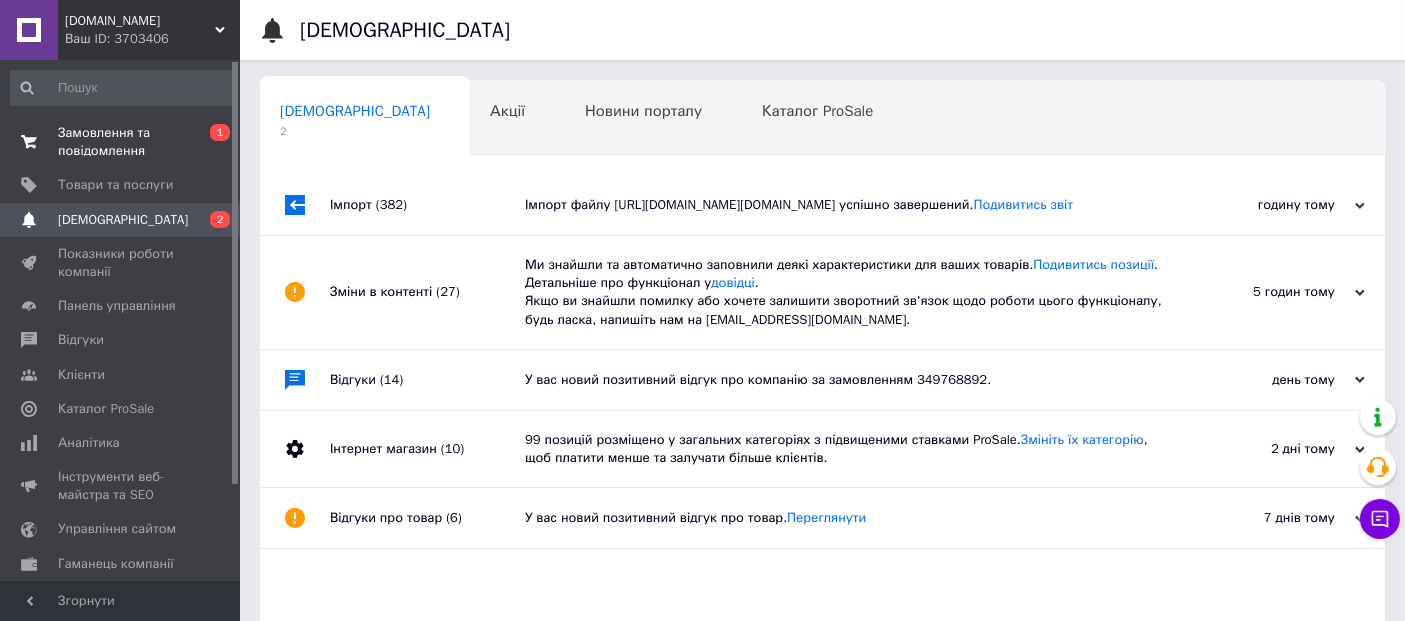 click on "Замовлення та повідомлення" at bounding box center (121, 142) 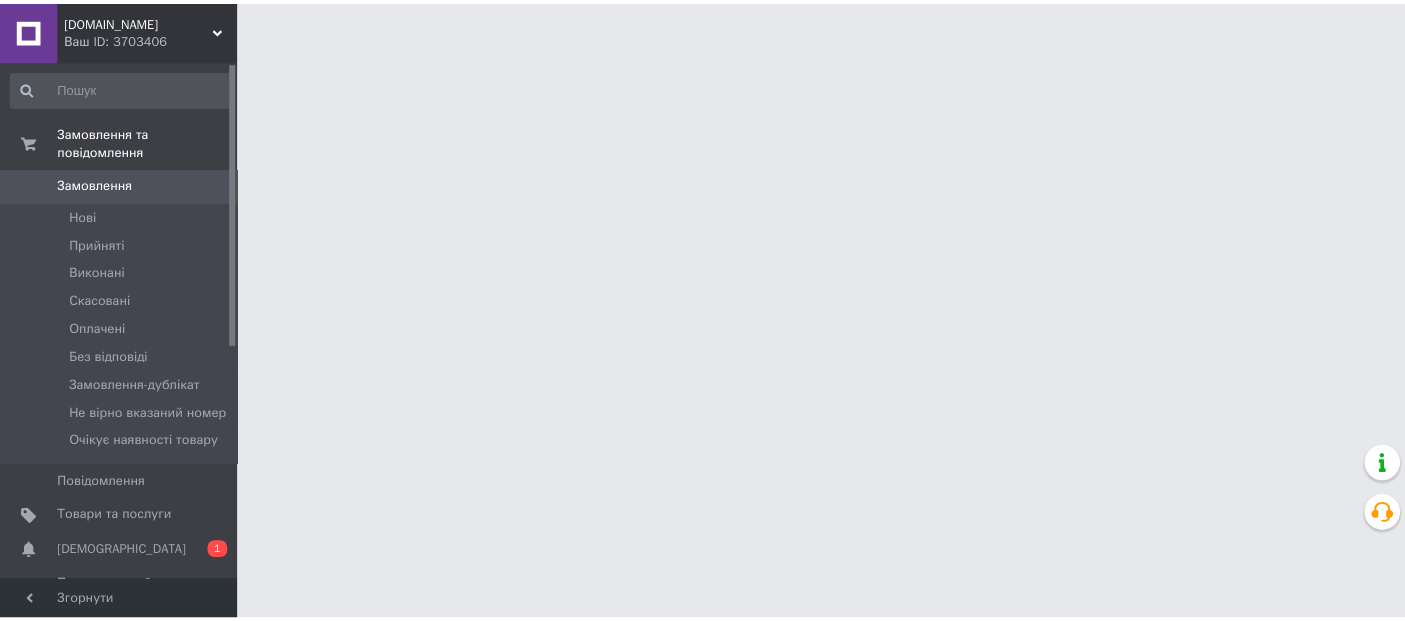 scroll, scrollTop: 0, scrollLeft: 0, axis: both 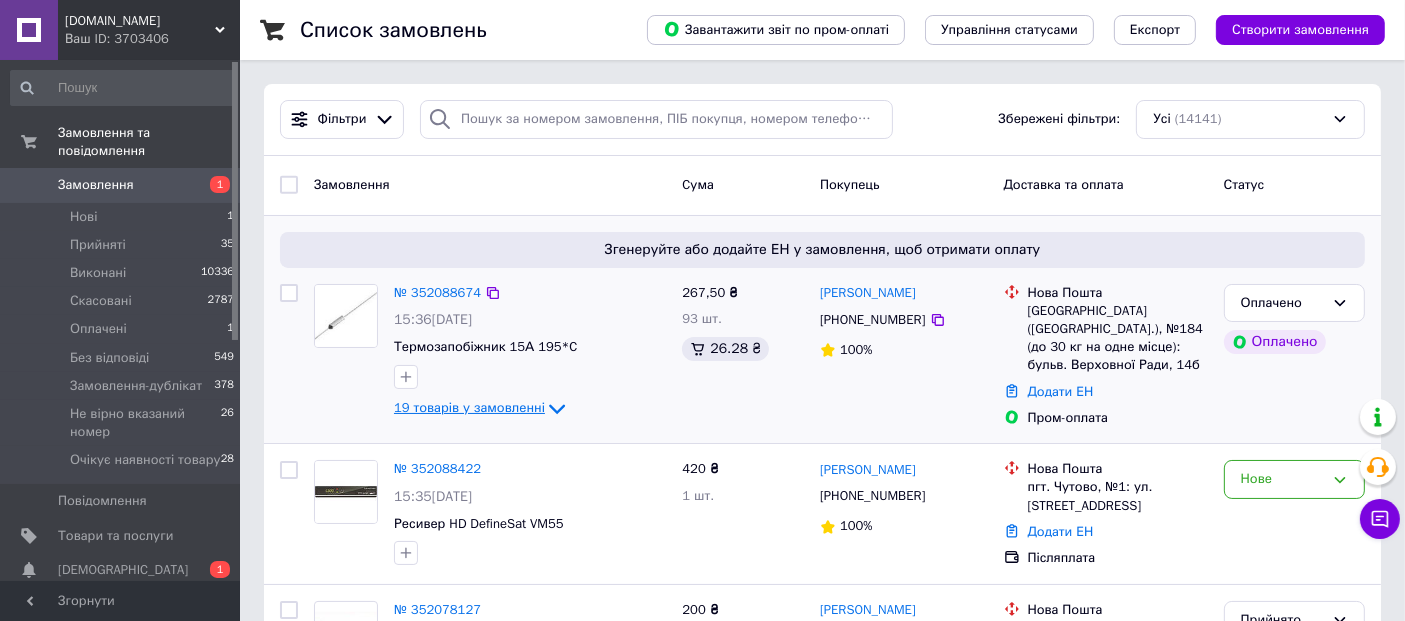 click on "19 товарів у замовленні" 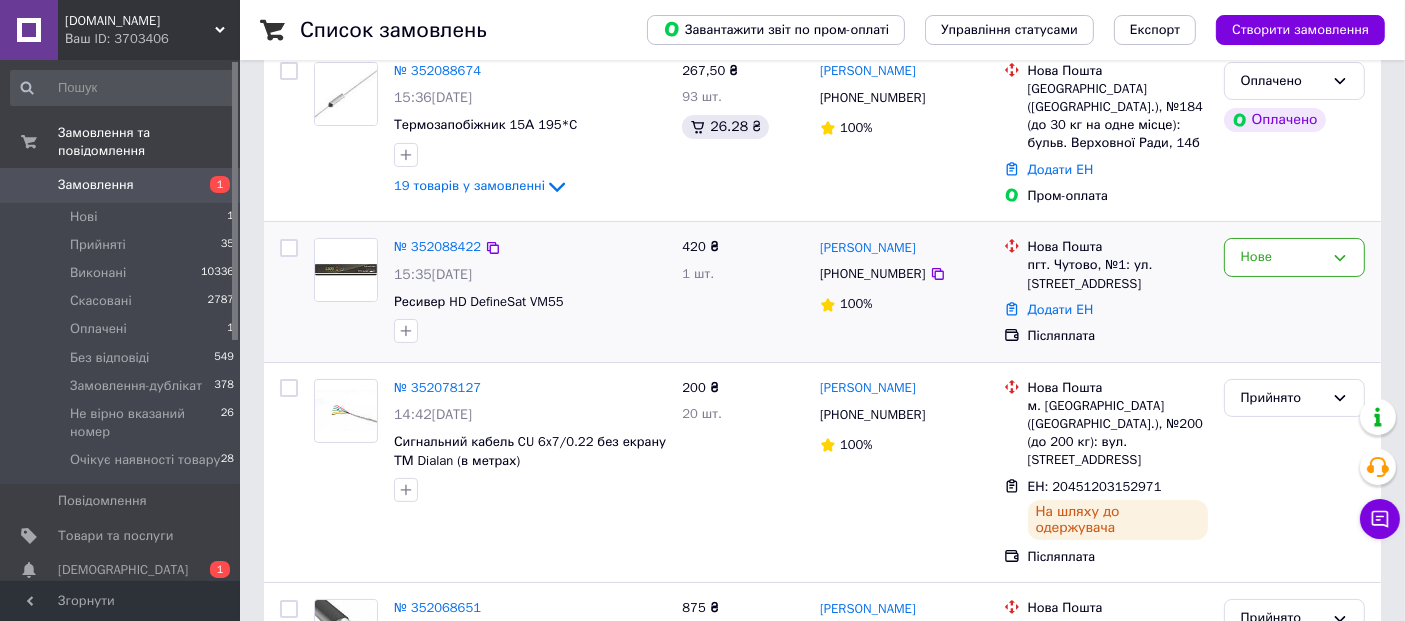 scroll, scrollTop: 0, scrollLeft: 0, axis: both 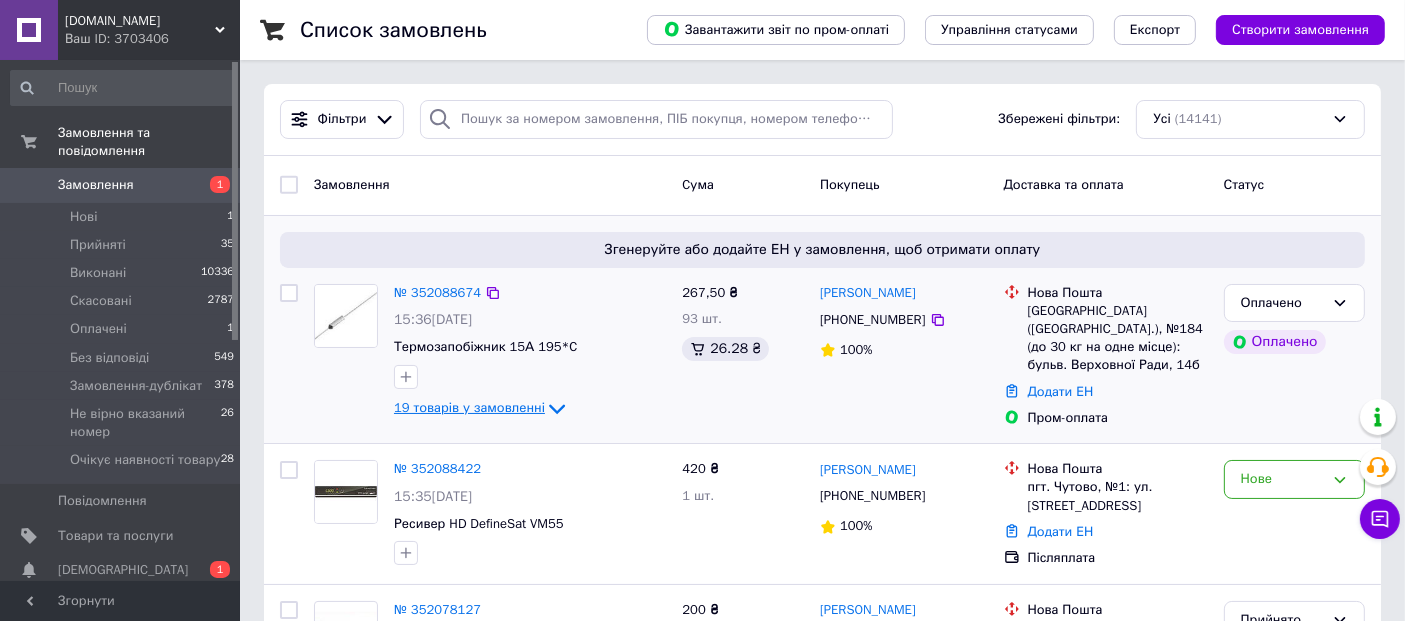 click on "19 товарів у замовленні" at bounding box center [469, 407] 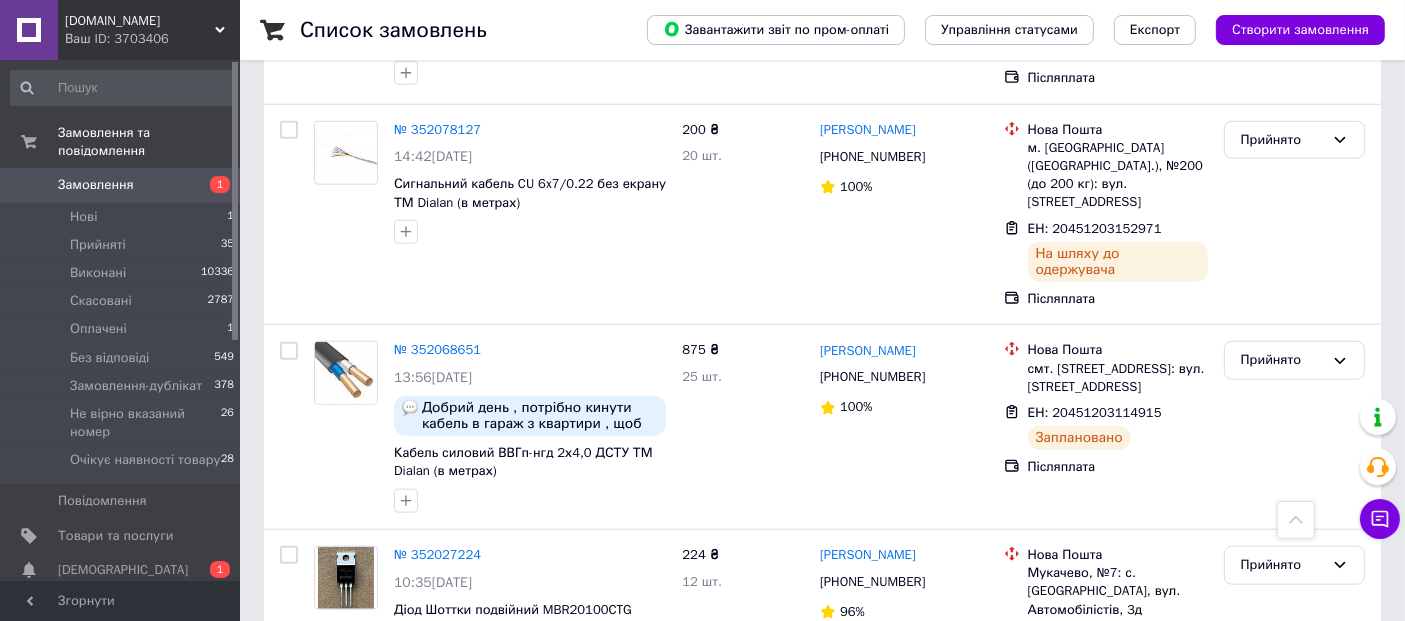 scroll, scrollTop: 1777, scrollLeft: 0, axis: vertical 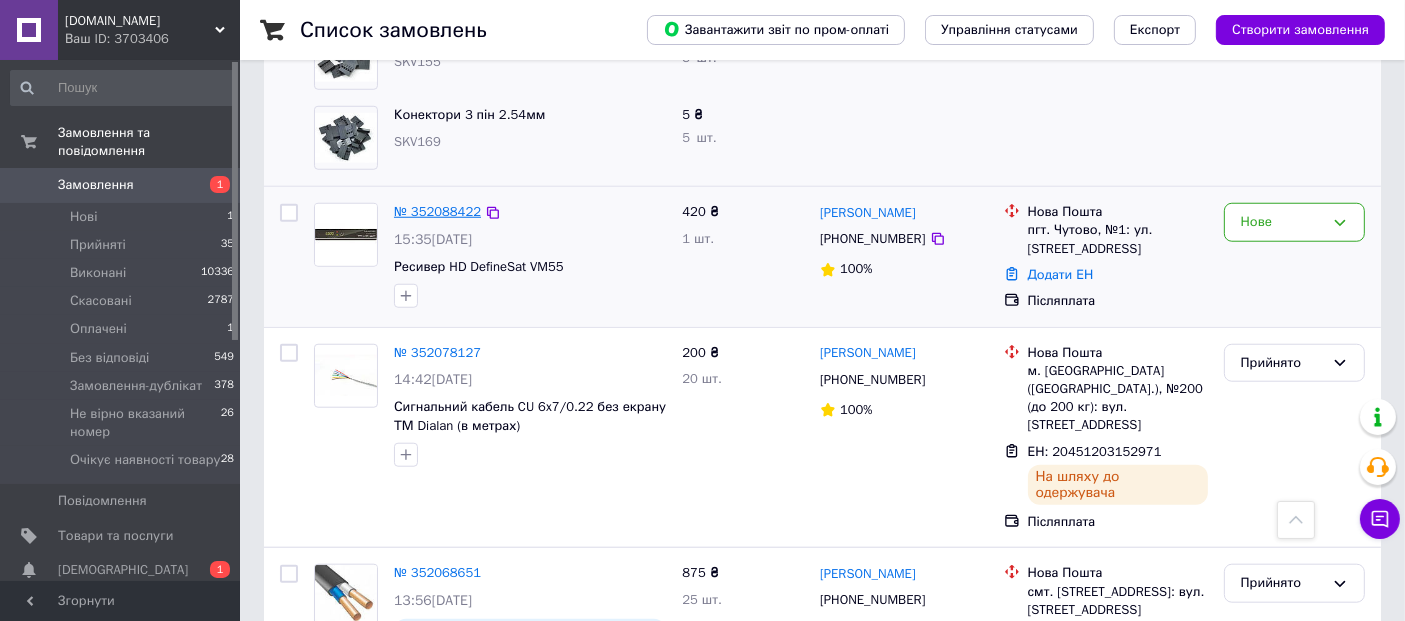 click on "№ 352088422" at bounding box center (437, 211) 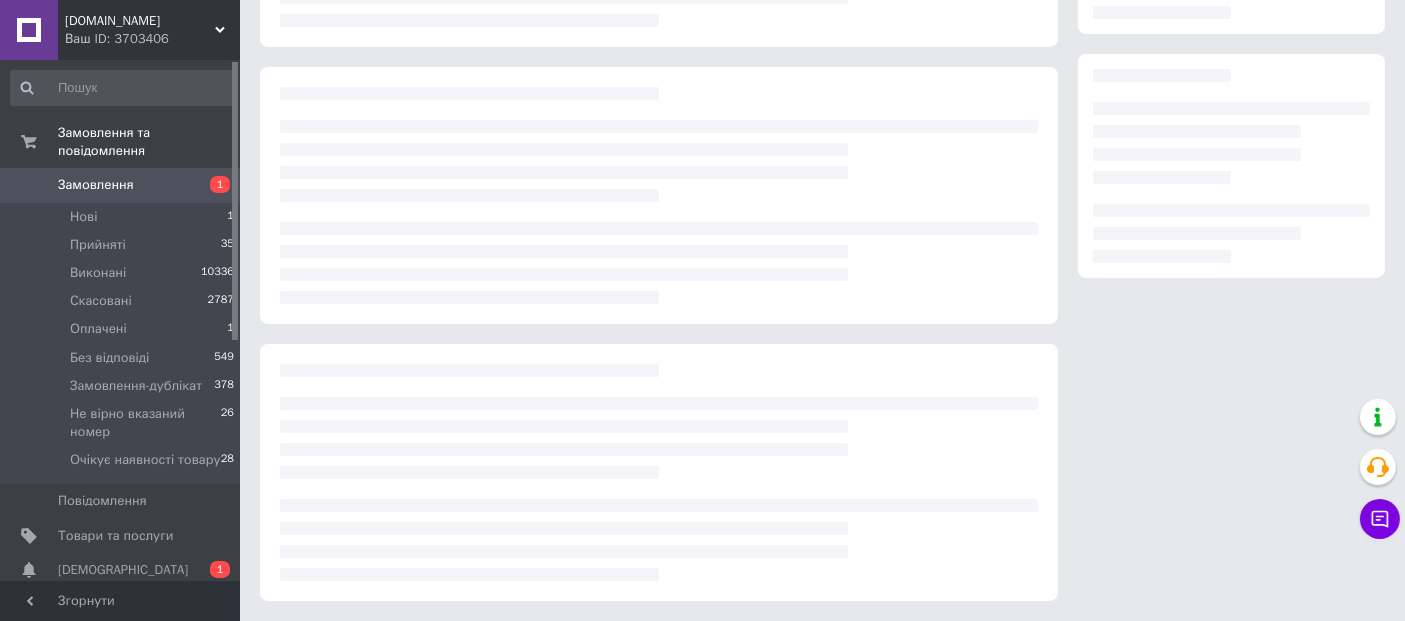 scroll, scrollTop: 0, scrollLeft: 0, axis: both 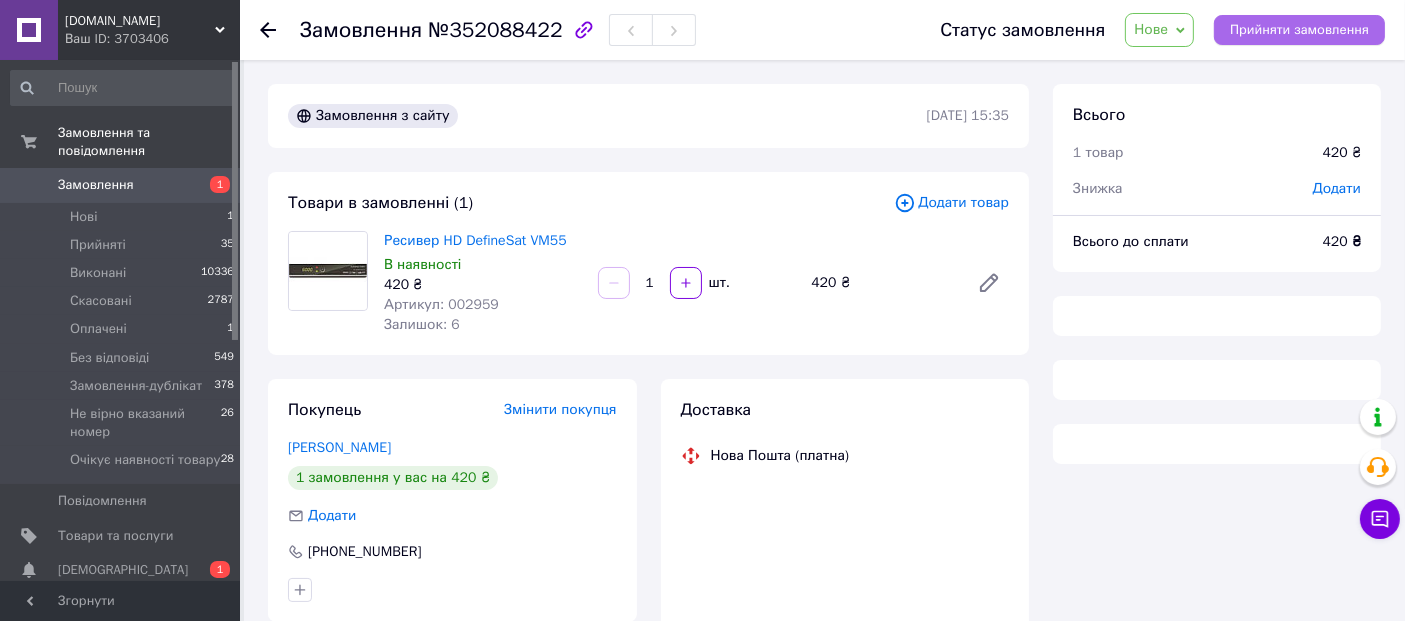 click on "Прийняти замовлення" at bounding box center [1299, 30] 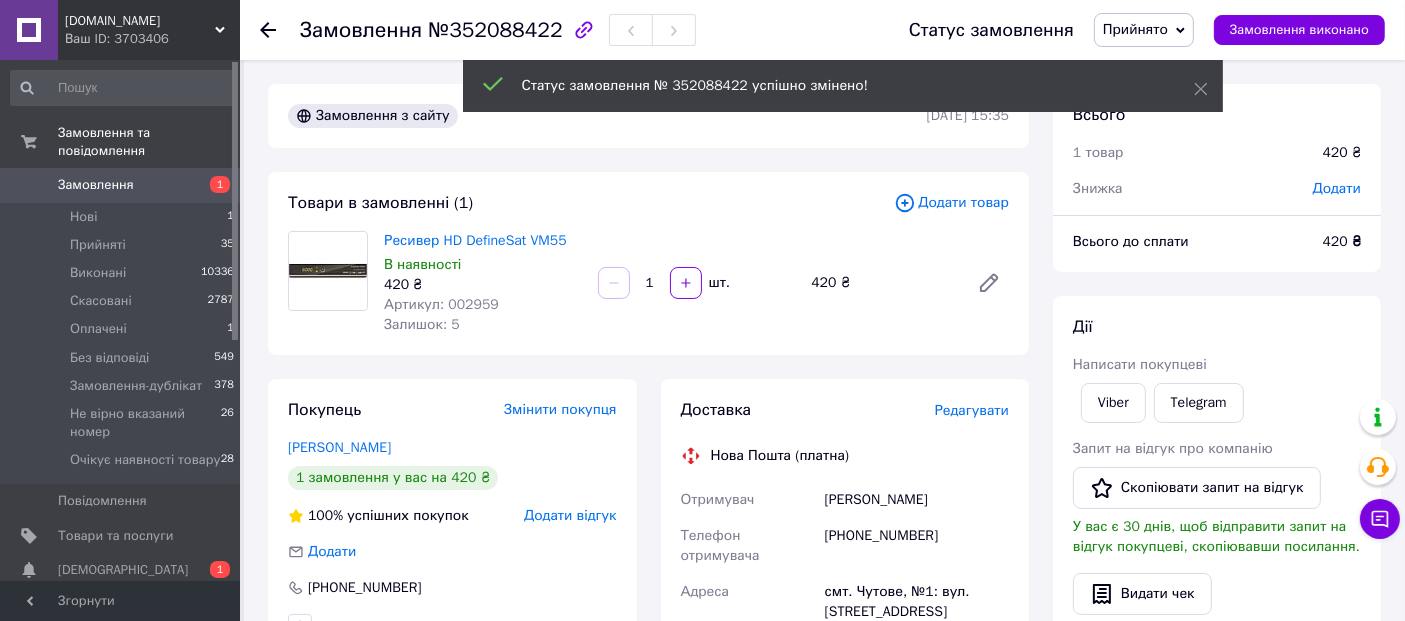 click on "№352088422" at bounding box center (495, 30) 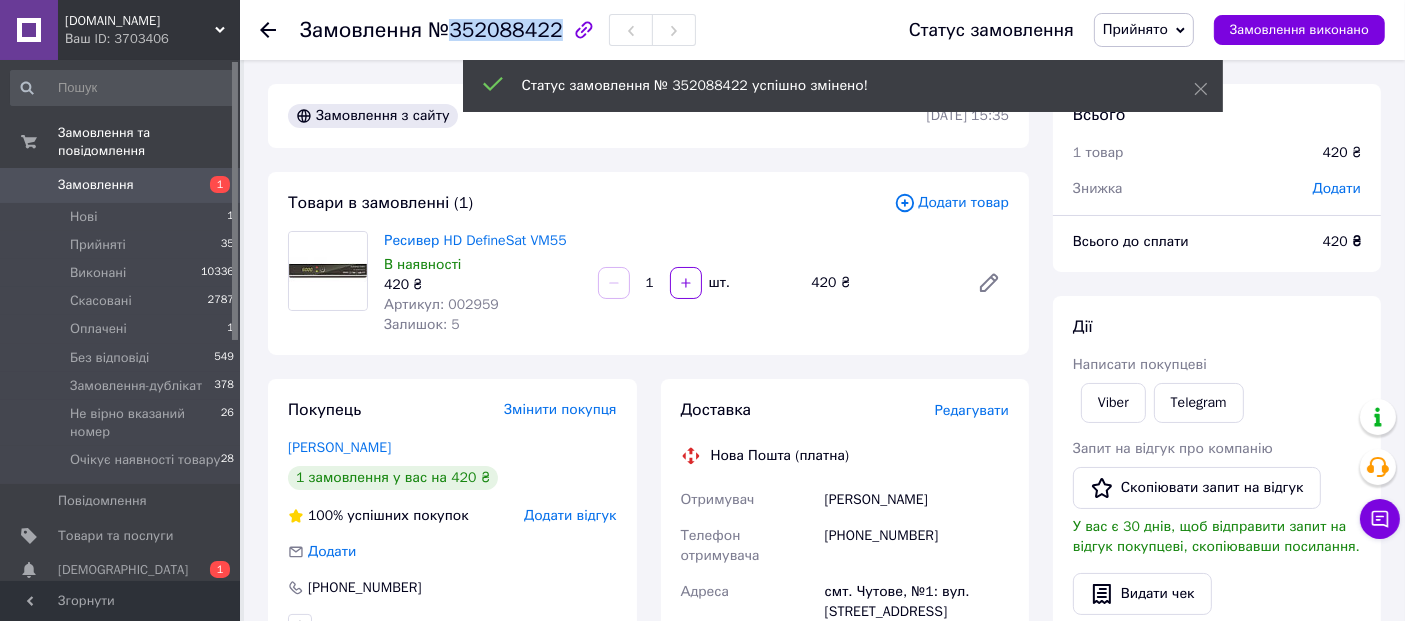 click on "№352088422" at bounding box center [495, 30] 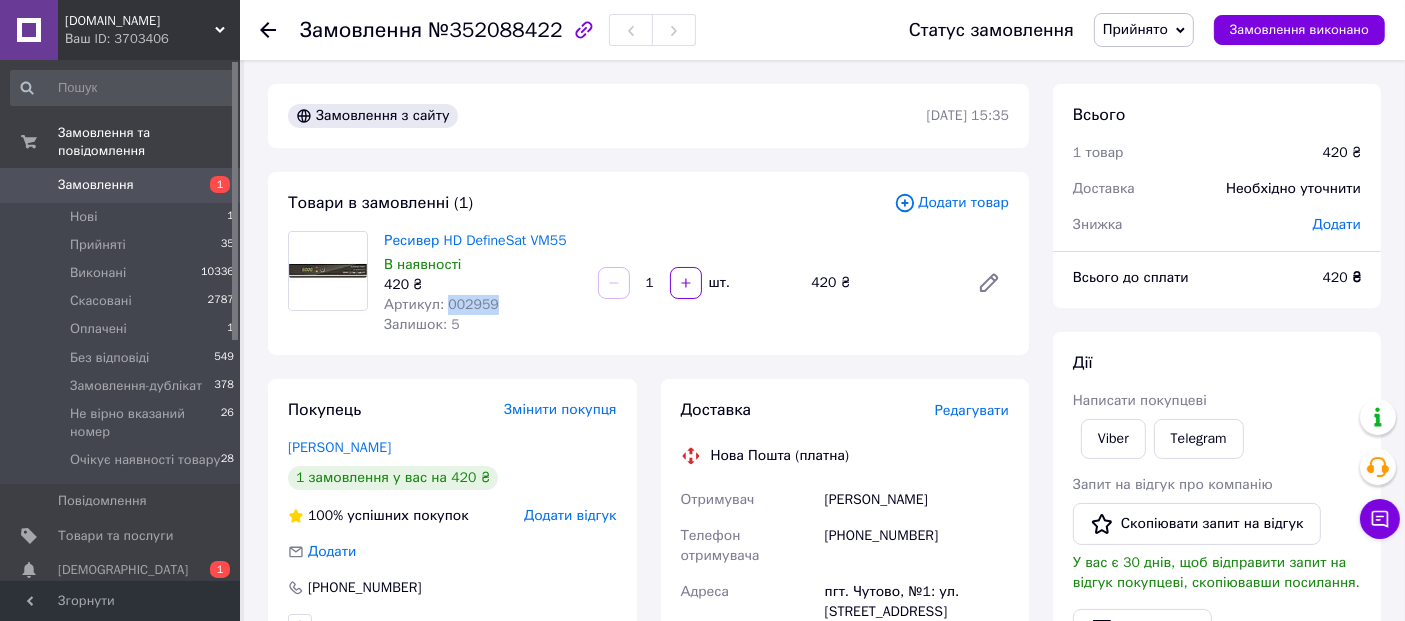 drag, startPoint x: 445, startPoint y: 305, endPoint x: 508, endPoint y: 303, distance: 63.03174 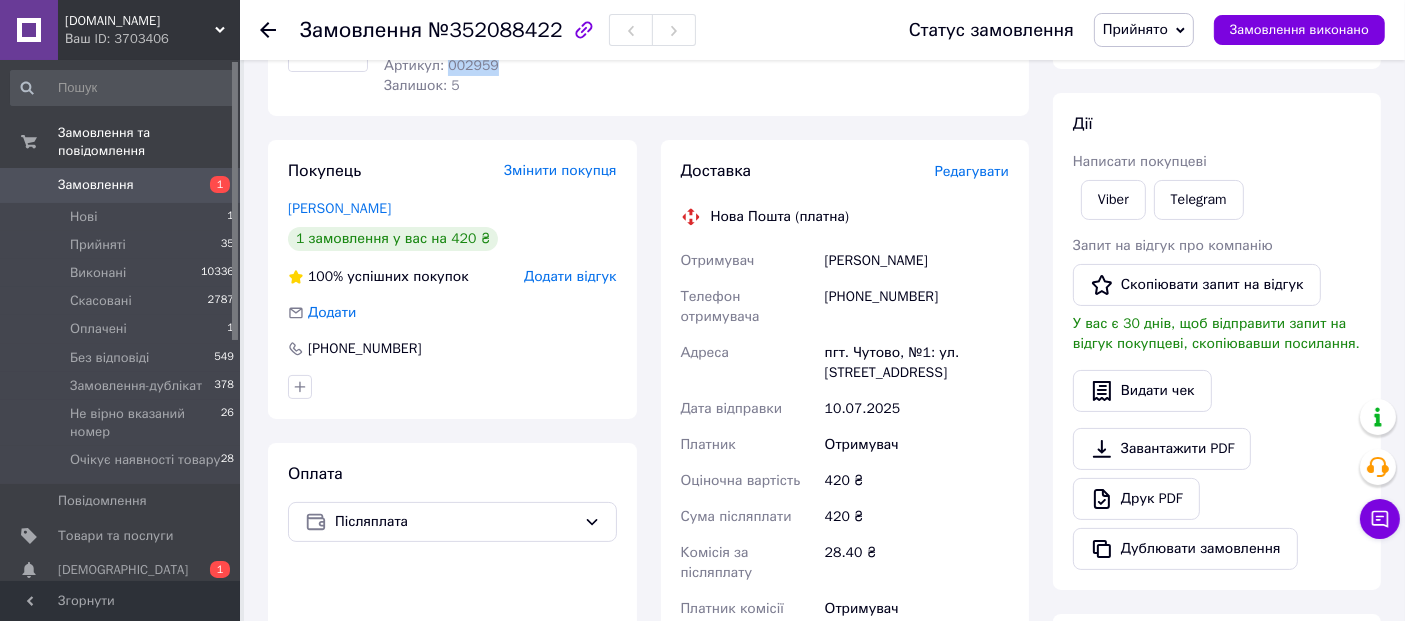 scroll, scrollTop: 444, scrollLeft: 0, axis: vertical 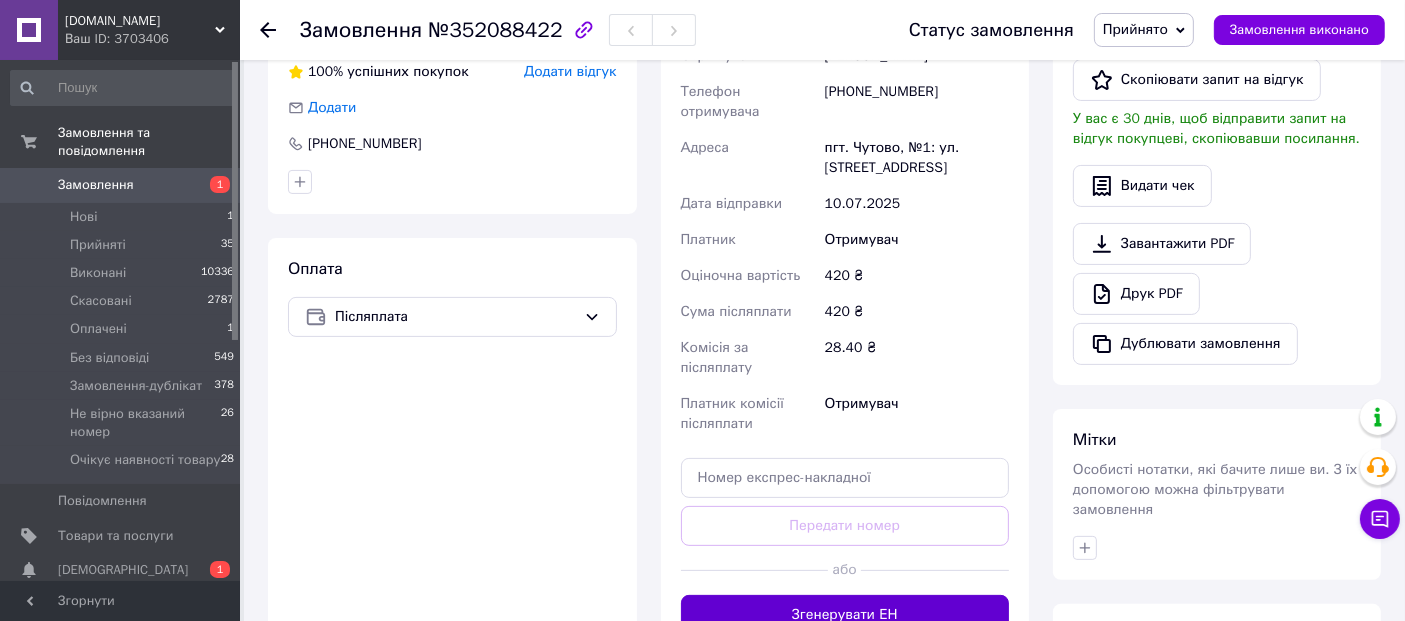 click on "Згенерувати ЕН" at bounding box center (845, 615) 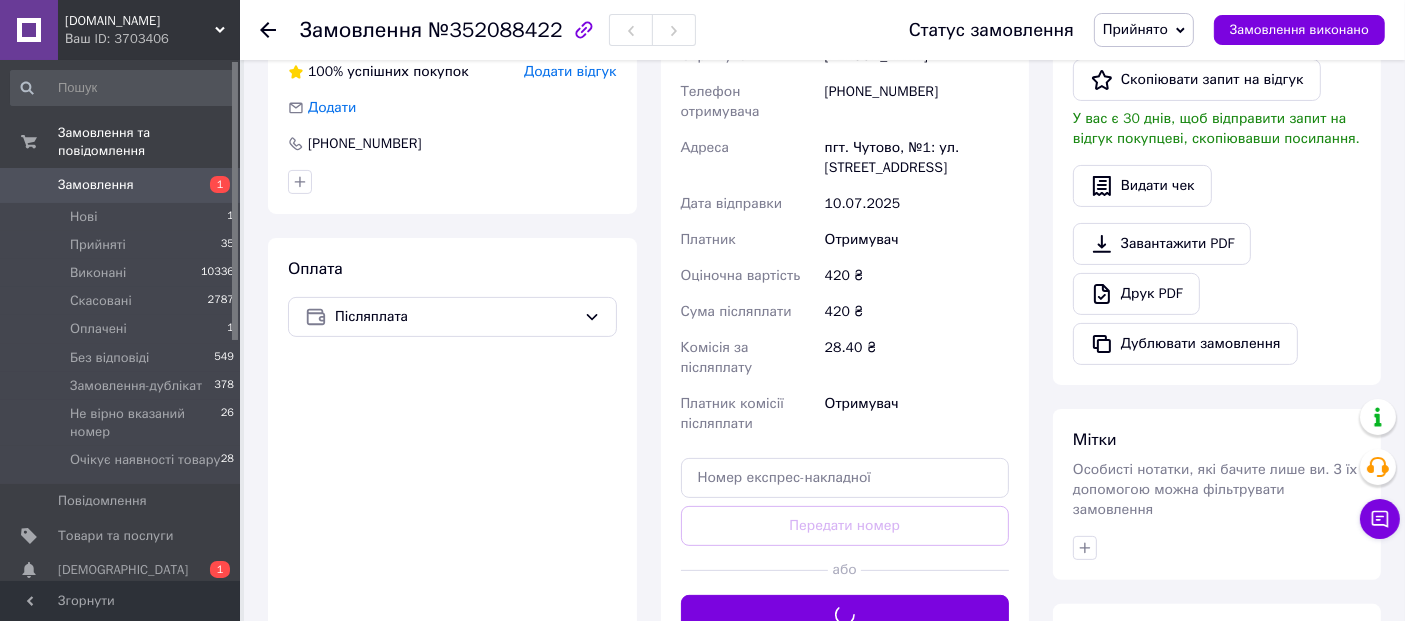scroll, scrollTop: 0, scrollLeft: 0, axis: both 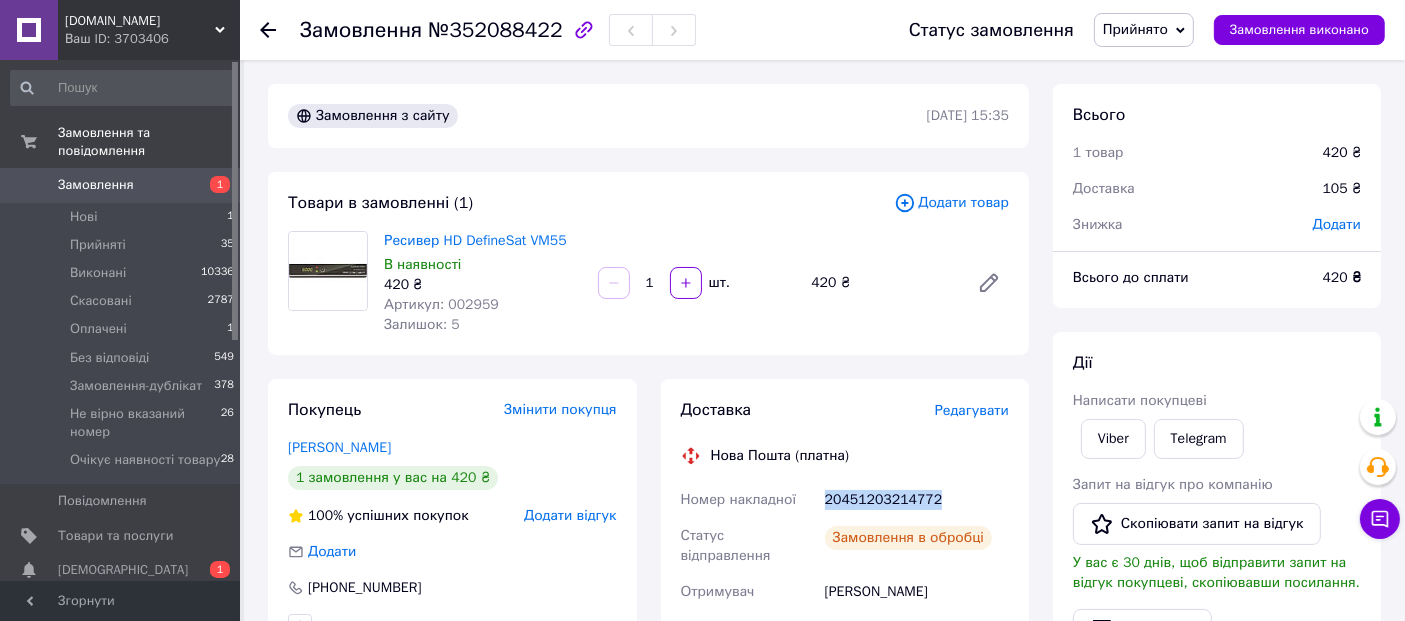 drag, startPoint x: 948, startPoint y: 500, endPoint x: 814, endPoint y: 498, distance: 134.01492 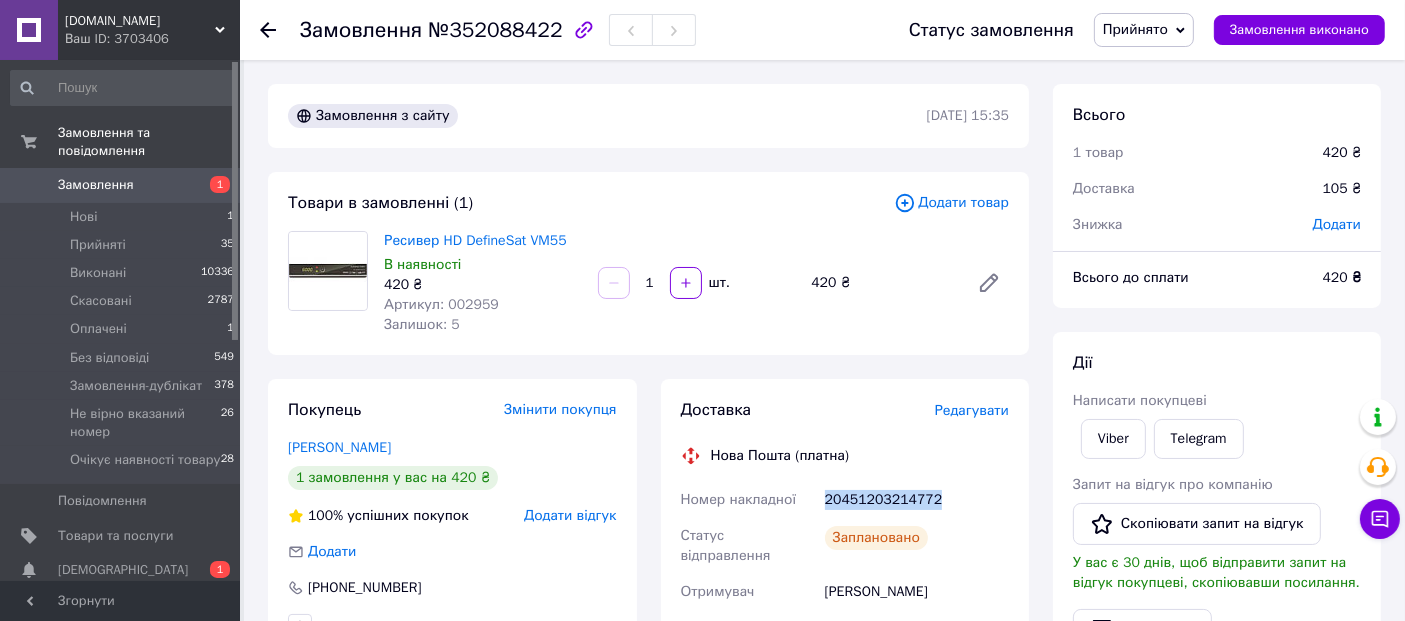 copy on "Номер накладної 20451203214772" 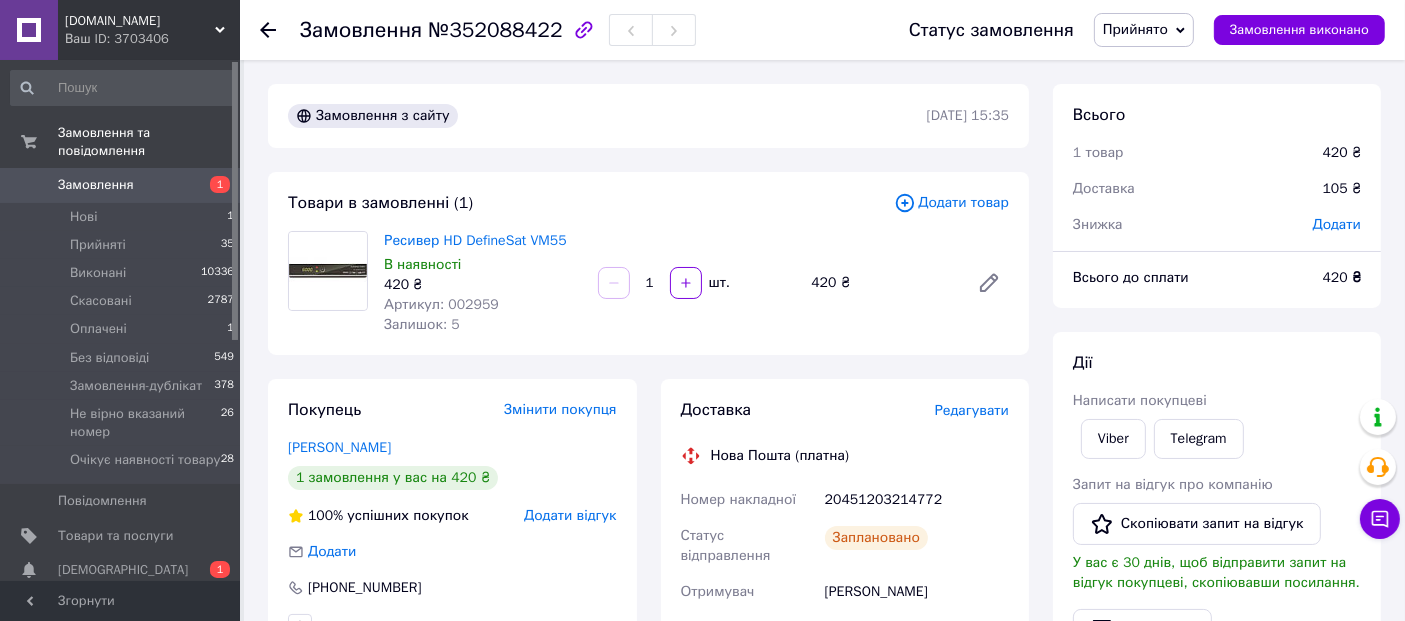 click 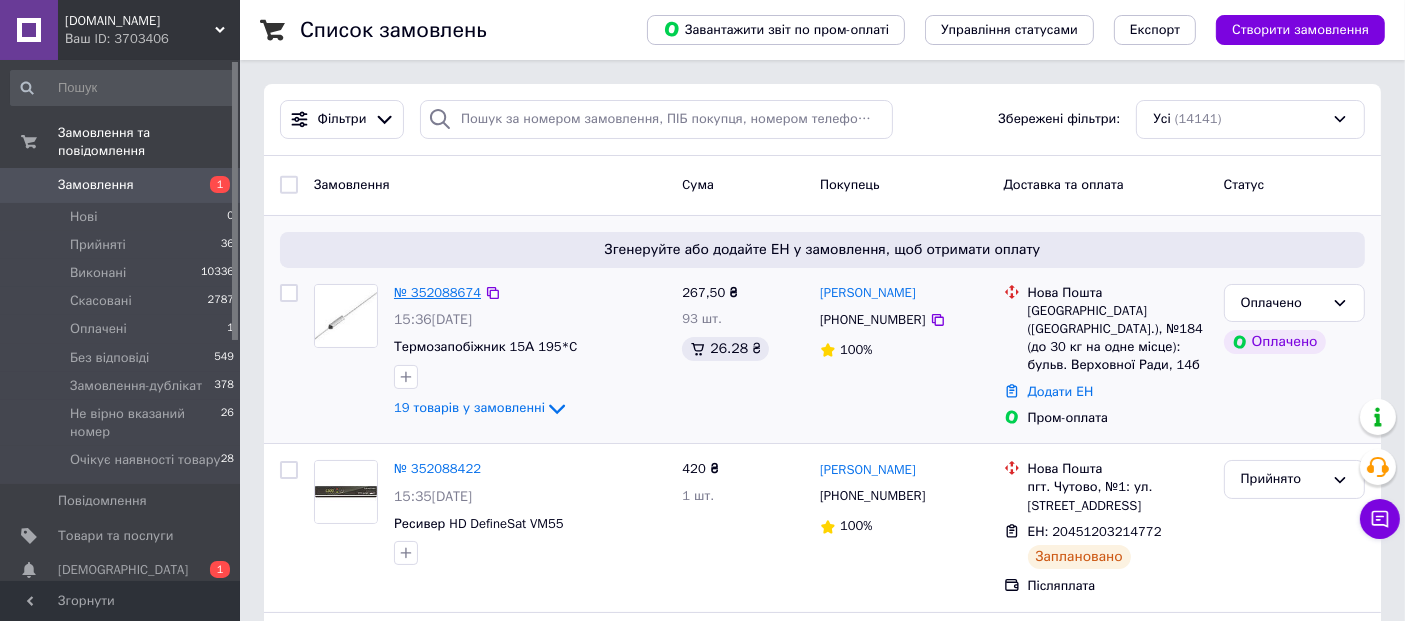 click on "№ 352088674" at bounding box center (437, 292) 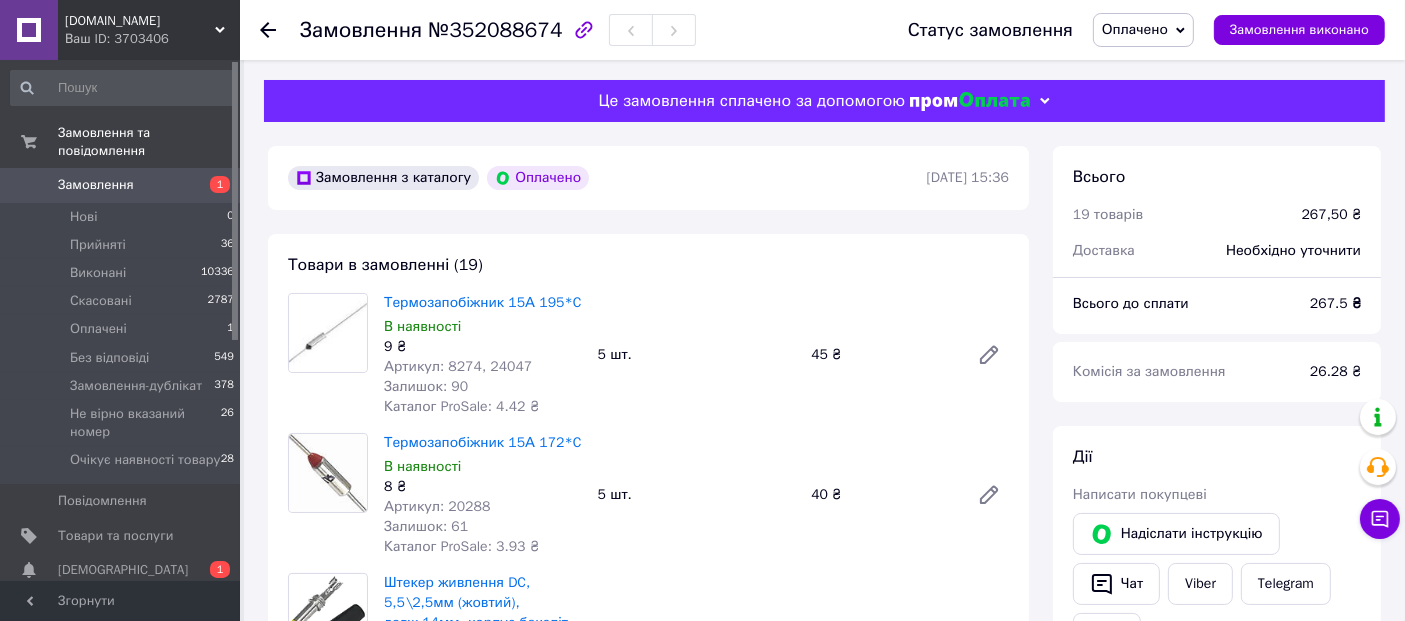 click on "Оплачено" at bounding box center [1135, 29] 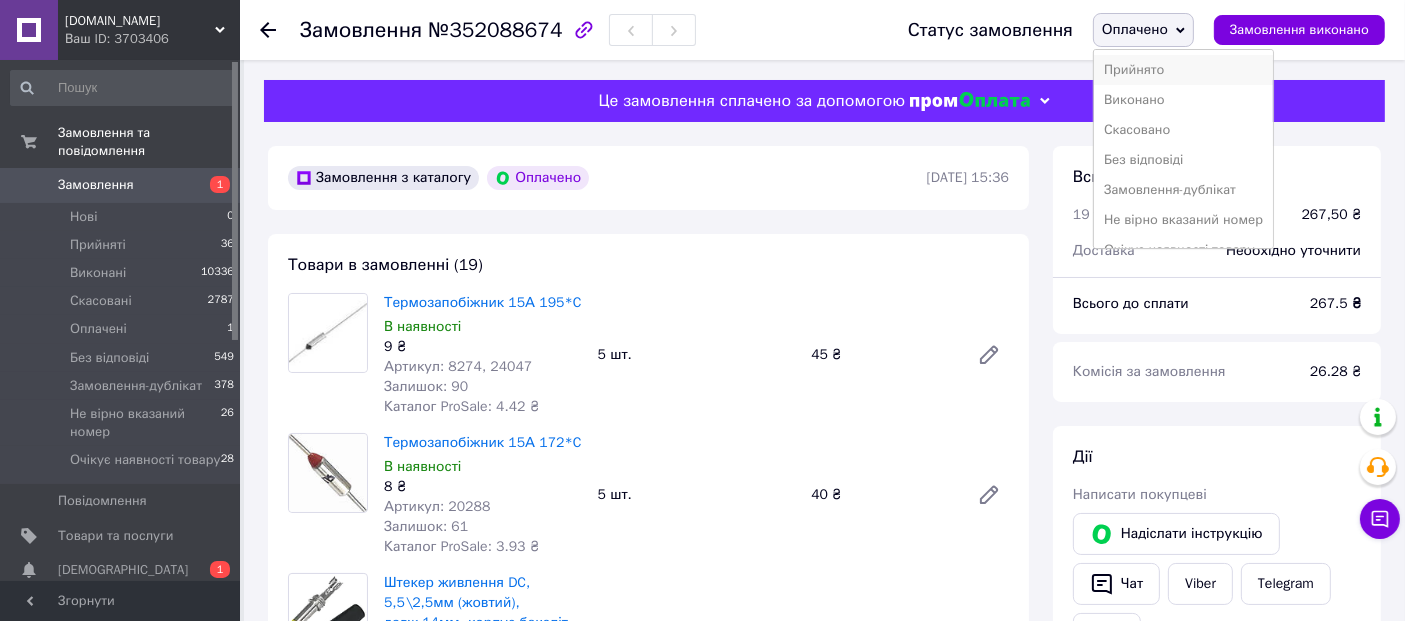 click on "Прийнято" at bounding box center (1183, 70) 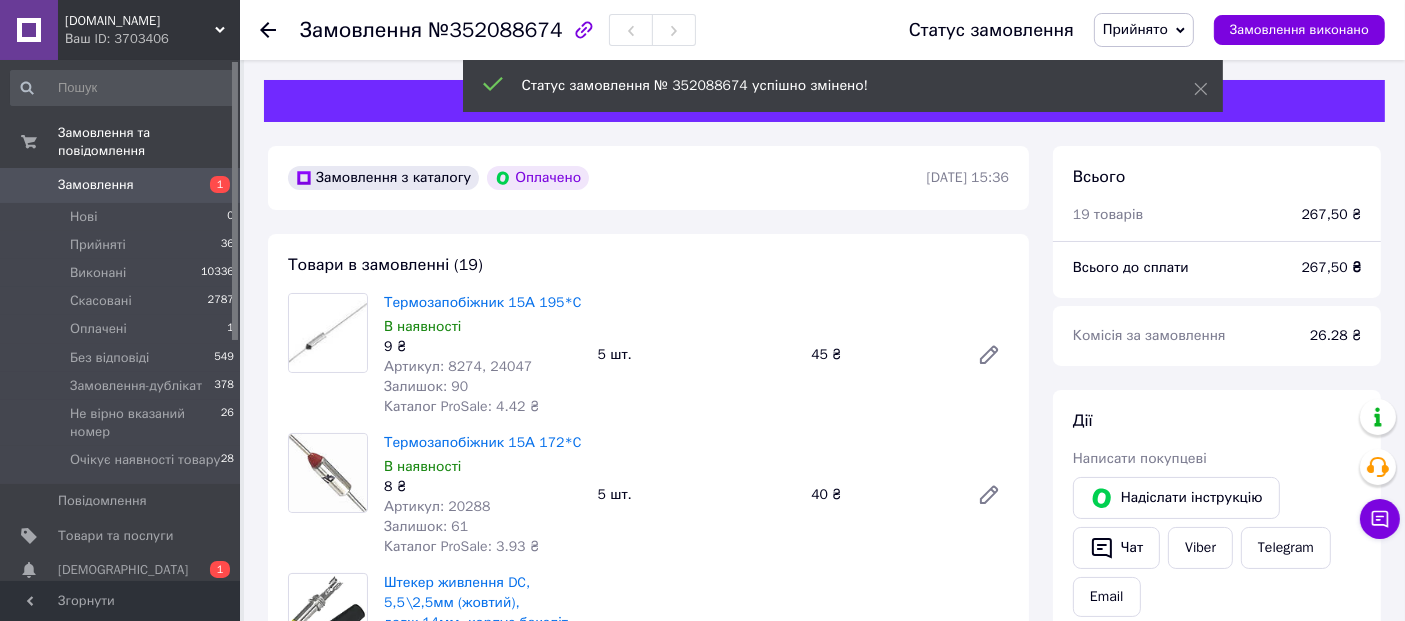 click on "№352088674" at bounding box center [495, 30] 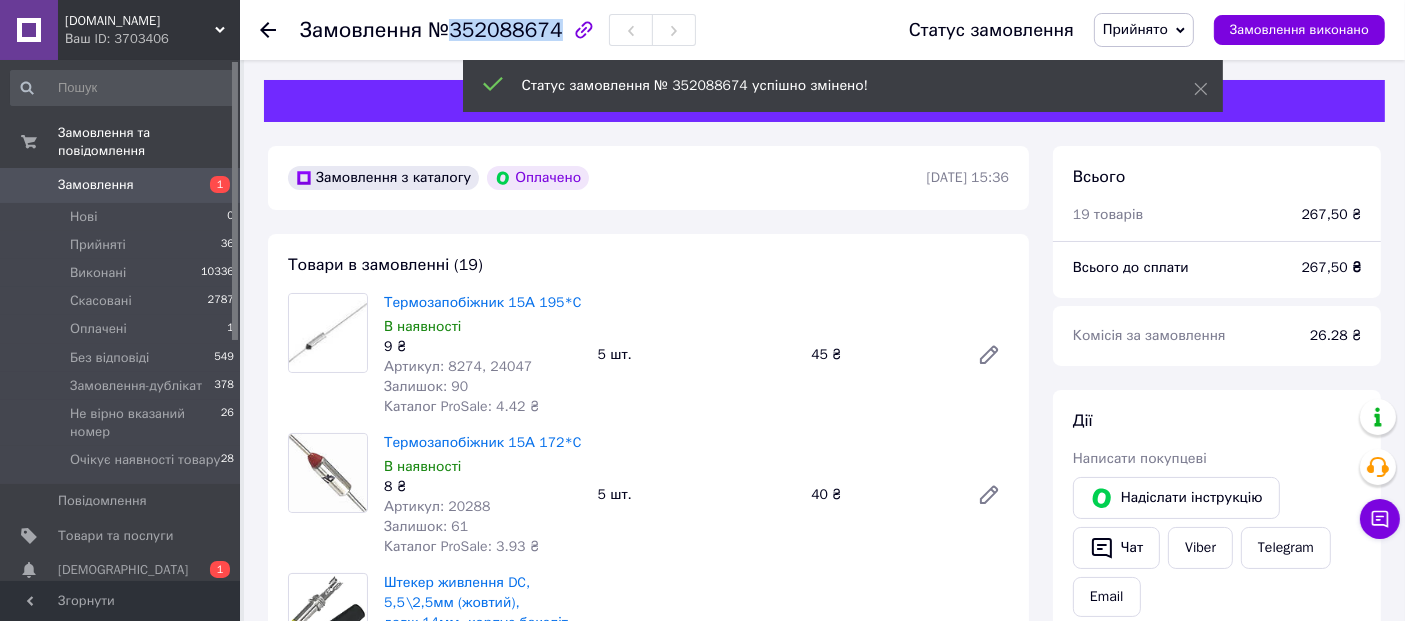 click on "№352088674" at bounding box center (495, 30) 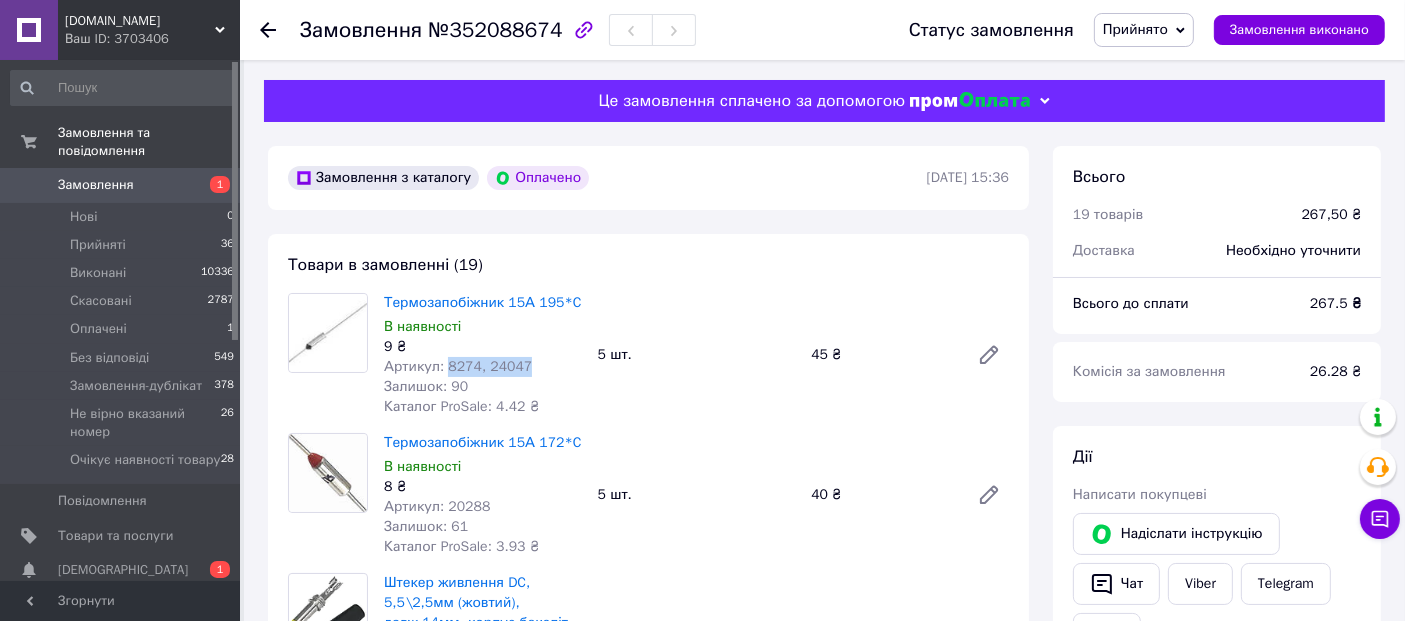 drag, startPoint x: 442, startPoint y: 367, endPoint x: 565, endPoint y: 370, distance: 123.03658 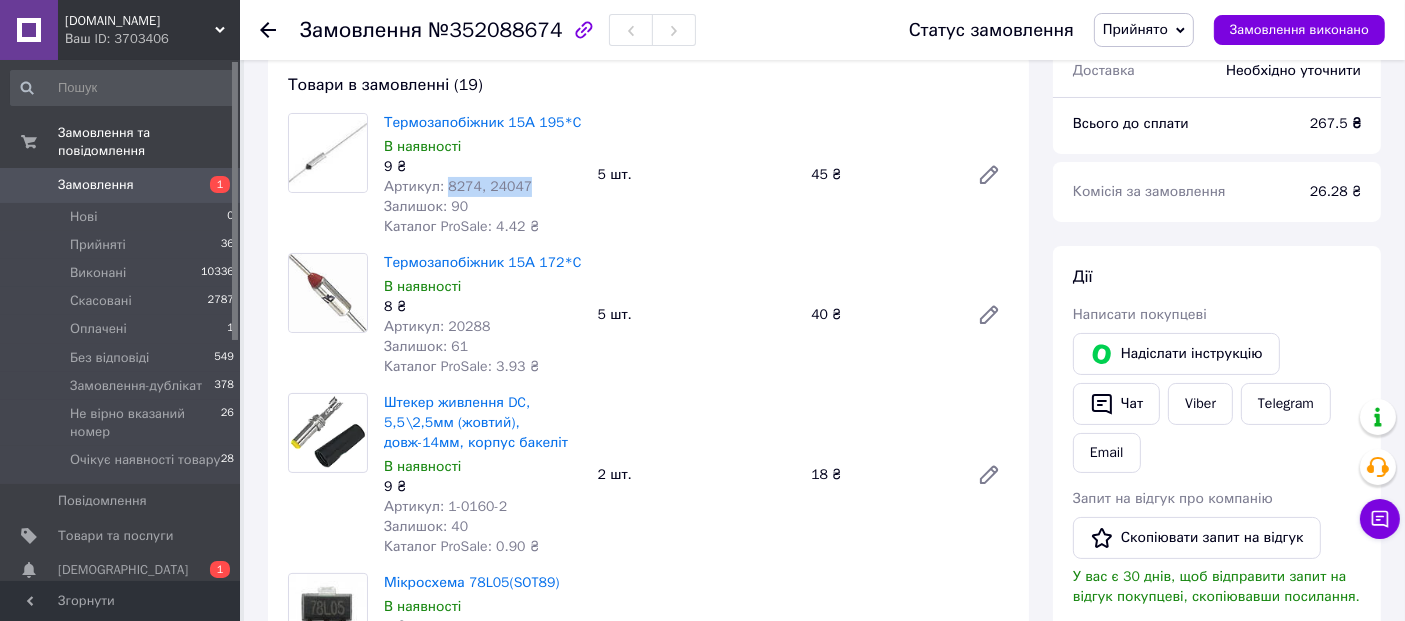 scroll, scrollTop: 222, scrollLeft: 0, axis: vertical 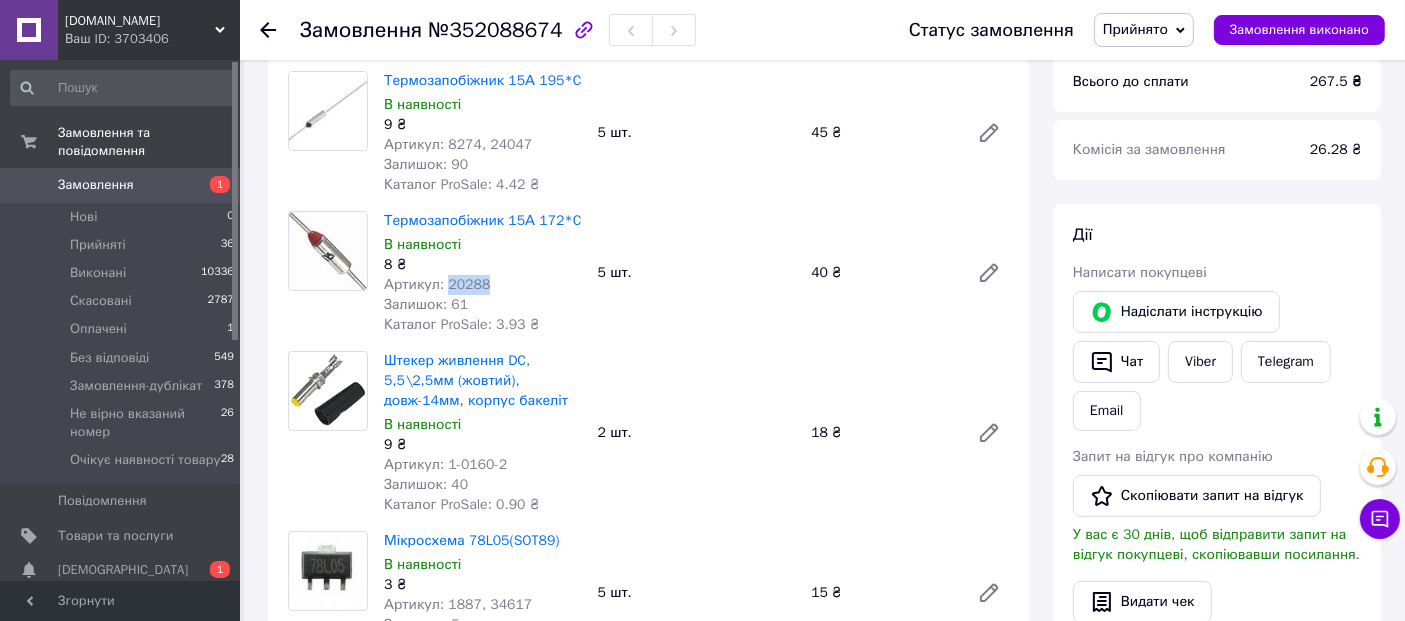 drag, startPoint x: 445, startPoint y: 288, endPoint x: 594, endPoint y: 375, distance: 172.53986 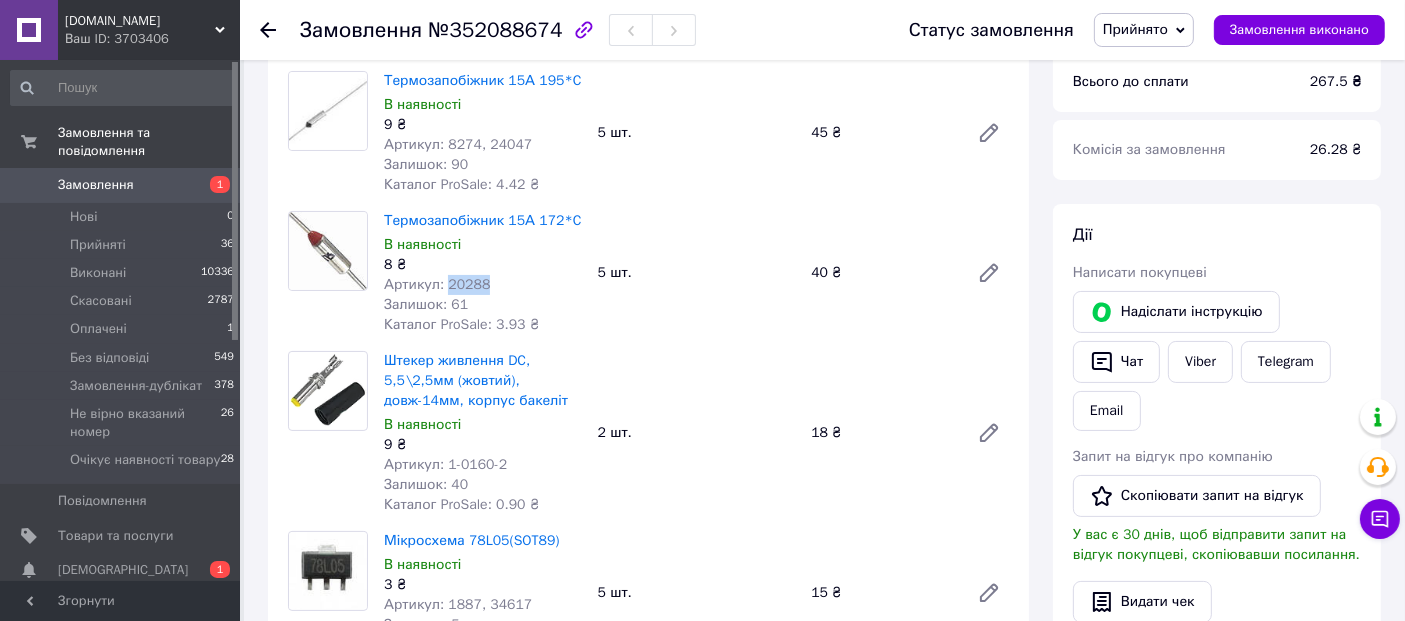 scroll, scrollTop: 444, scrollLeft: 0, axis: vertical 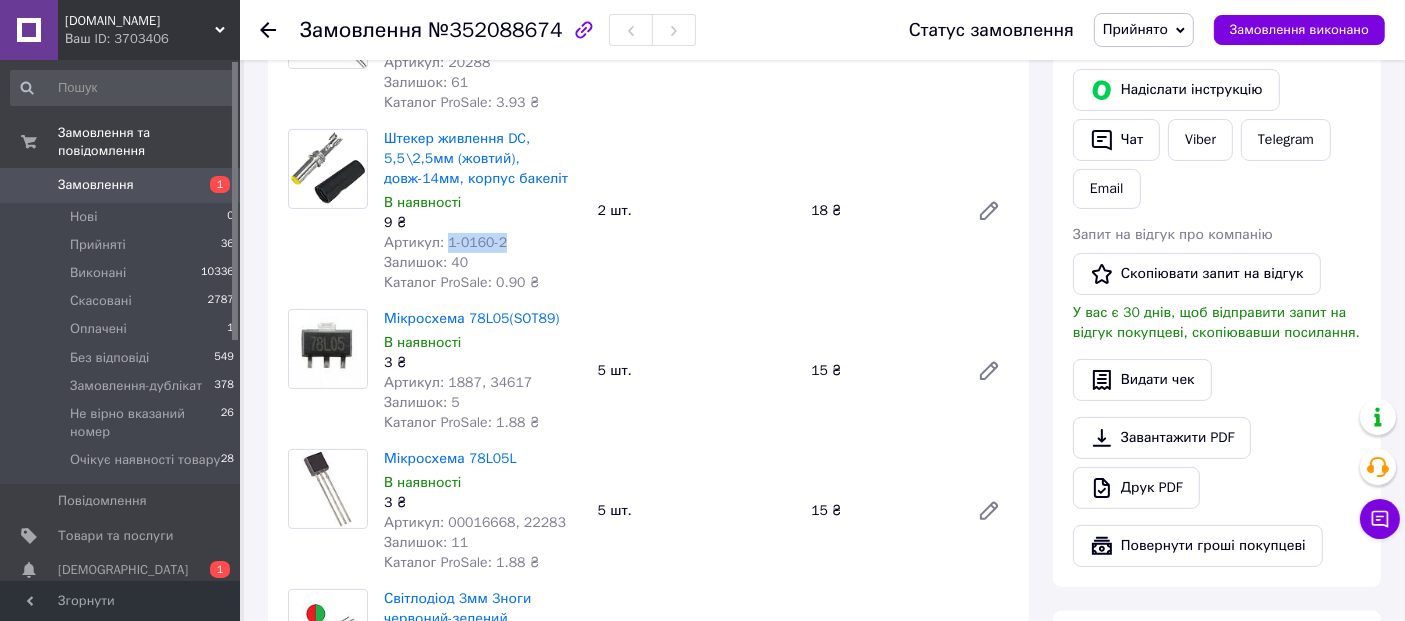 drag, startPoint x: 444, startPoint y: 244, endPoint x: 553, endPoint y: 243, distance: 109.004585 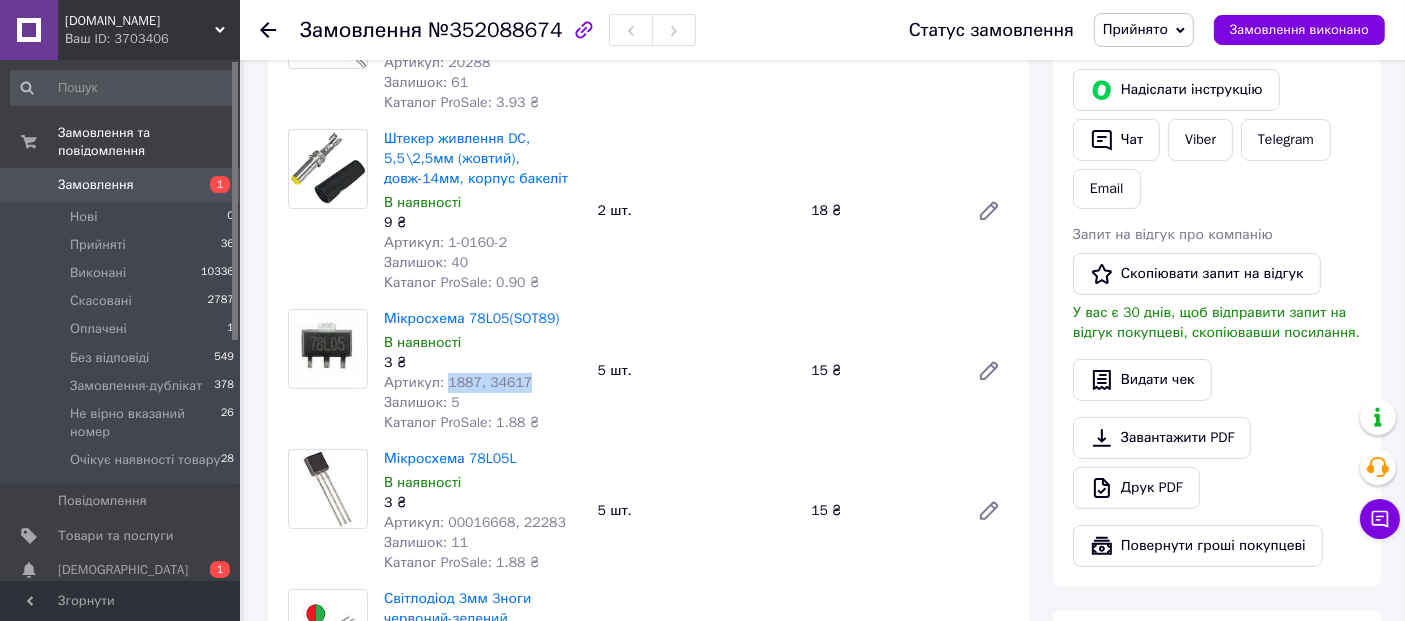 drag, startPoint x: 455, startPoint y: 384, endPoint x: 522, endPoint y: 384, distance: 67 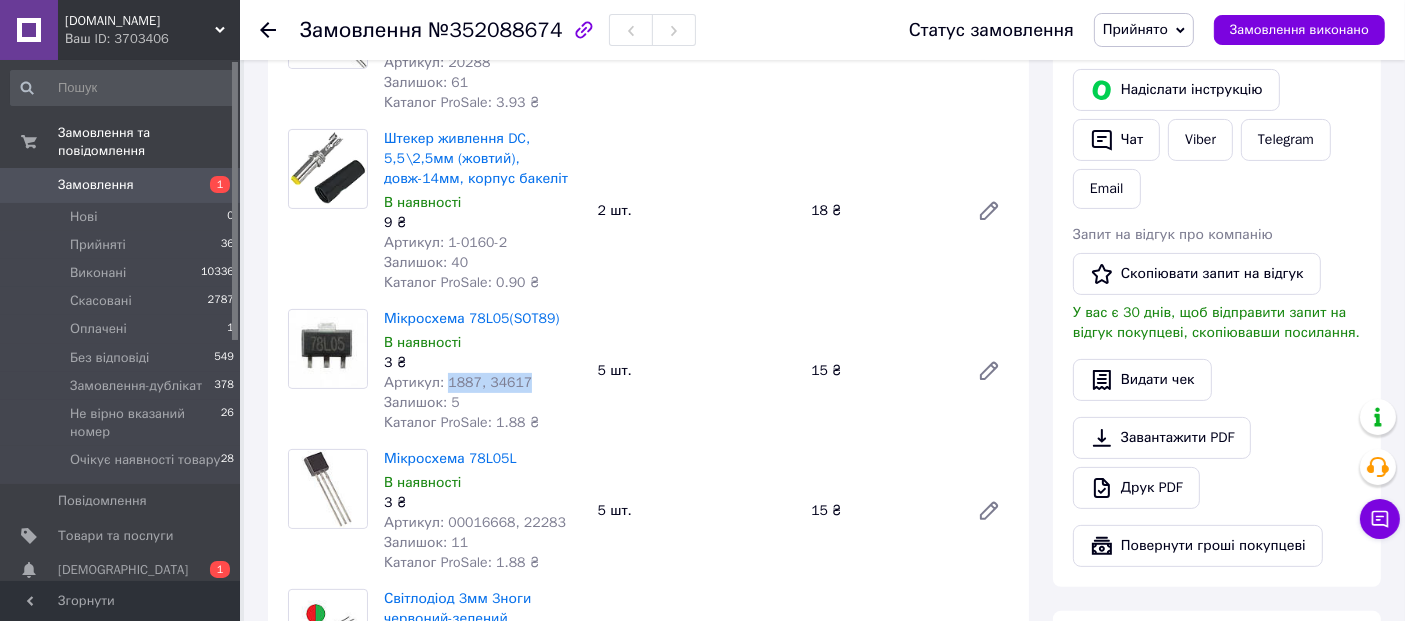 drag, startPoint x: 444, startPoint y: 384, endPoint x: 565, endPoint y: 384, distance: 121 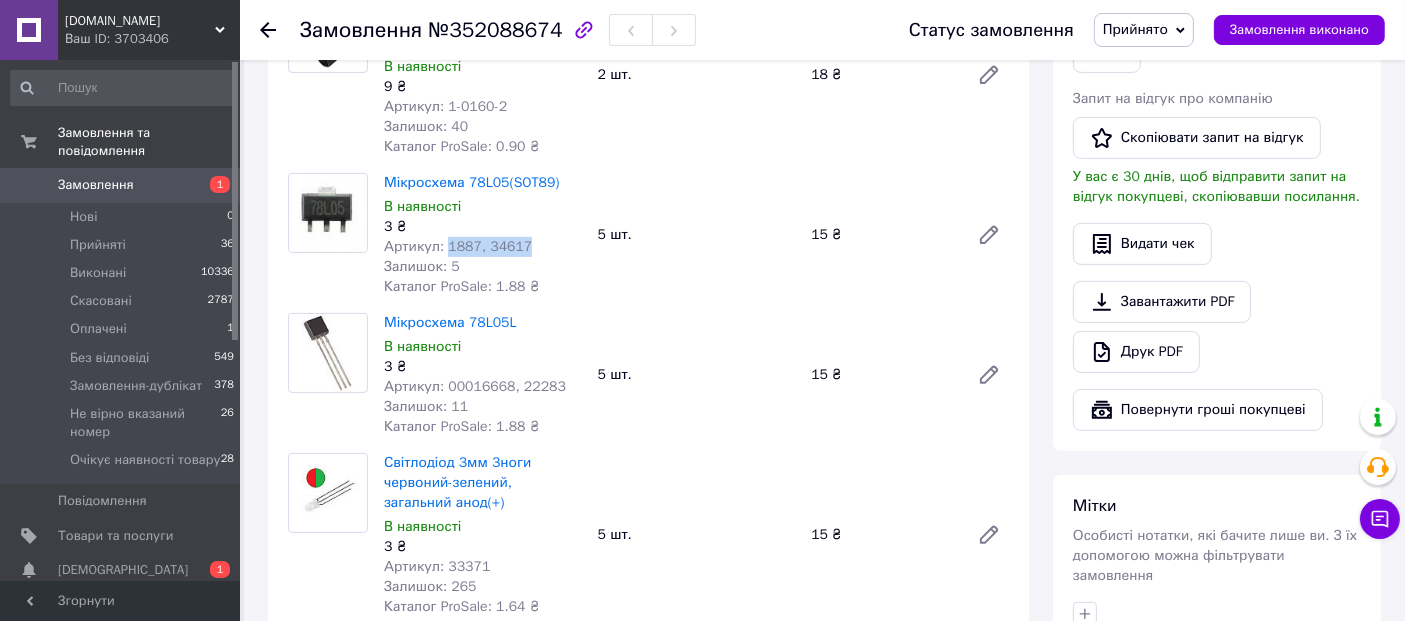 scroll, scrollTop: 666, scrollLeft: 0, axis: vertical 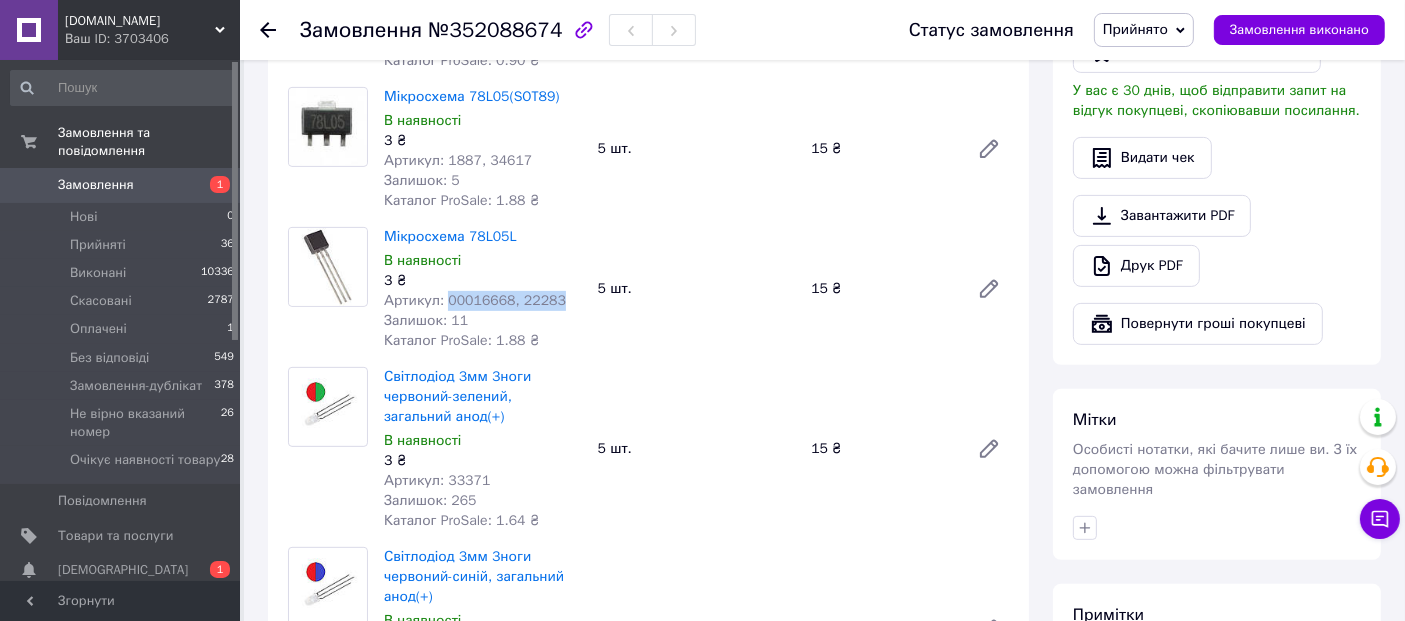 drag, startPoint x: 444, startPoint y: 299, endPoint x: 572, endPoint y: 301, distance: 128.01562 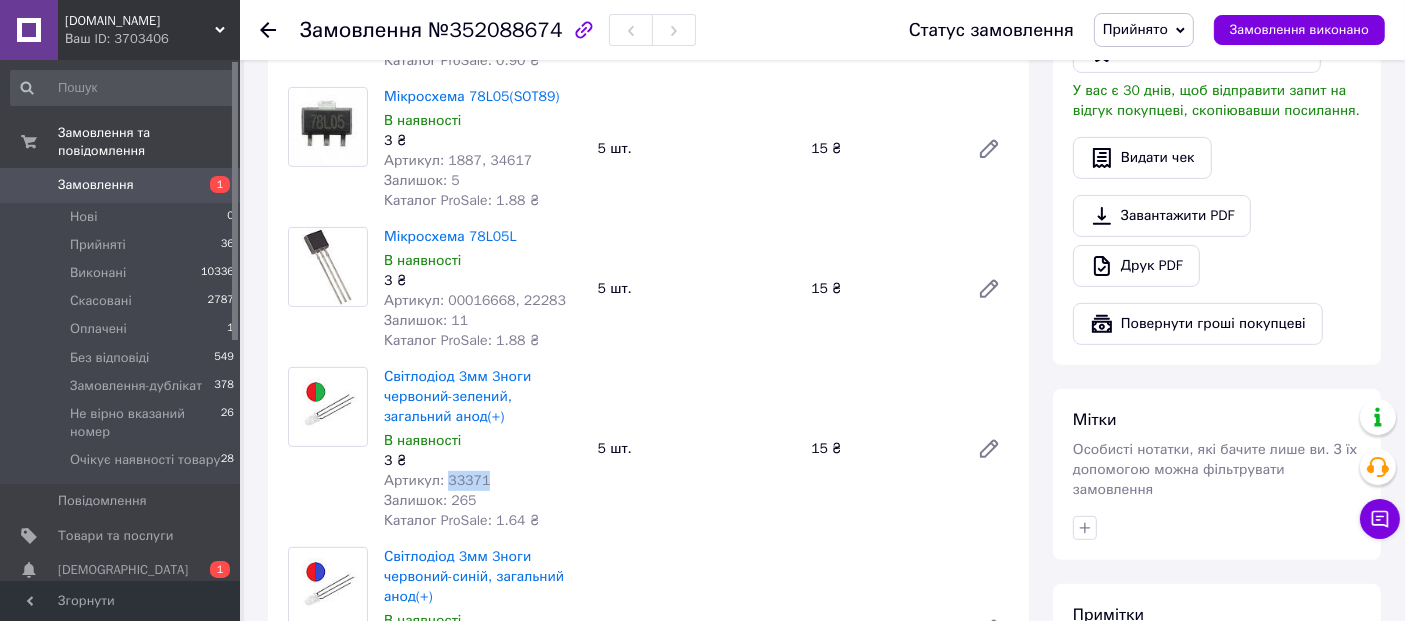 drag, startPoint x: 442, startPoint y: 477, endPoint x: 530, endPoint y: 481, distance: 88.09086 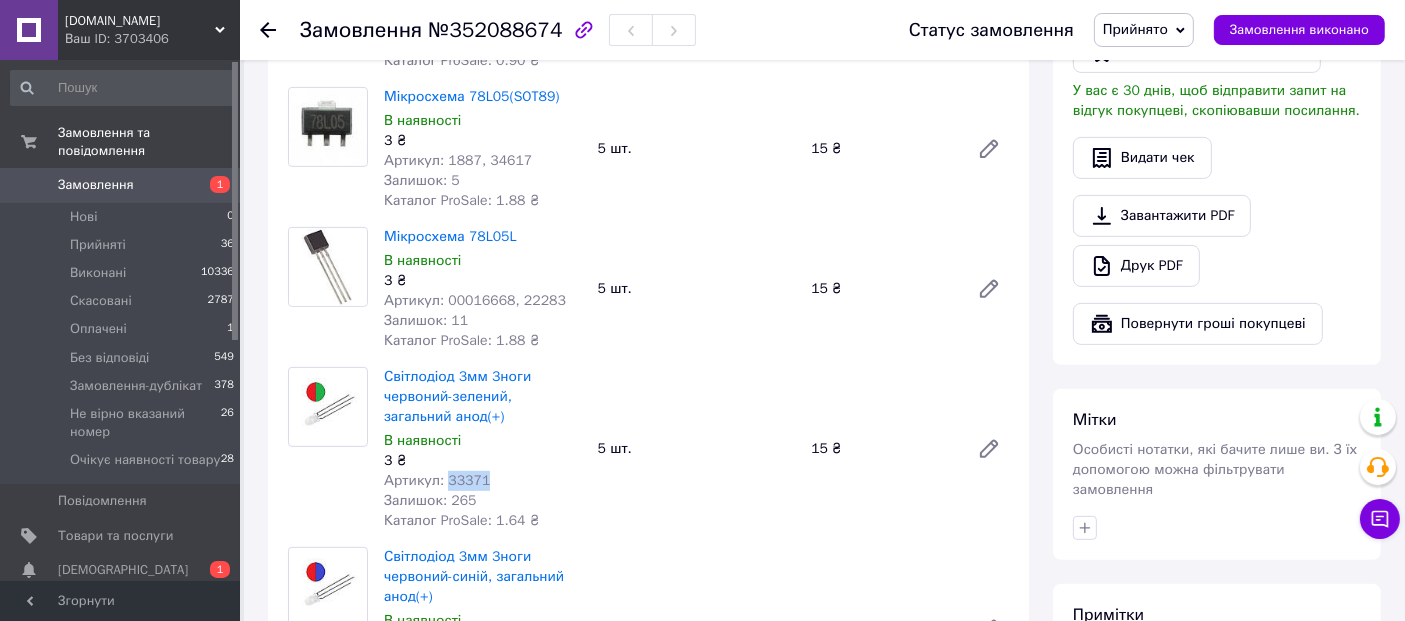 scroll, scrollTop: 888, scrollLeft: 0, axis: vertical 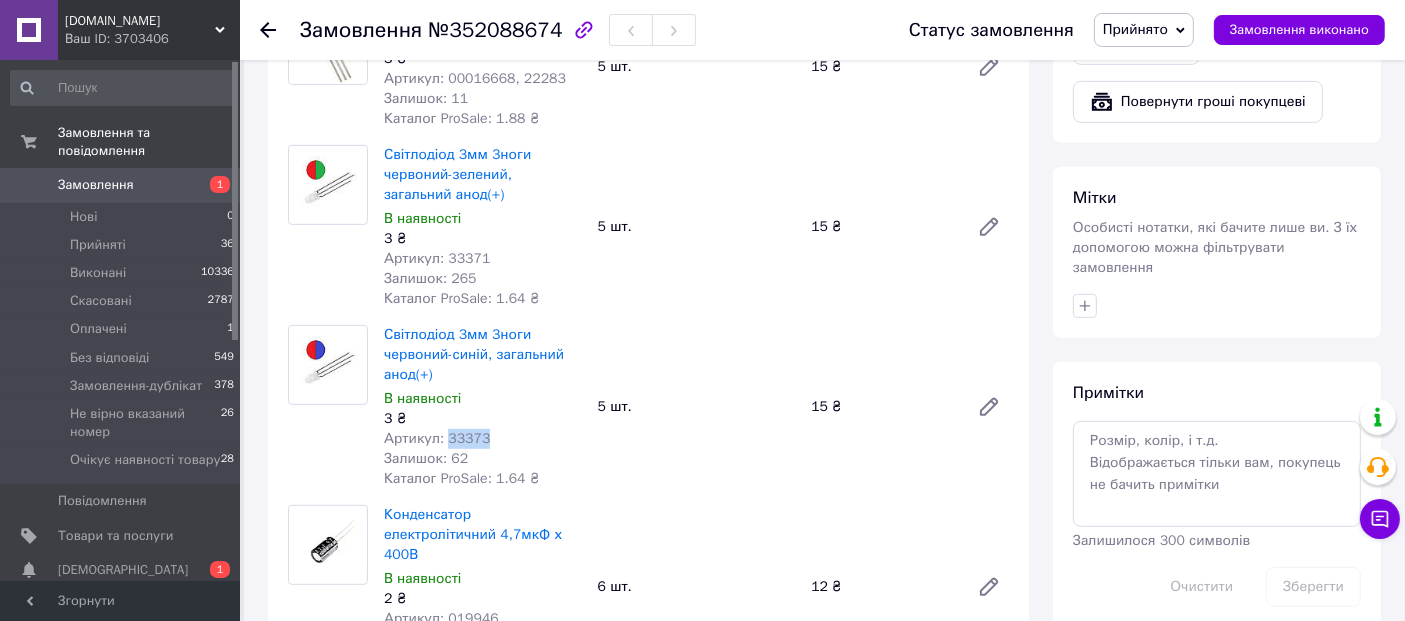 drag, startPoint x: 445, startPoint y: 433, endPoint x: 525, endPoint y: 439, distance: 80.224686 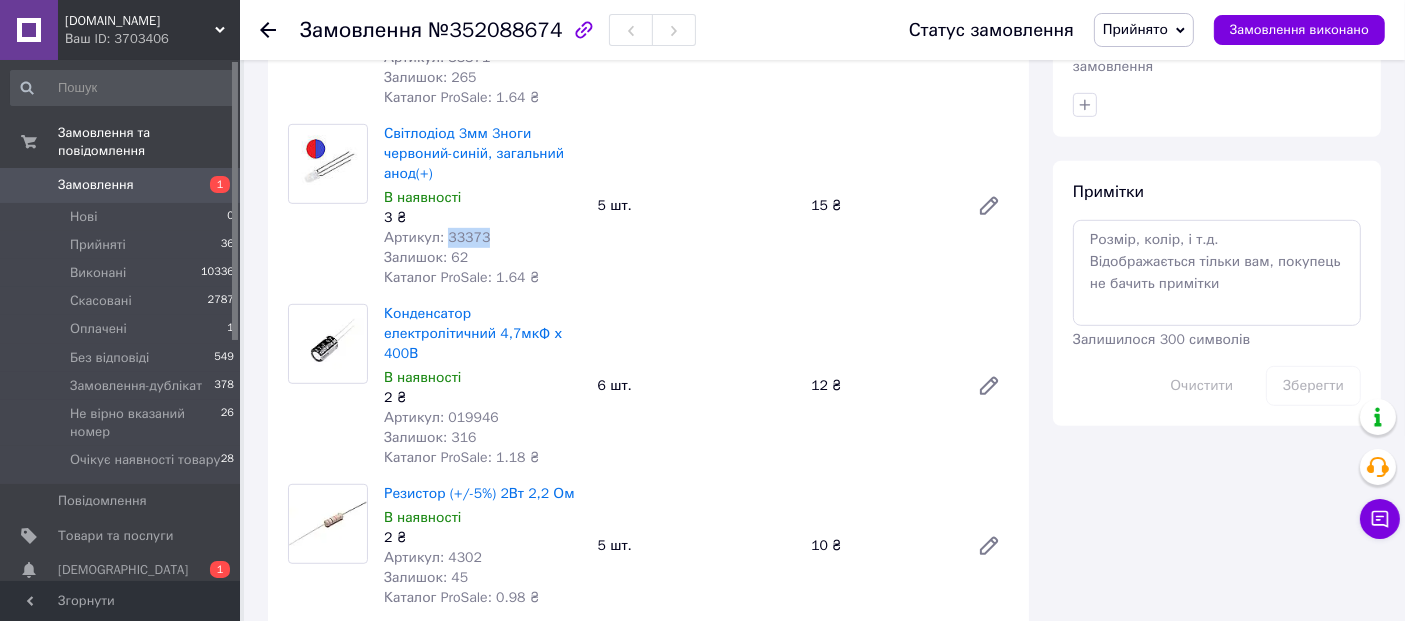 scroll, scrollTop: 1111, scrollLeft: 0, axis: vertical 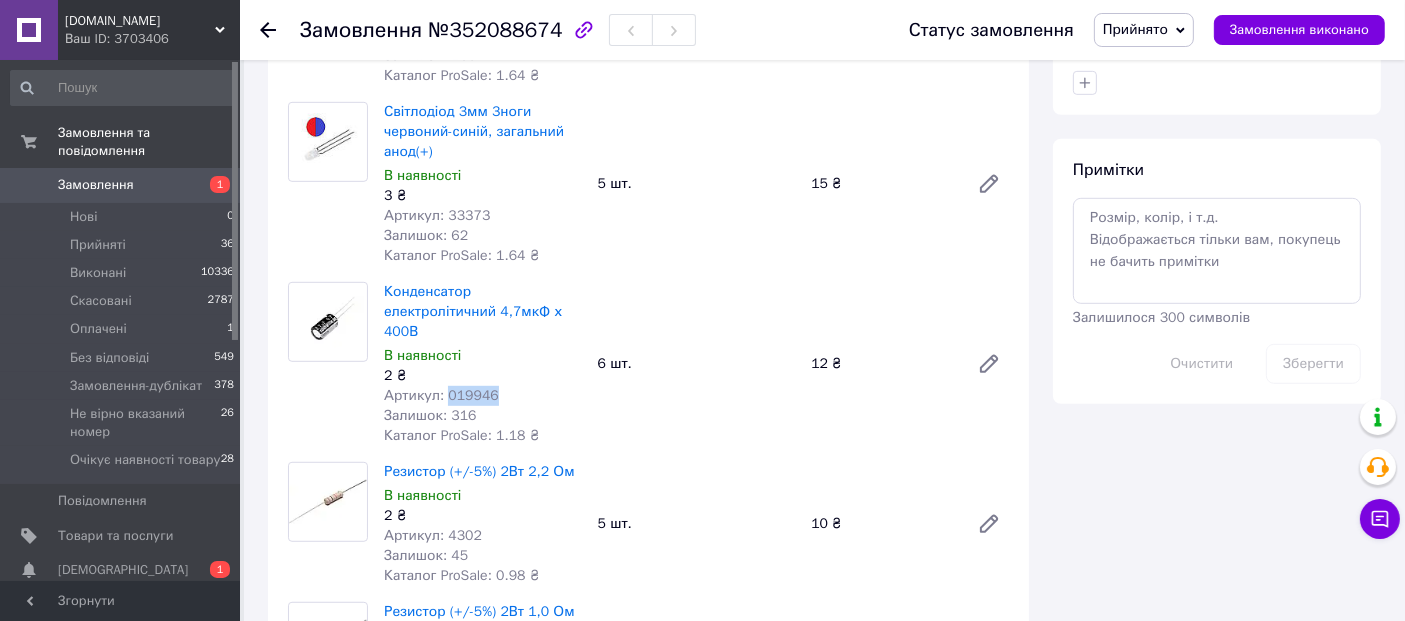 drag, startPoint x: 445, startPoint y: 373, endPoint x: 510, endPoint y: 375, distance: 65.03076 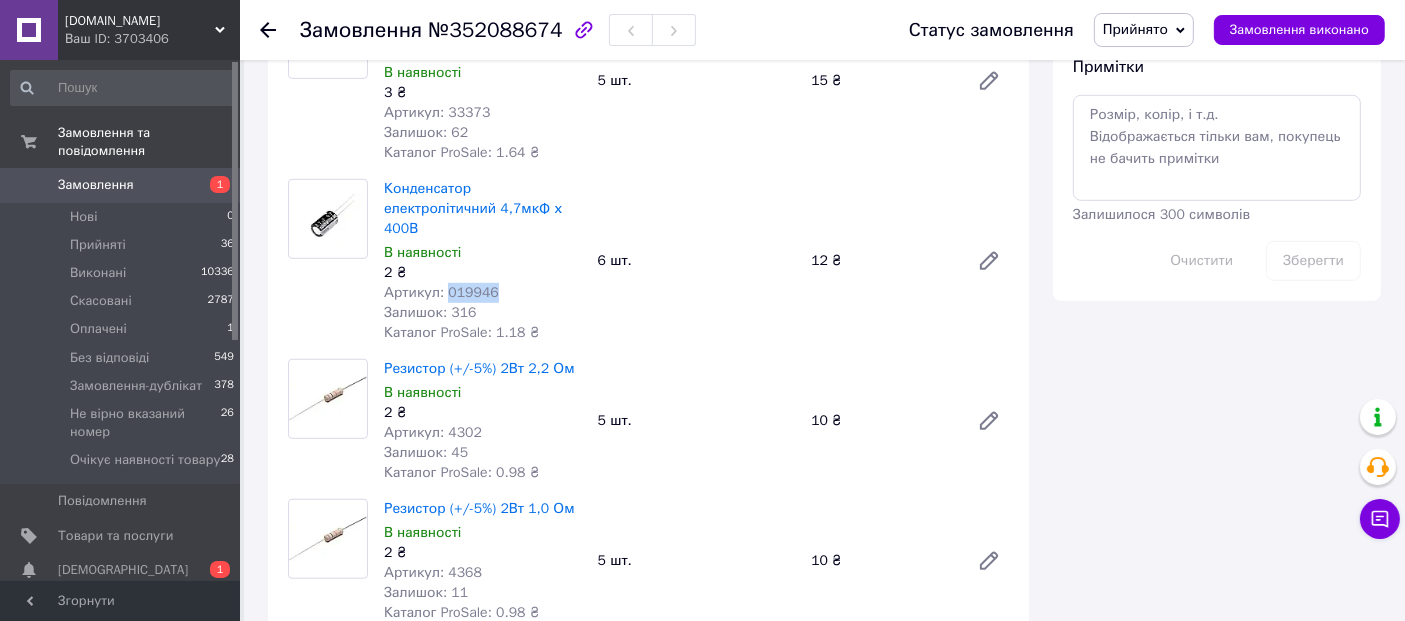 scroll, scrollTop: 1333, scrollLeft: 0, axis: vertical 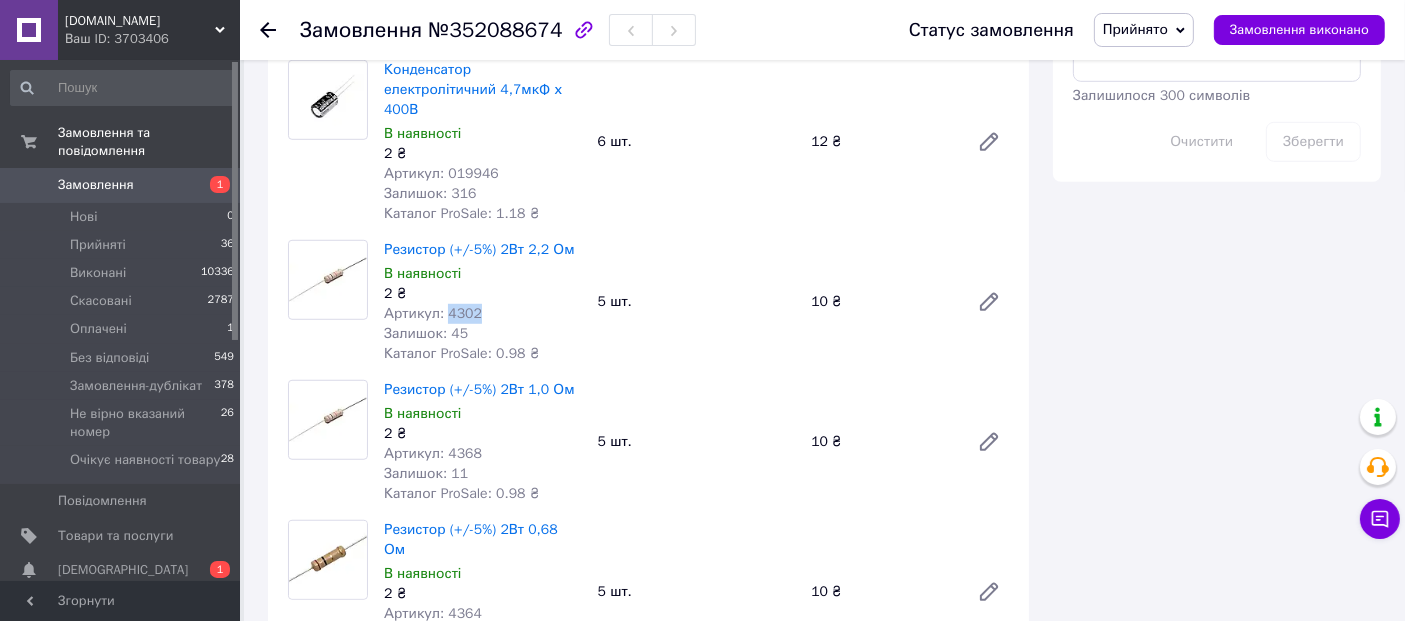 drag, startPoint x: 444, startPoint y: 297, endPoint x: 480, endPoint y: 299, distance: 36.05551 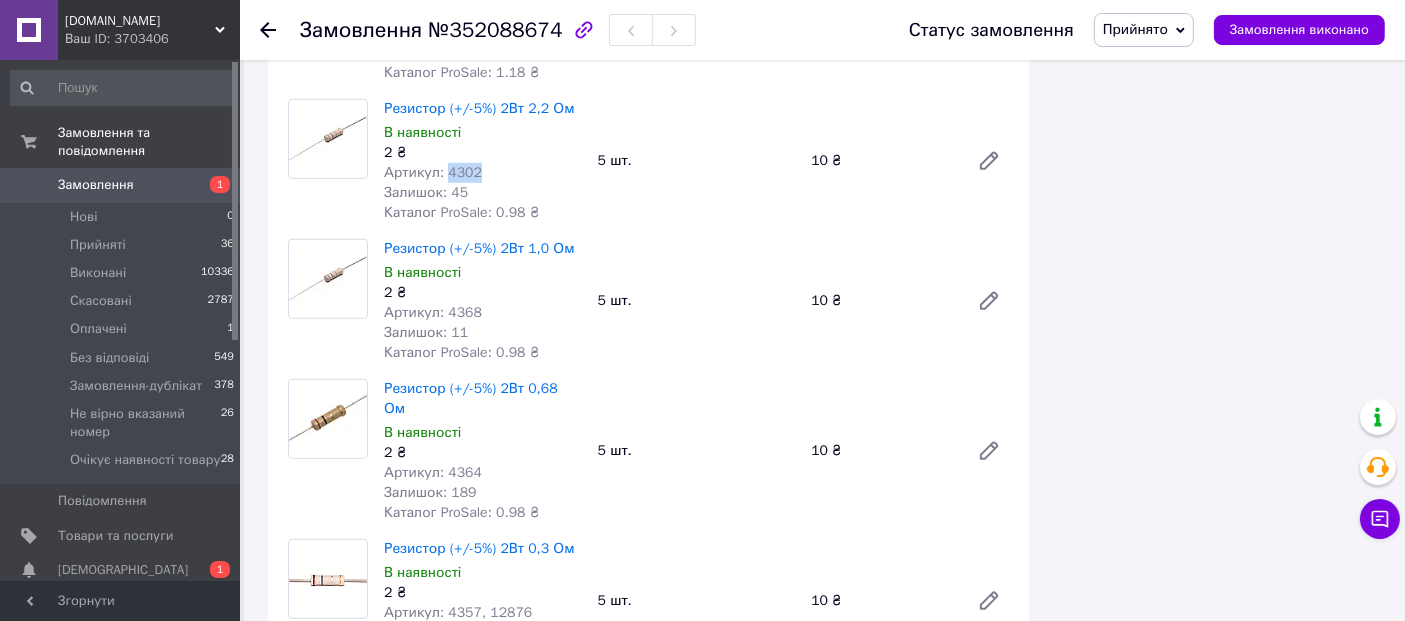 scroll, scrollTop: 1555, scrollLeft: 0, axis: vertical 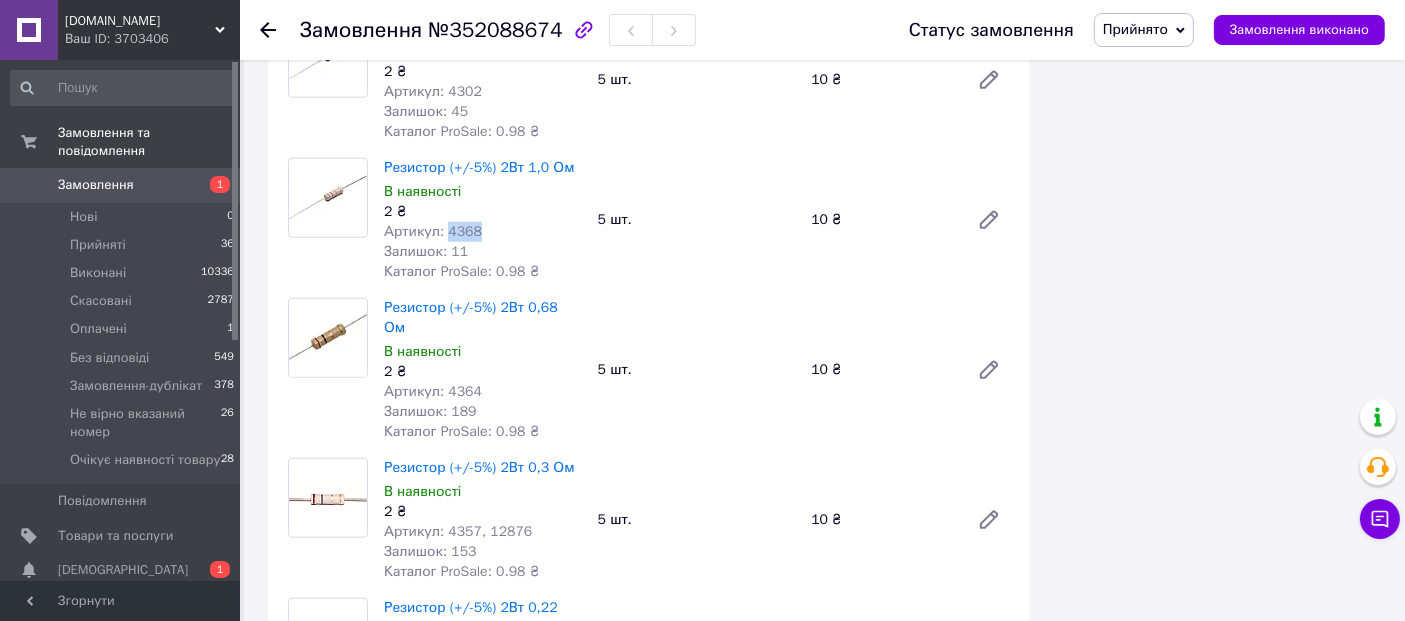 drag, startPoint x: 444, startPoint y: 215, endPoint x: 512, endPoint y: 211, distance: 68.117546 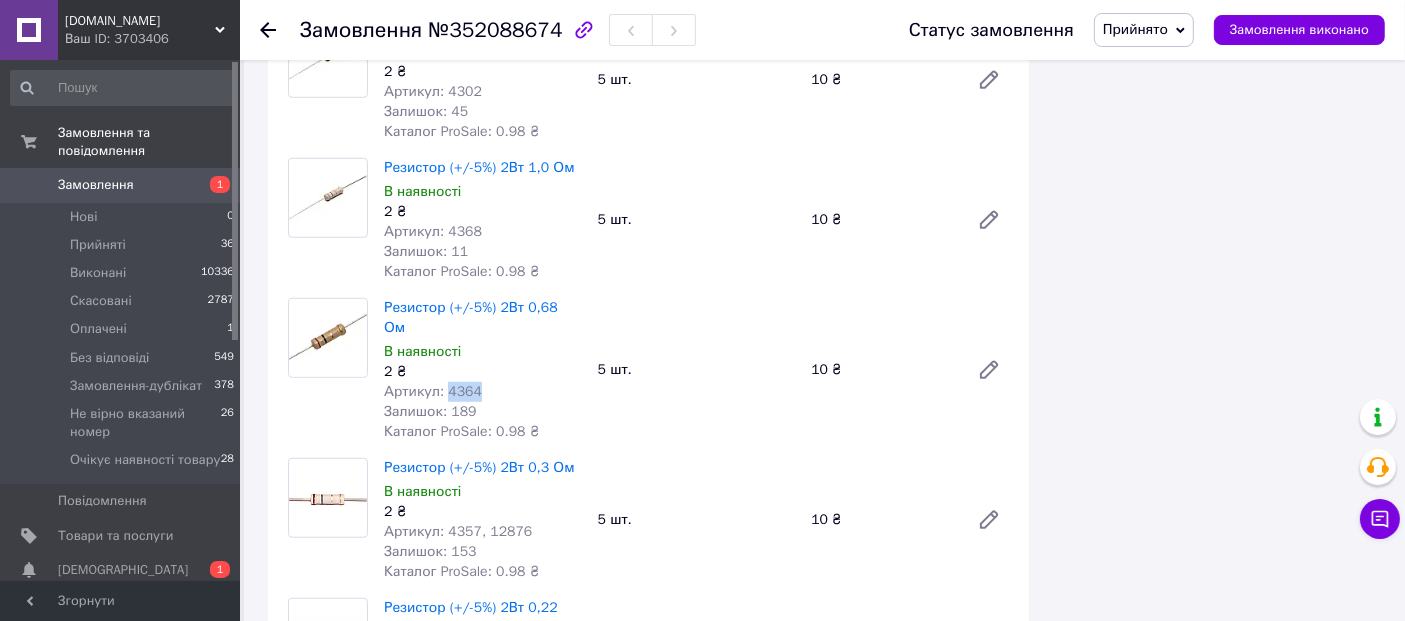 drag, startPoint x: 442, startPoint y: 352, endPoint x: 499, endPoint y: 352, distance: 57 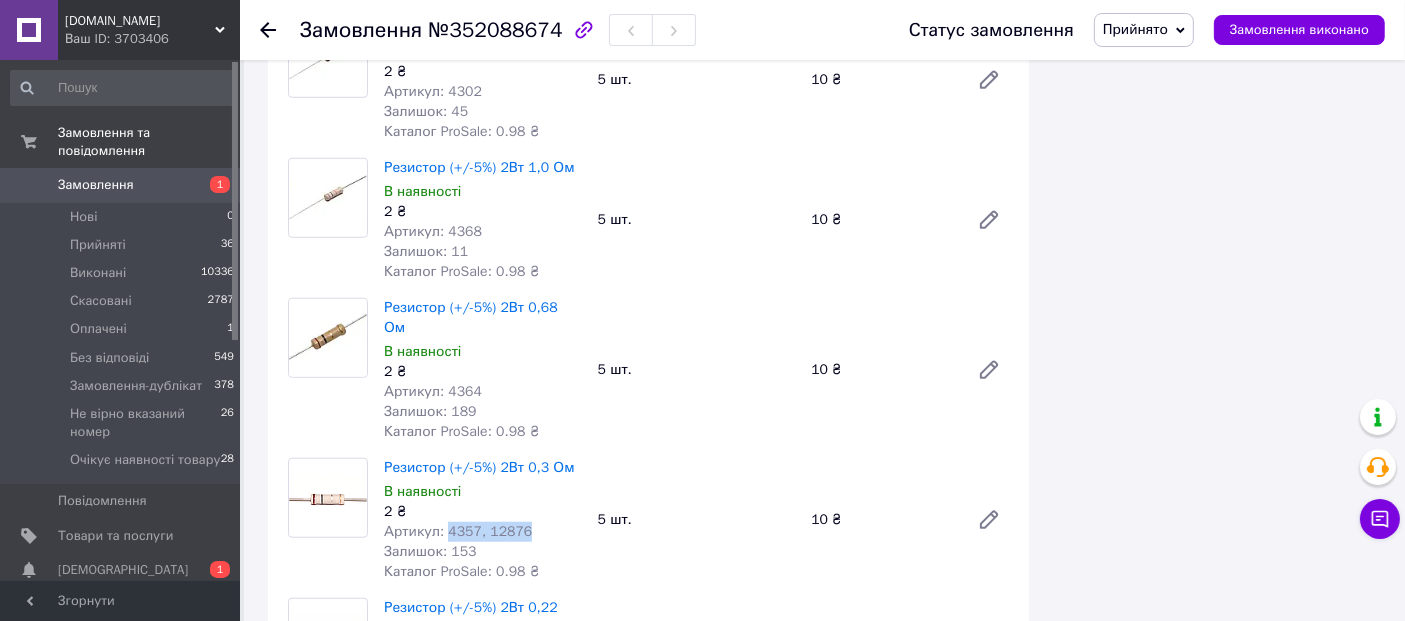 drag, startPoint x: 444, startPoint y: 492, endPoint x: 526, endPoint y: 489, distance: 82.05486 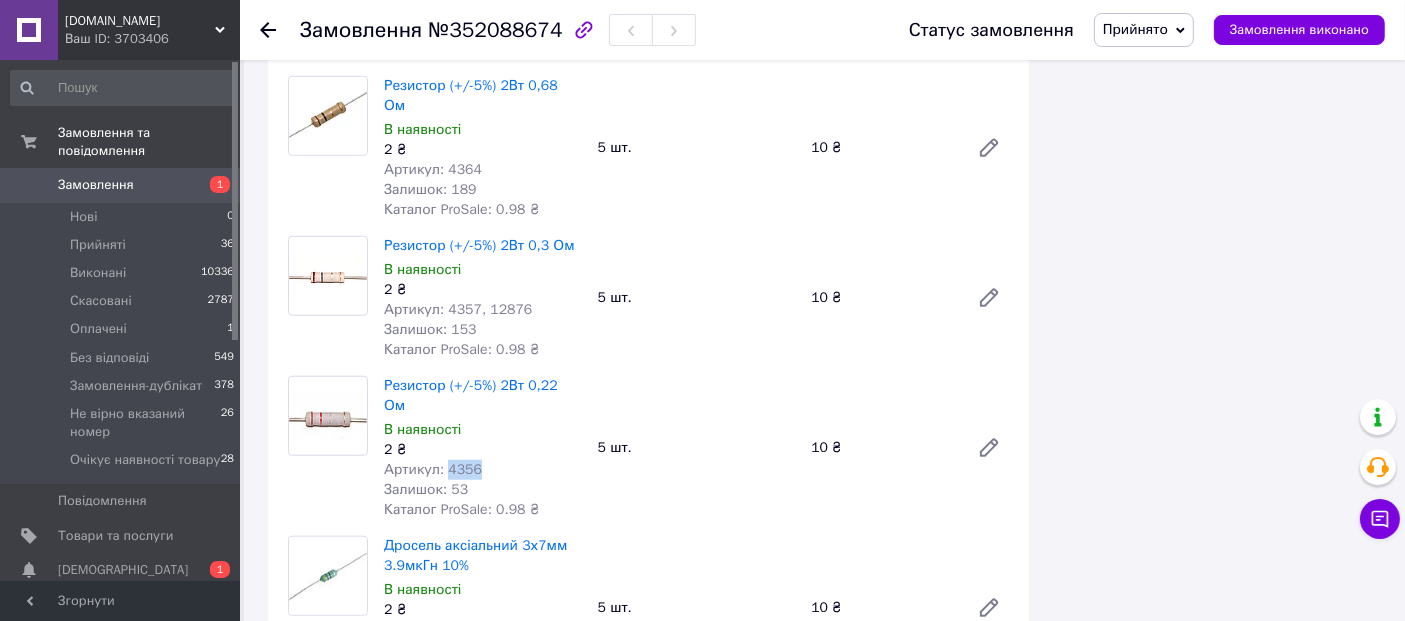 drag, startPoint x: 442, startPoint y: 410, endPoint x: 491, endPoint y: 410, distance: 49 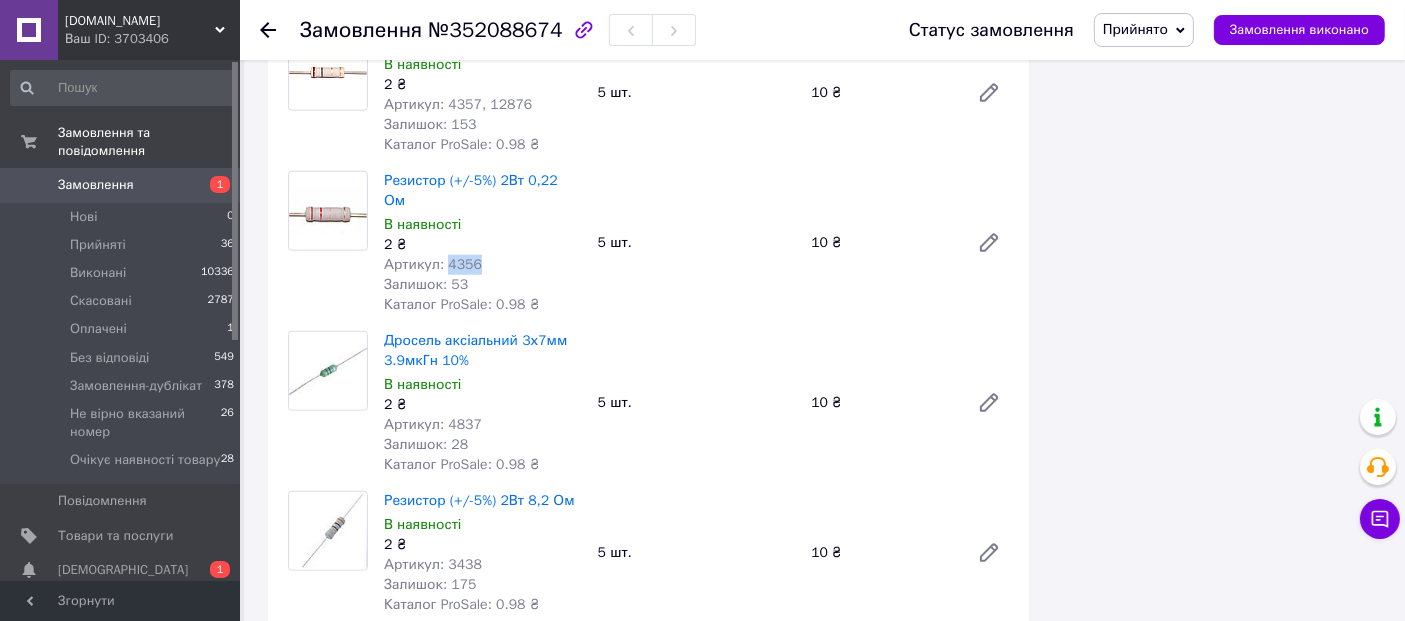 scroll, scrollTop: 2000, scrollLeft: 0, axis: vertical 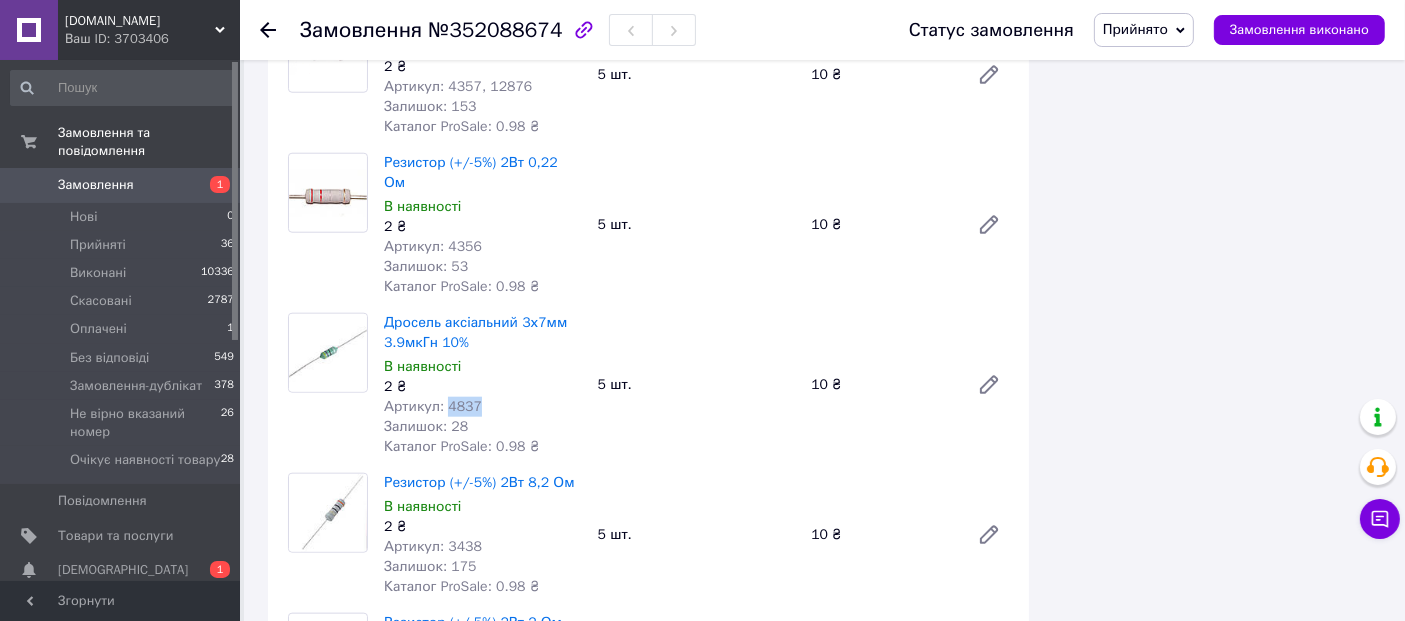 drag, startPoint x: 442, startPoint y: 348, endPoint x: 504, endPoint y: 348, distance: 62 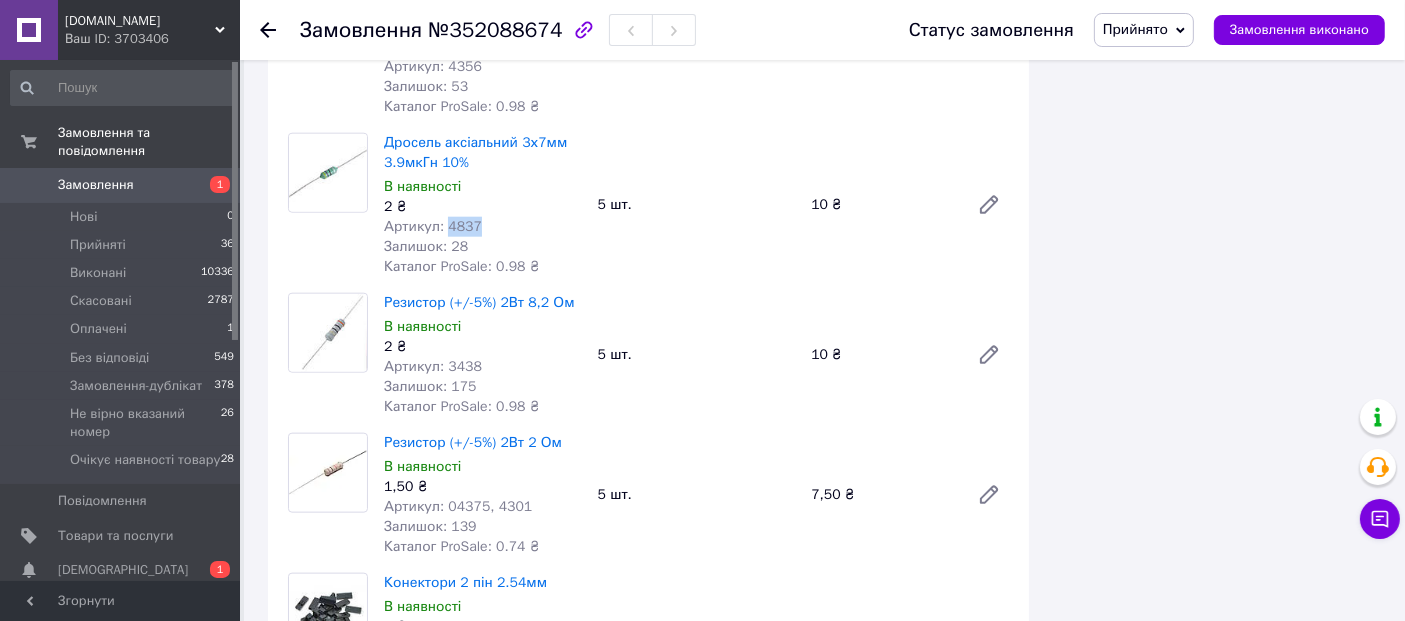 scroll, scrollTop: 2222, scrollLeft: 0, axis: vertical 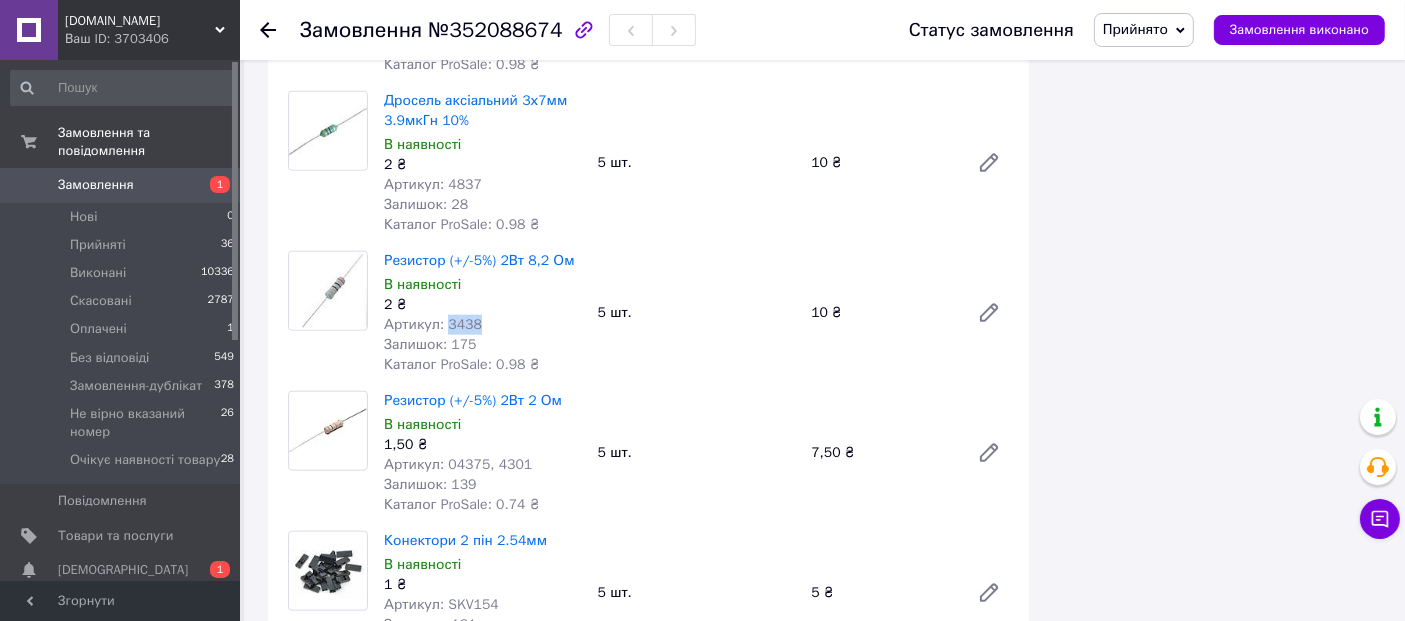 drag, startPoint x: 445, startPoint y: 266, endPoint x: 493, endPoint y: 266, distance: 48 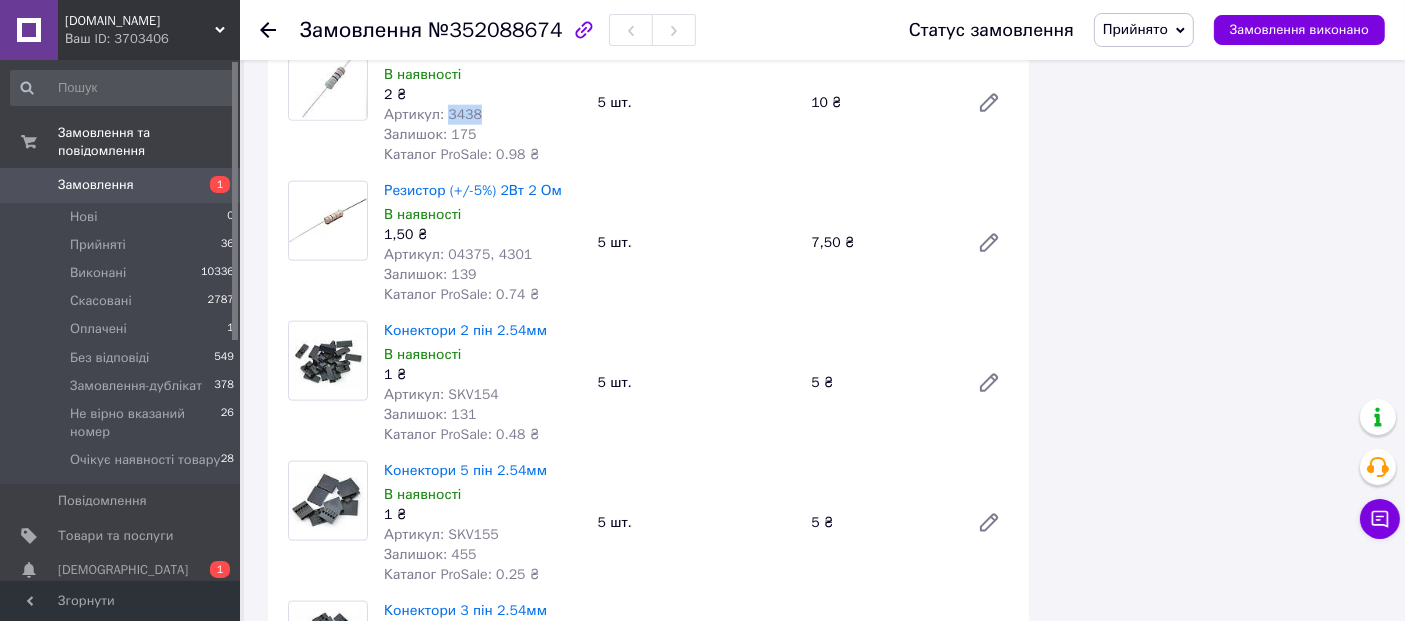 scroll, scrollTop: 2444, scrollLeft: 0, axis: vertical 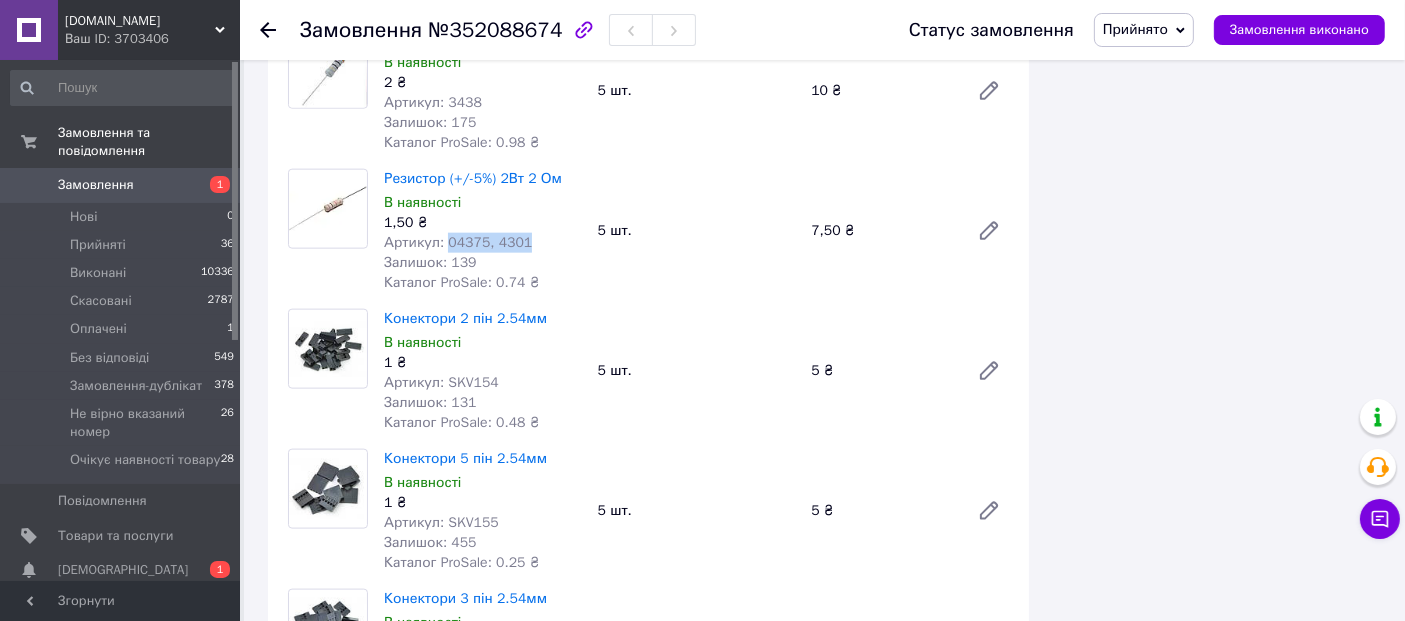 drag, startPoint x: 442, startPoint y: 184, endPoint x: 542, endPoint y: 183, distance: 100.005 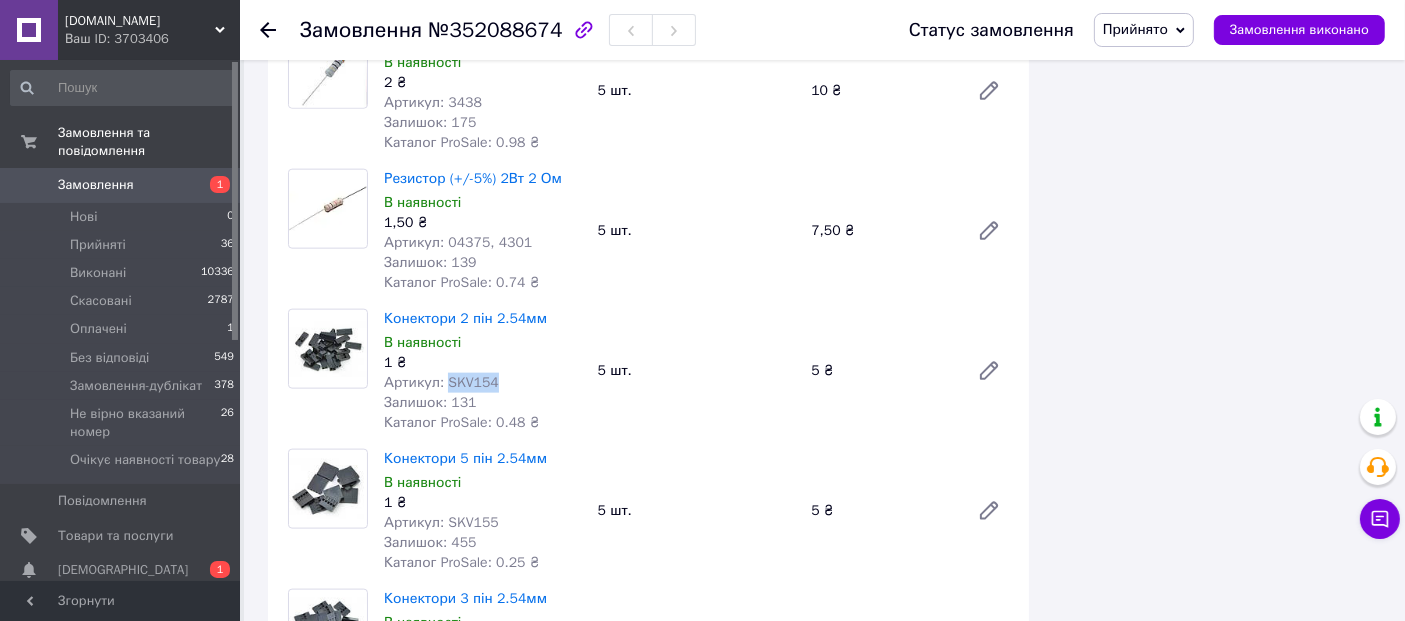 drag, startPoint x: 442, startPoint y: 321, endPoint x: 505, endPoint y: 322, distance: 63.007935 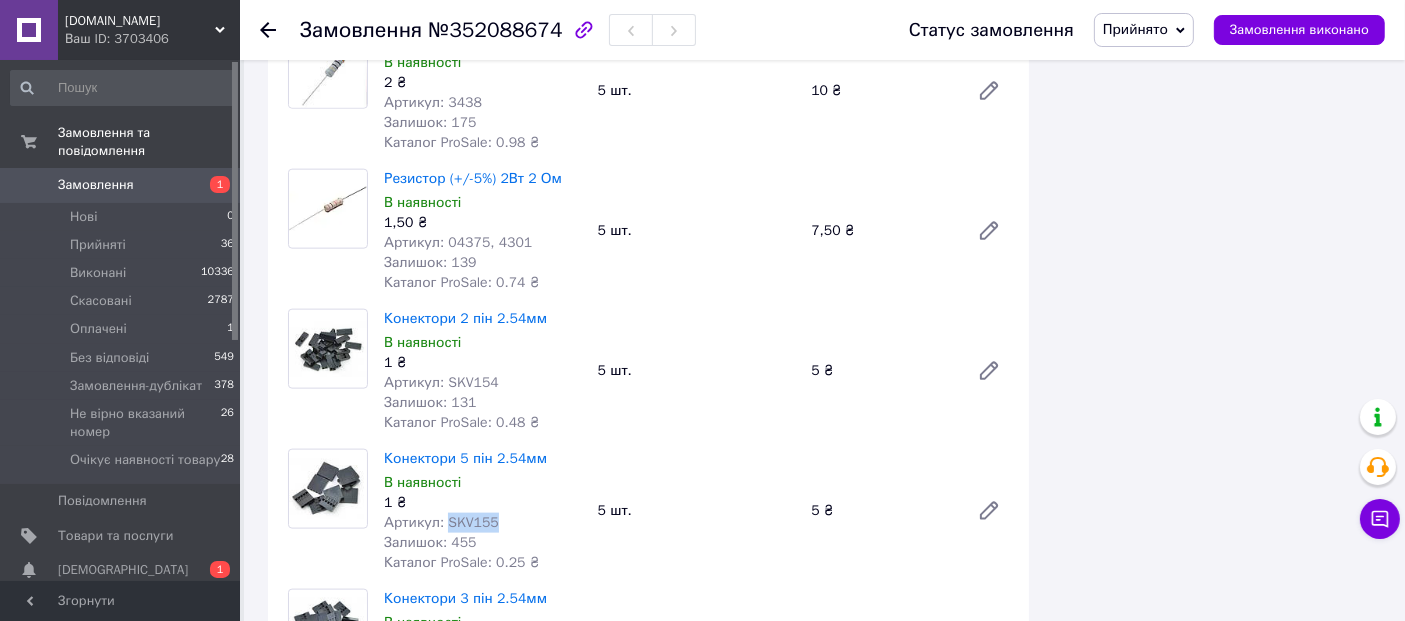 drag, startPoint x: 445, startPoint y: 461, endPoint x: 500, endPoint y: 462, distance: 55.00909 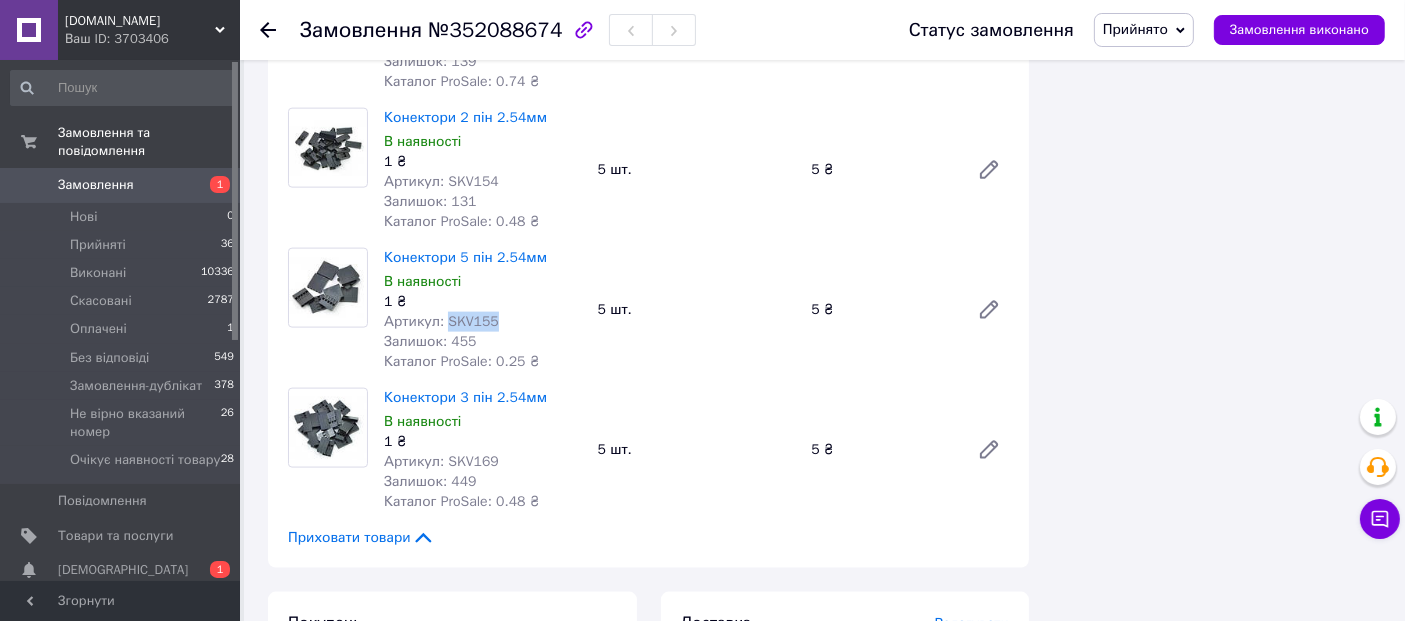 scroll, scrollTop: 2666, scrollLeft: 0, axis: vertical 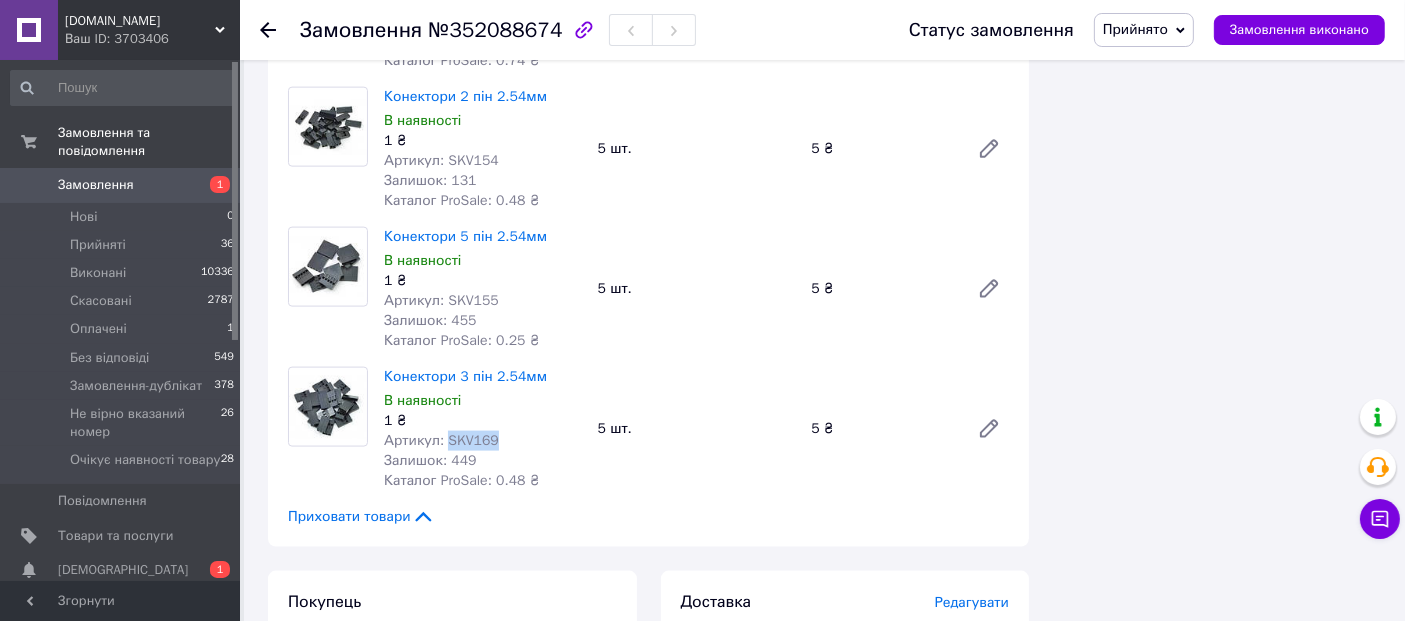 drag, startPoint x: 445, startPoint y: 381, endPoint x: 516, endPoint y: 381, distance: 71 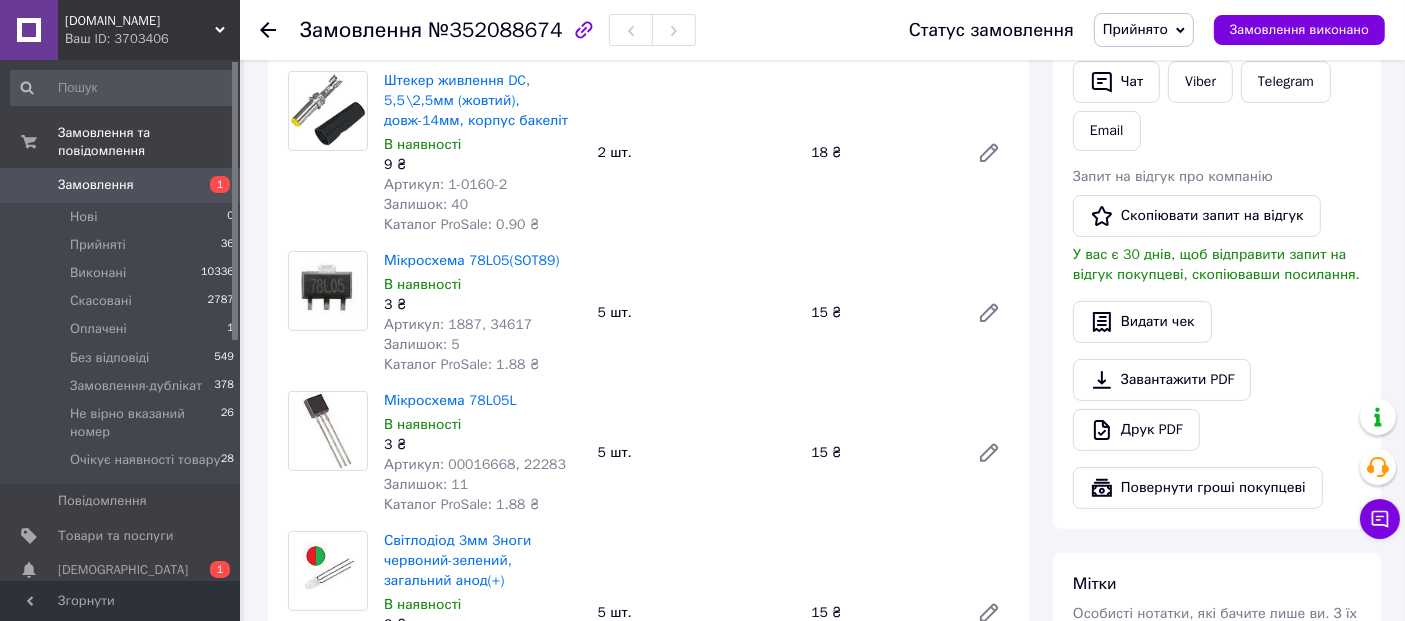 scroll, scrollTop: 1111, scrollLeft: 0, axis: vertical 